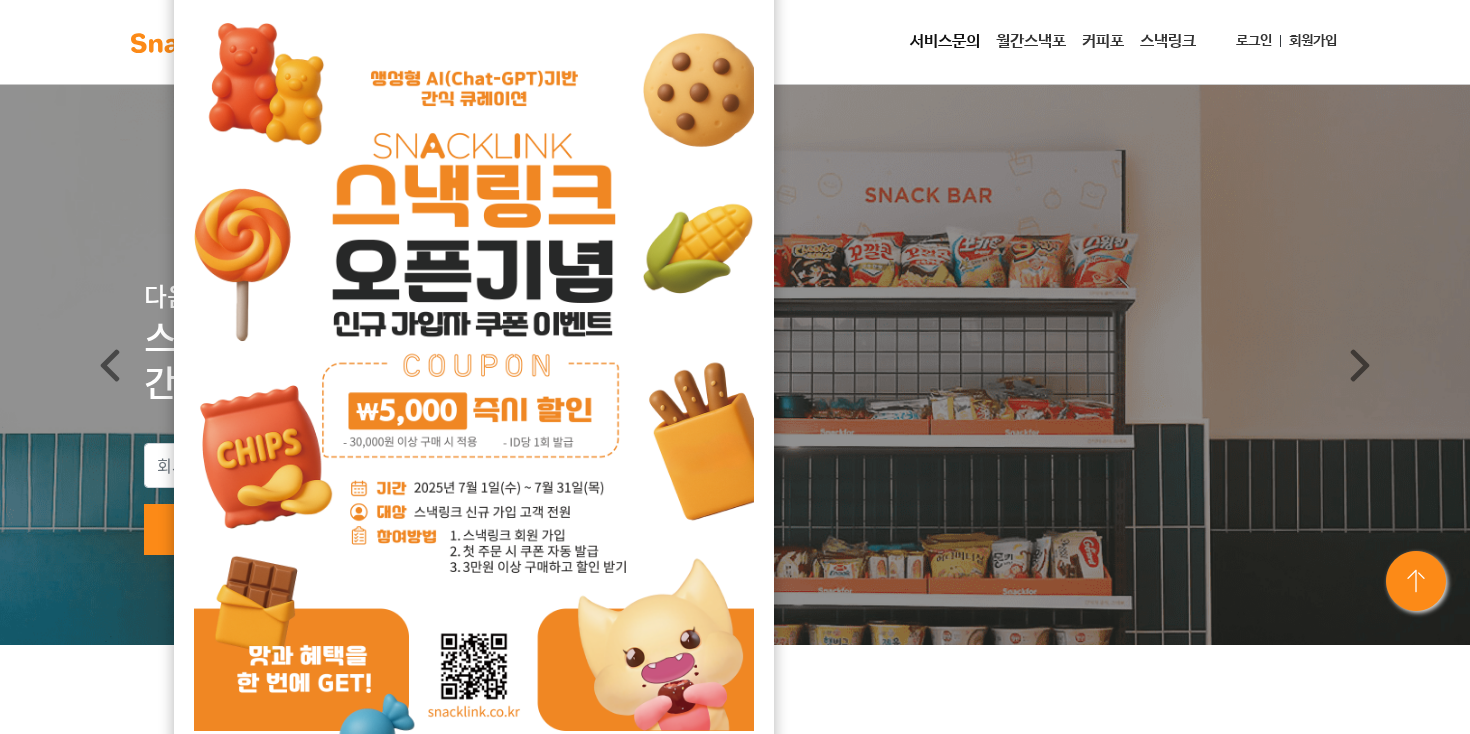 scroll, scrollTop: 0, scrollLeft: 0, axis: both 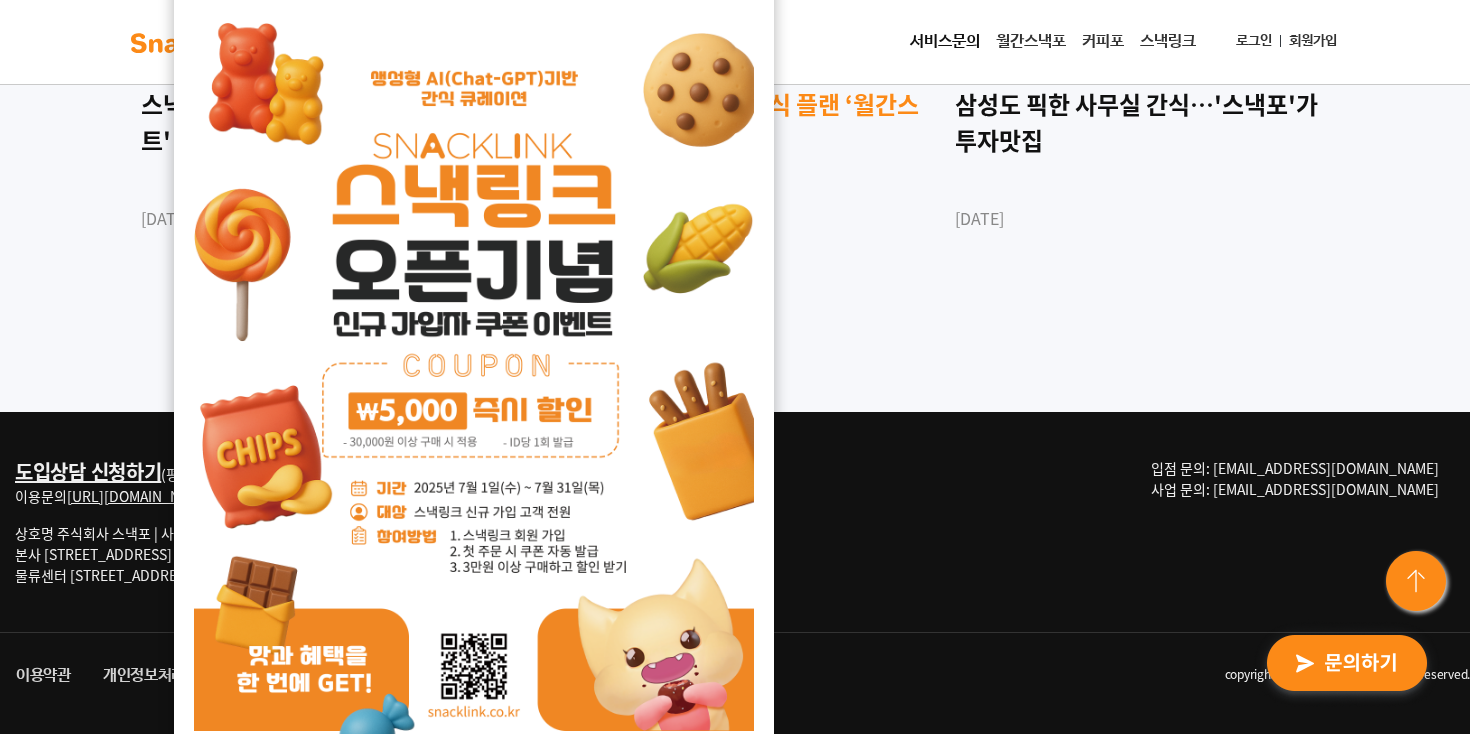 click on "News
스낵포, 택배 구독형 간식 플랜 ‘월간스낵포’ 출시
[DATE]" at bounding box center [735, 157] 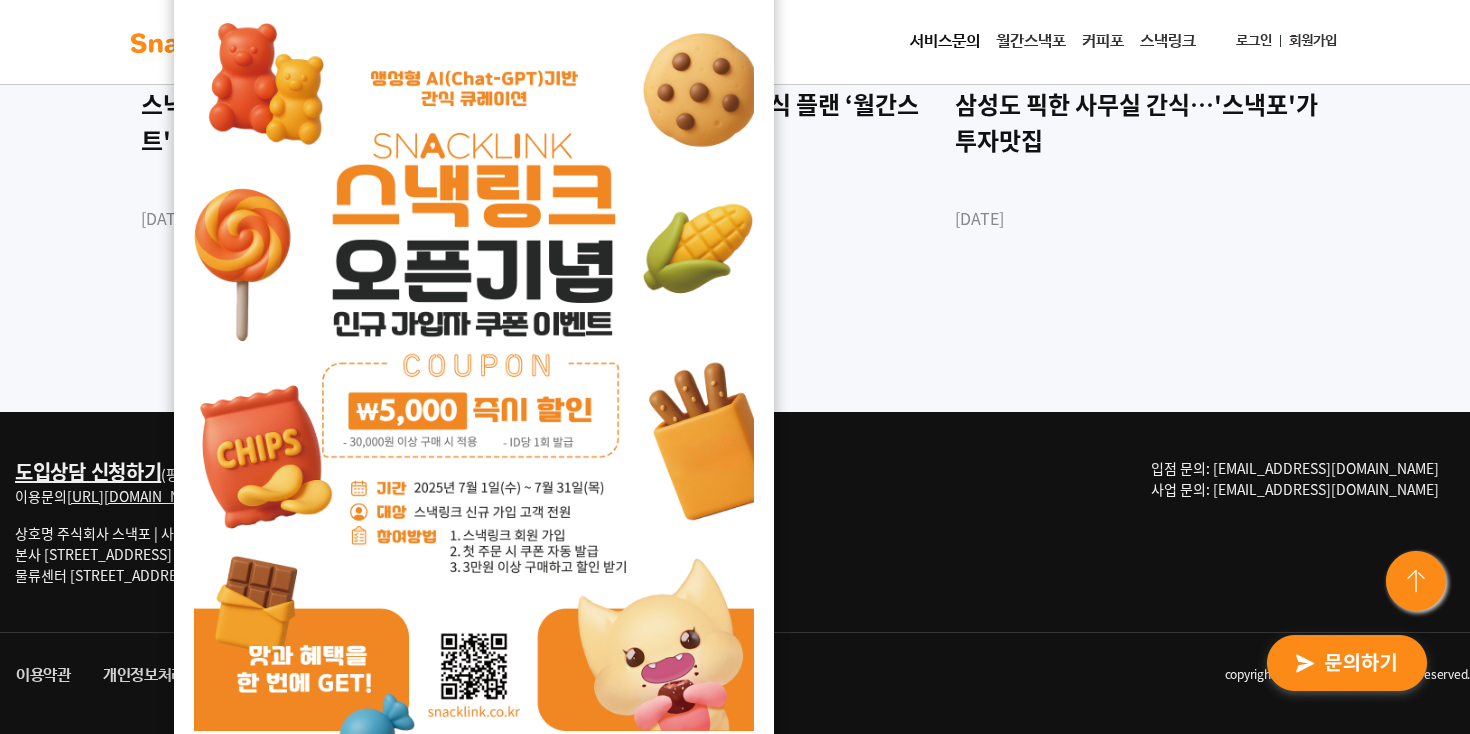click on "도입상담 신청하기
(평일 9:00~18:00 | 점심시간 12:00~13:00 주말 및 공휴일 휴무)
이용문의  [URL][DOMAIN_NAME]  대표전화 [PHONE_NUMBER]
상호명 주식회사 스낵포 | 사업자등록번호 [PHONE_NUMBER] | 대표자 [PERSON_NAME]
본사 [STREET_ADDRESS]
물류센터 [STREET_ADDRESS]
입점 문의: [EMAIL_ADDRESS][DOMAIN_NAME]
사업 문의: [EMAIL_ADDRESS][DOMAIN_NAME]" at bounding box center [735, 522] 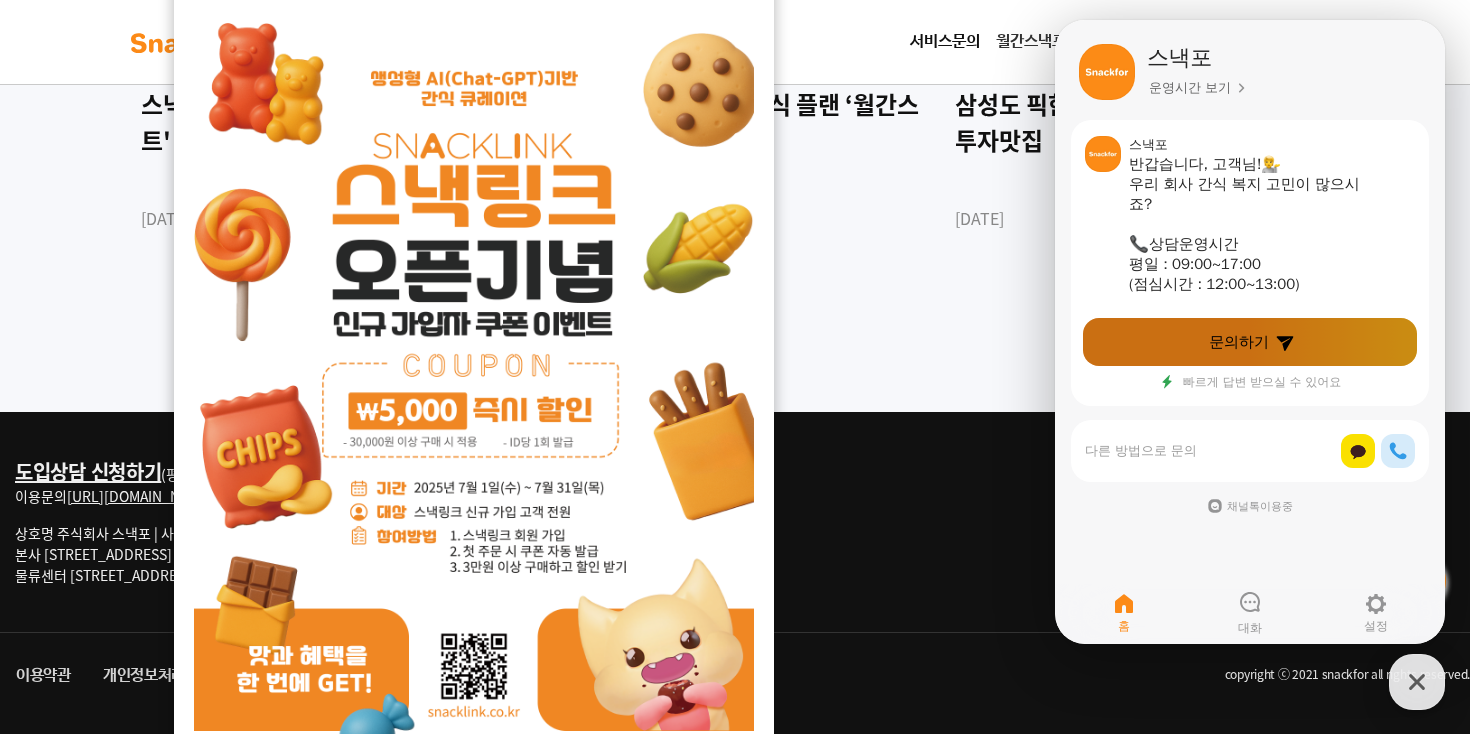 click on "문의하기" at bounding box center (1239, 342) 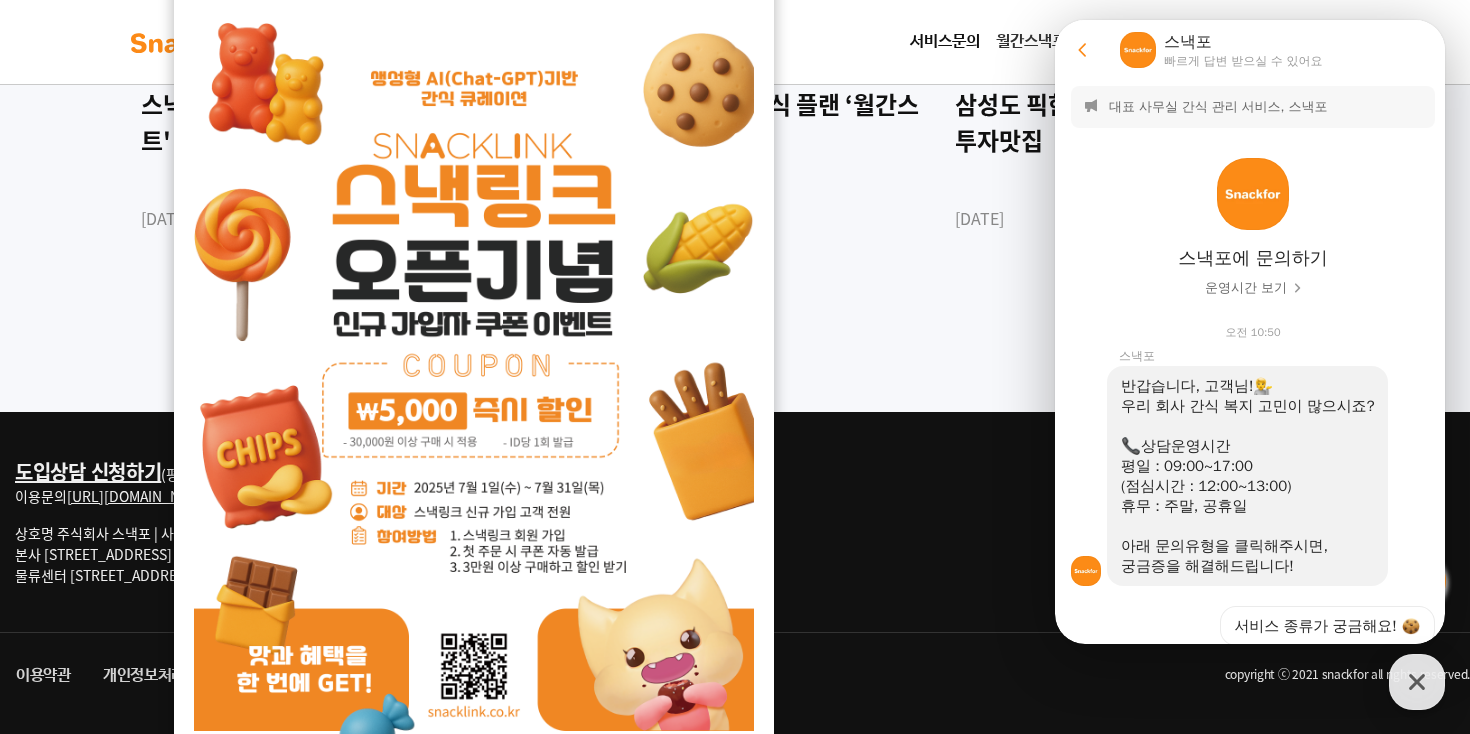 scroll, scrollTop: 314, scrollLeft: 0, axis: vertical 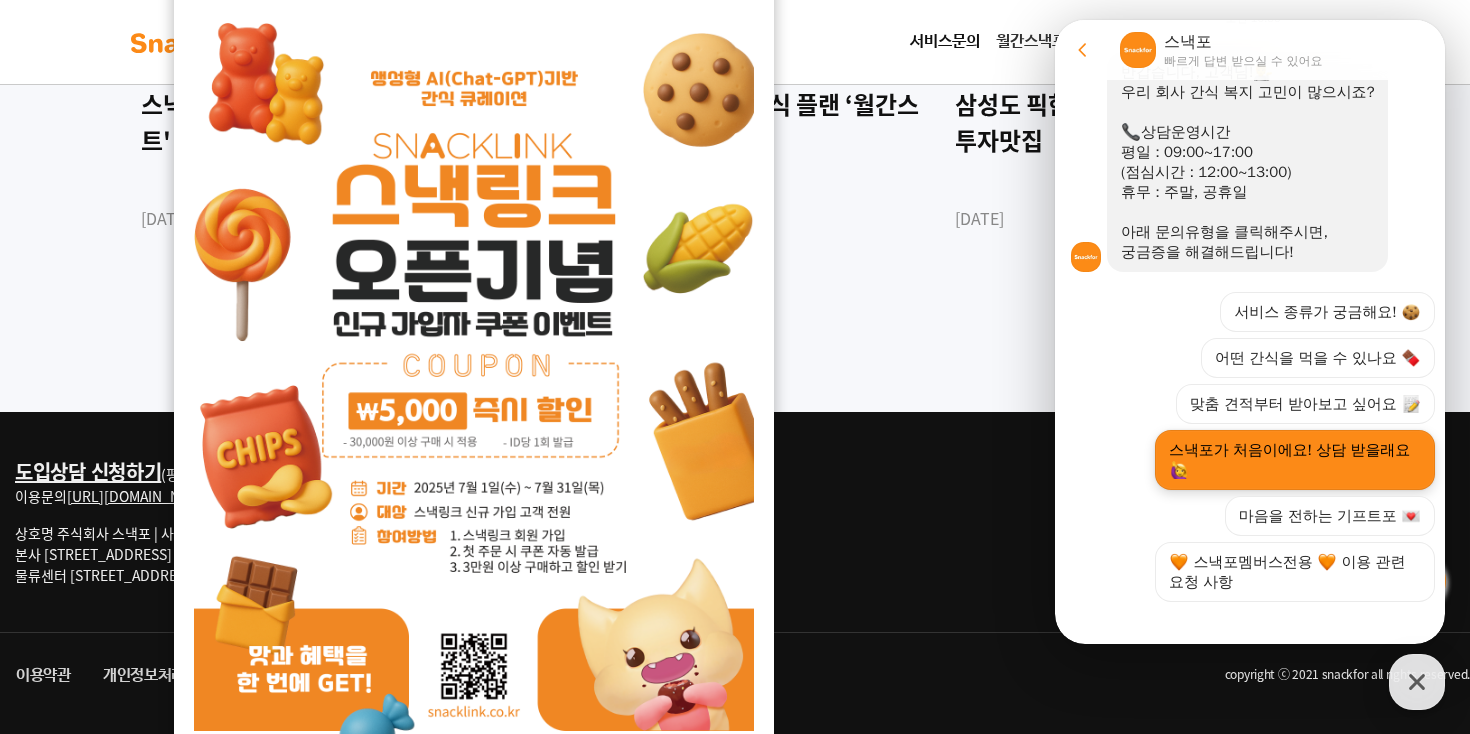 click on "스낵포가 처음이에요! 상담 받을래요" at bounding box center [1295, 460] 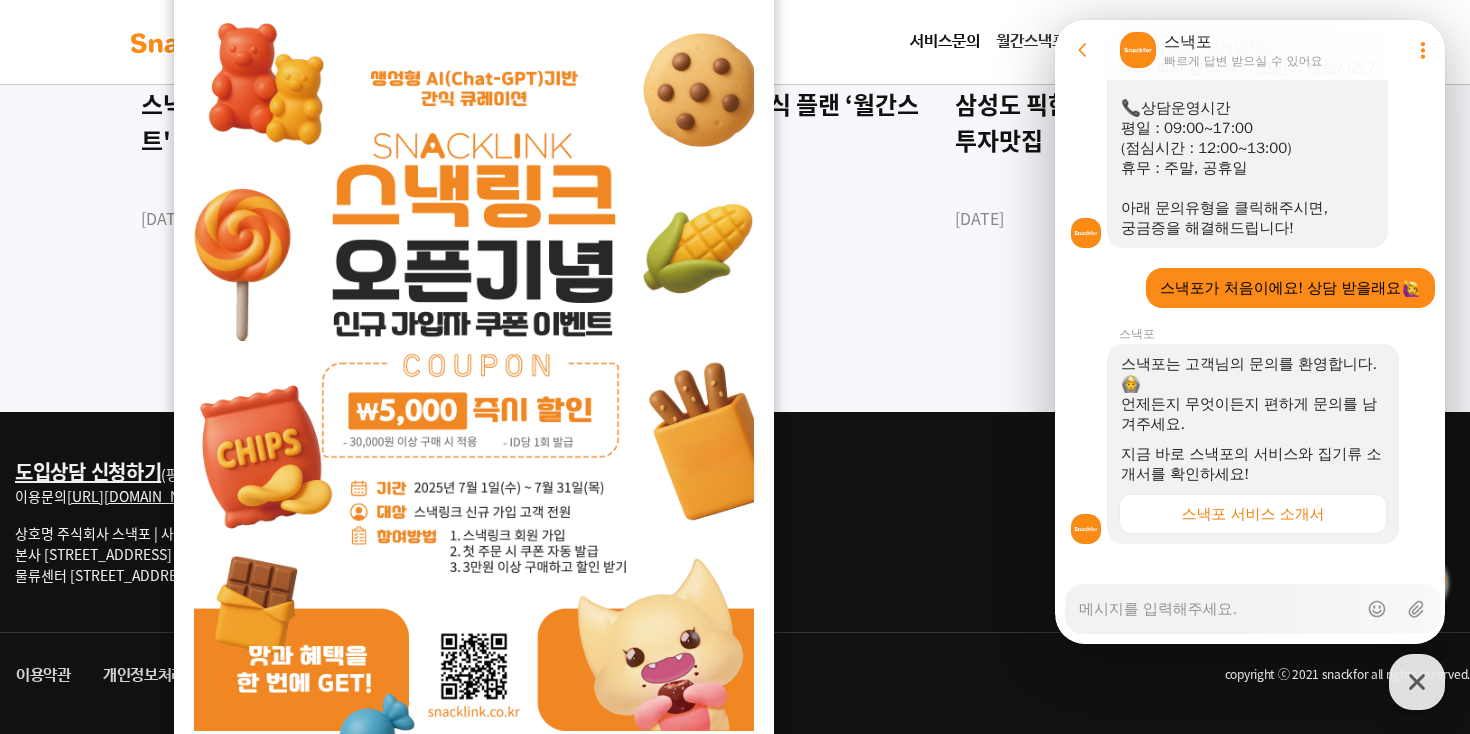 scroll, scrollTop: 340, scrollLeft: 0, axis: vertical 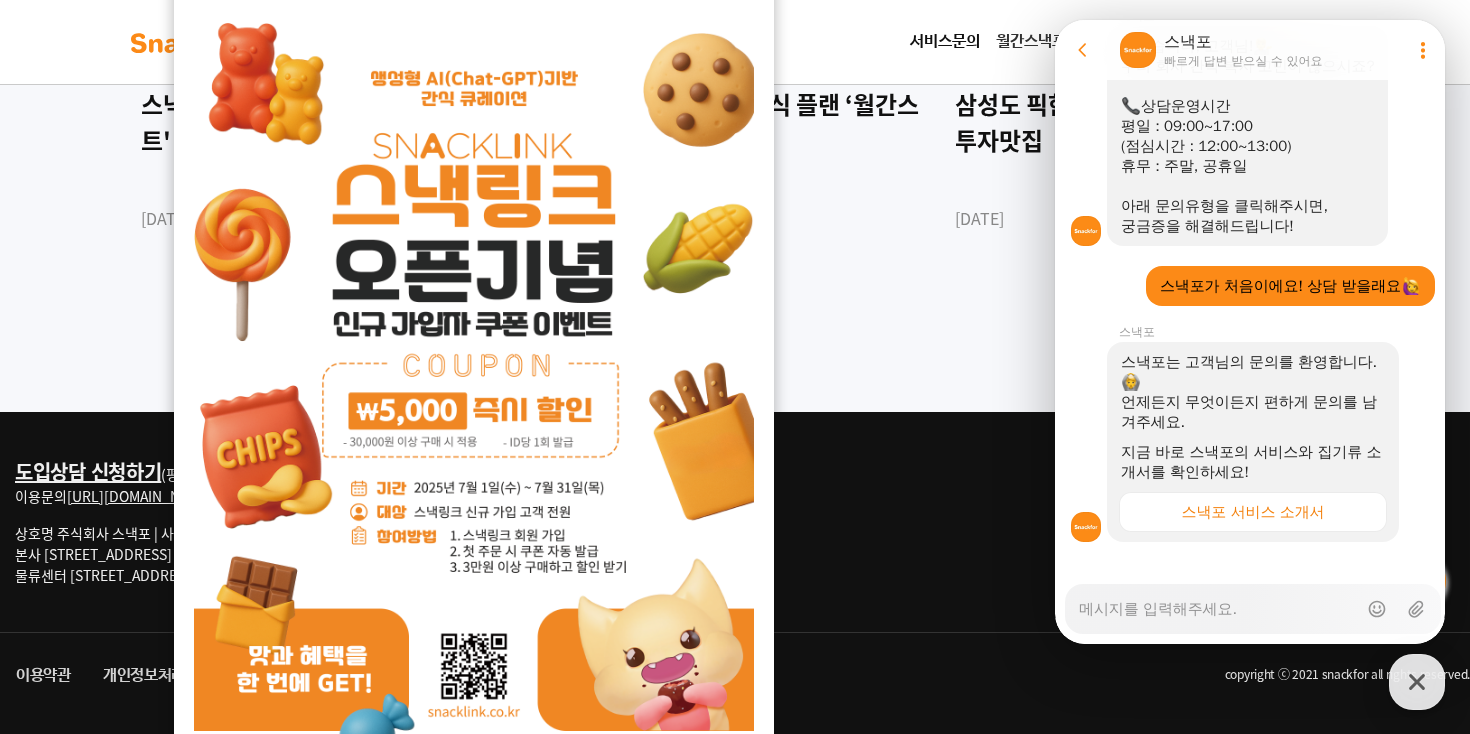 type on "x" 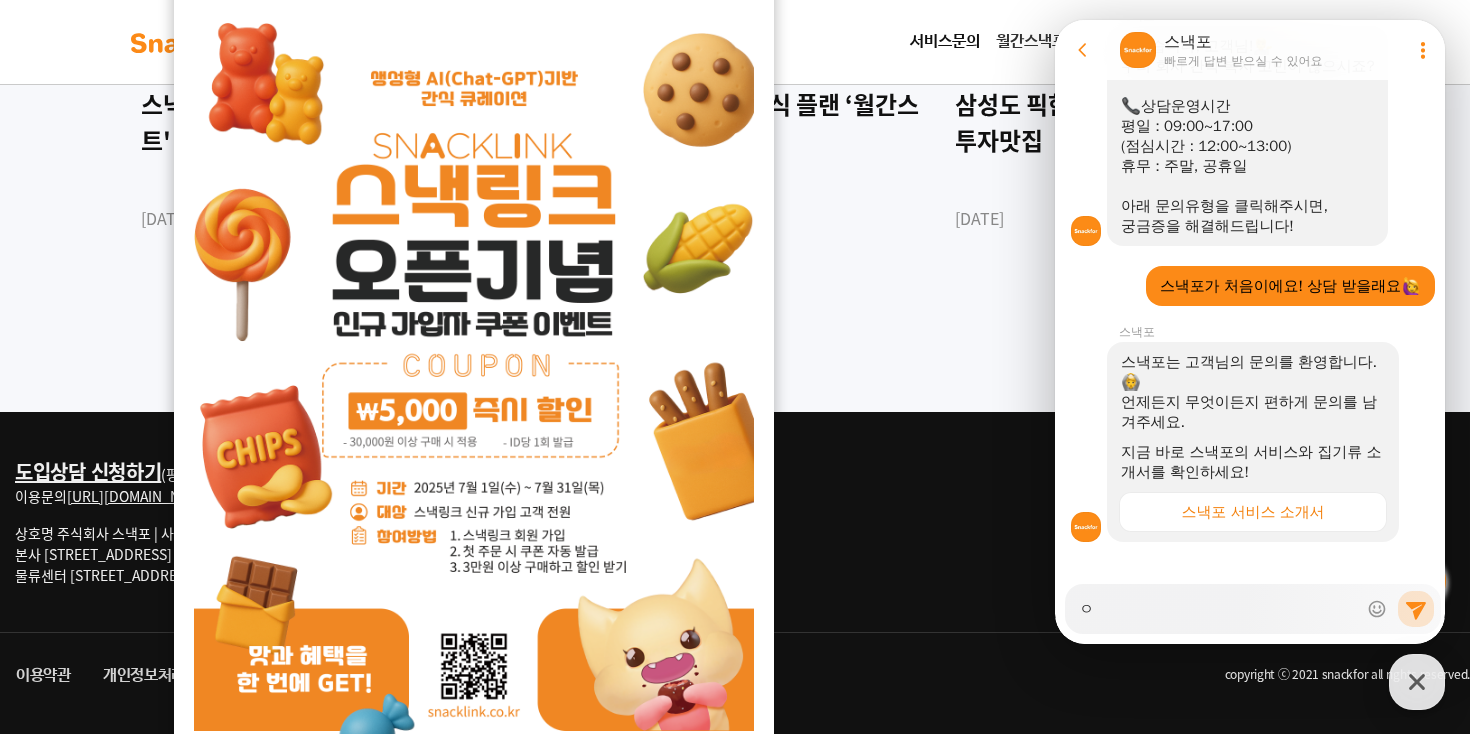 type on "x" 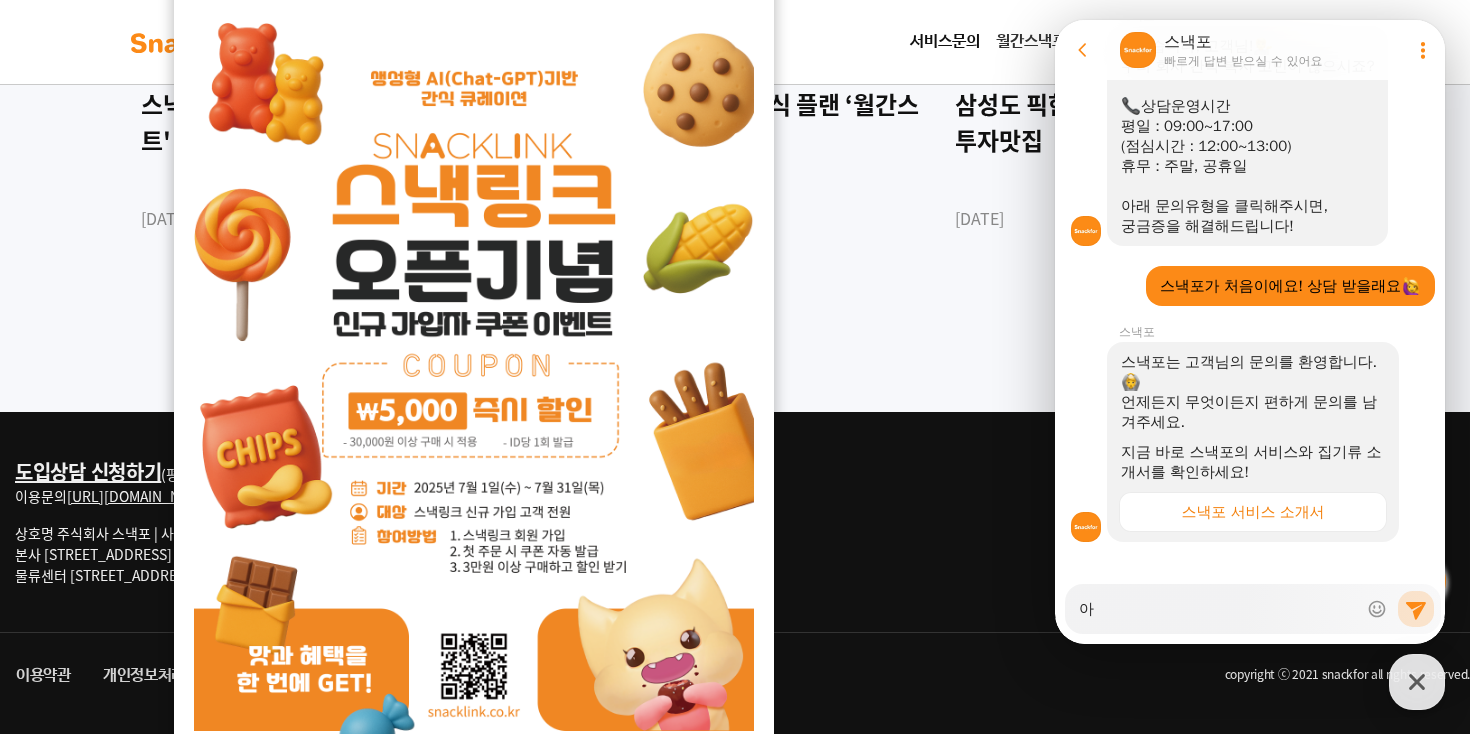 type on "x" 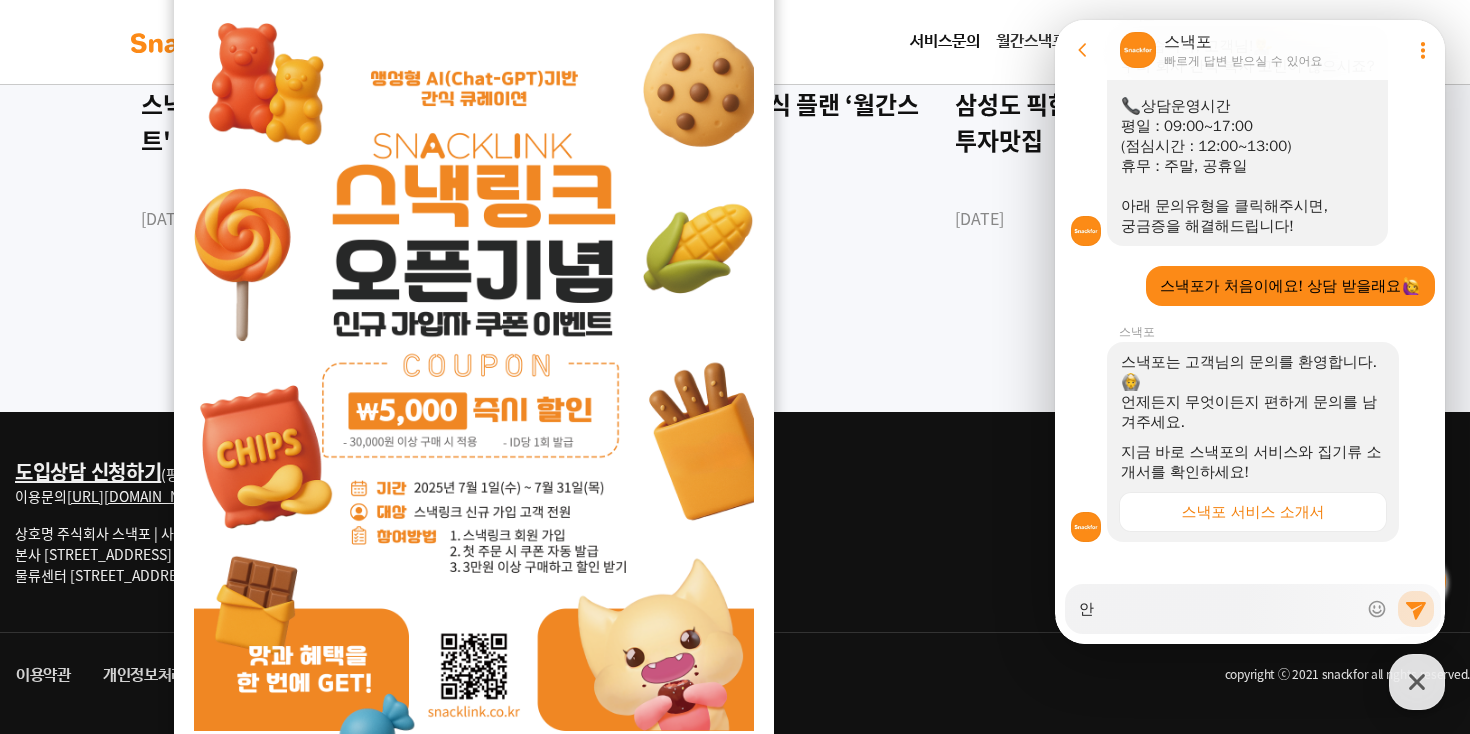 type on "x" 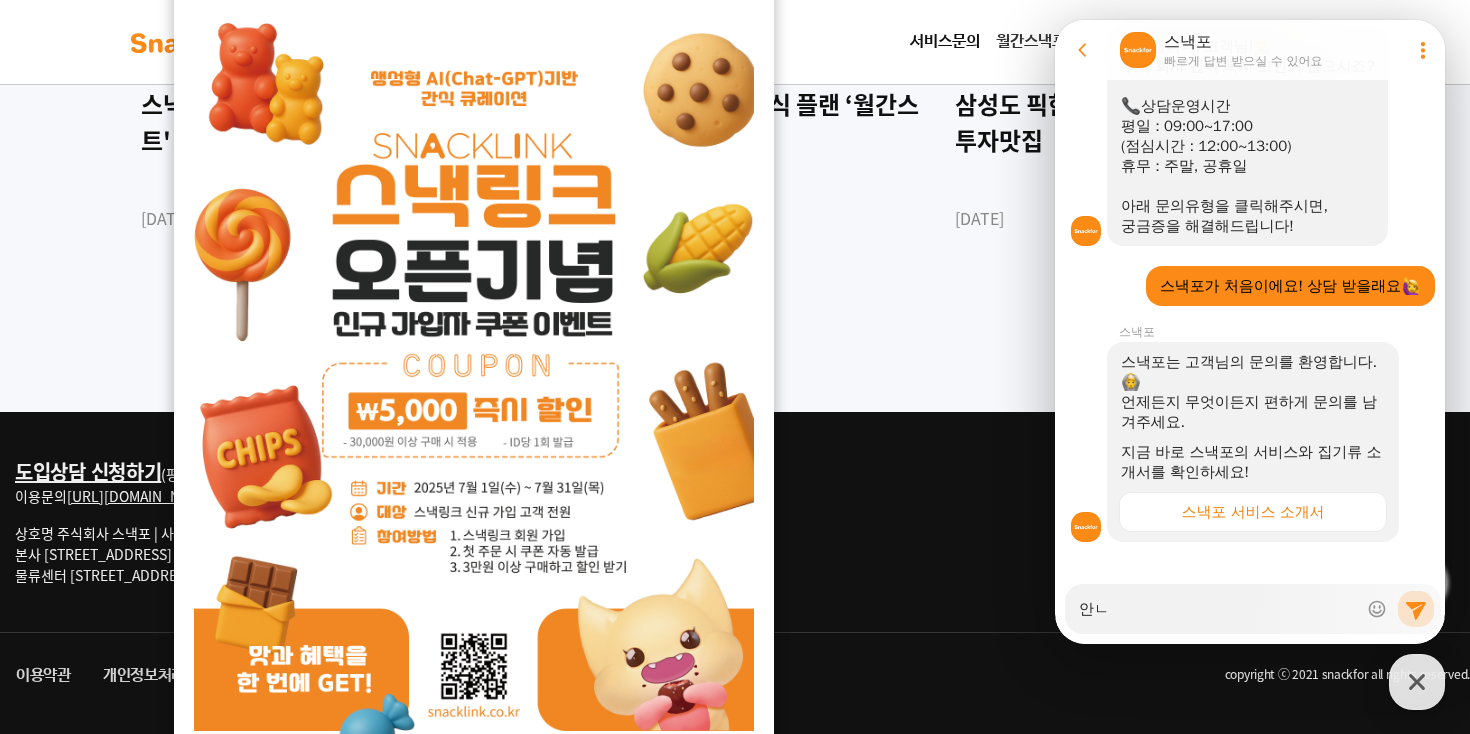 type on "x" 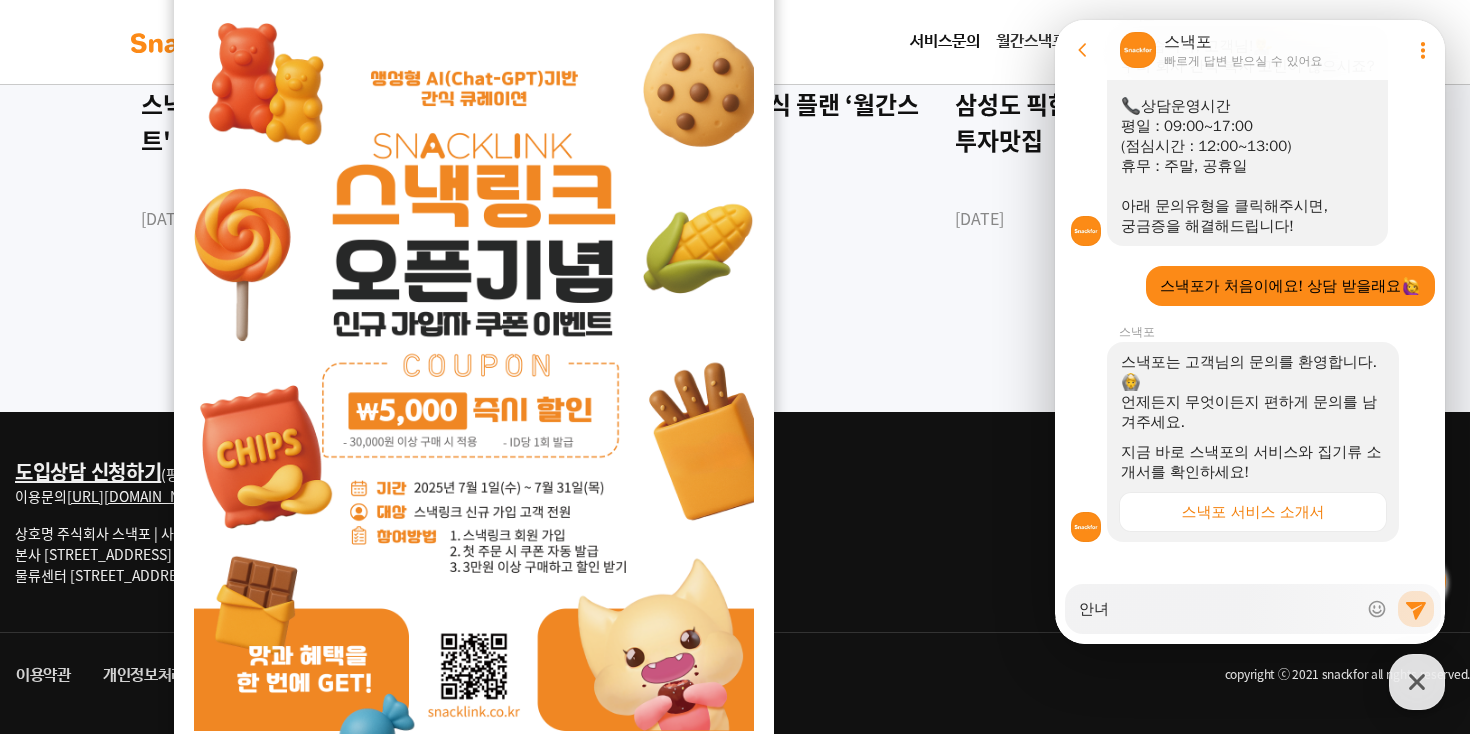 type on "안녕" 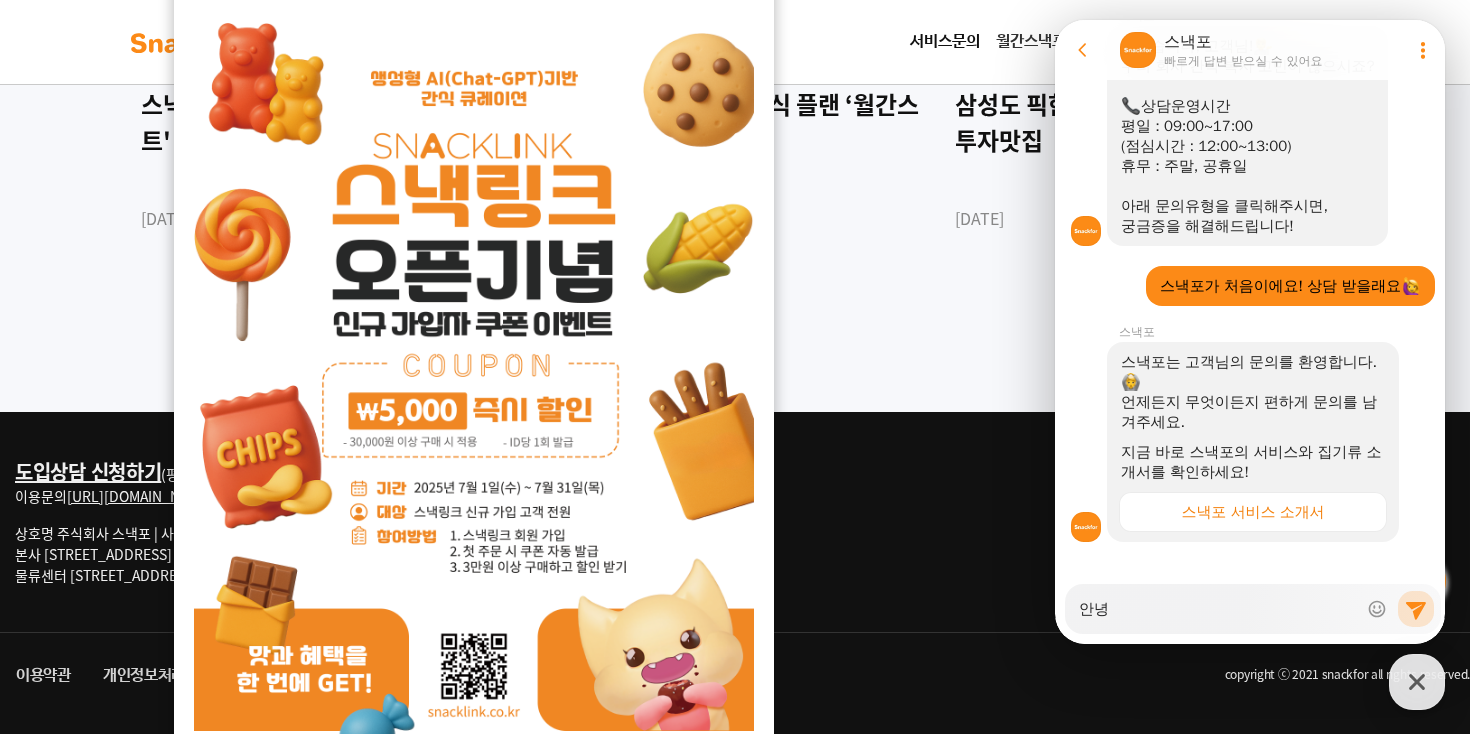 type on "x" 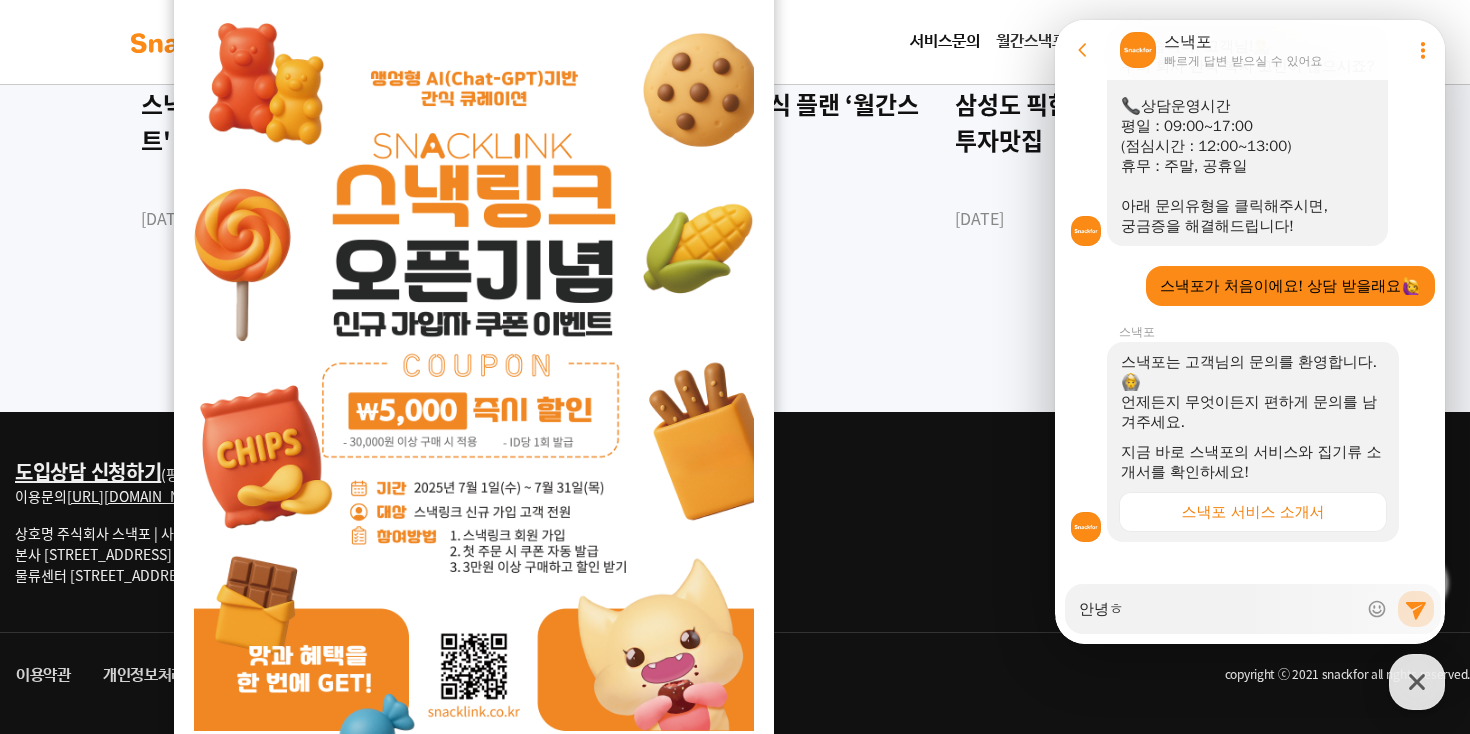 type on "x" 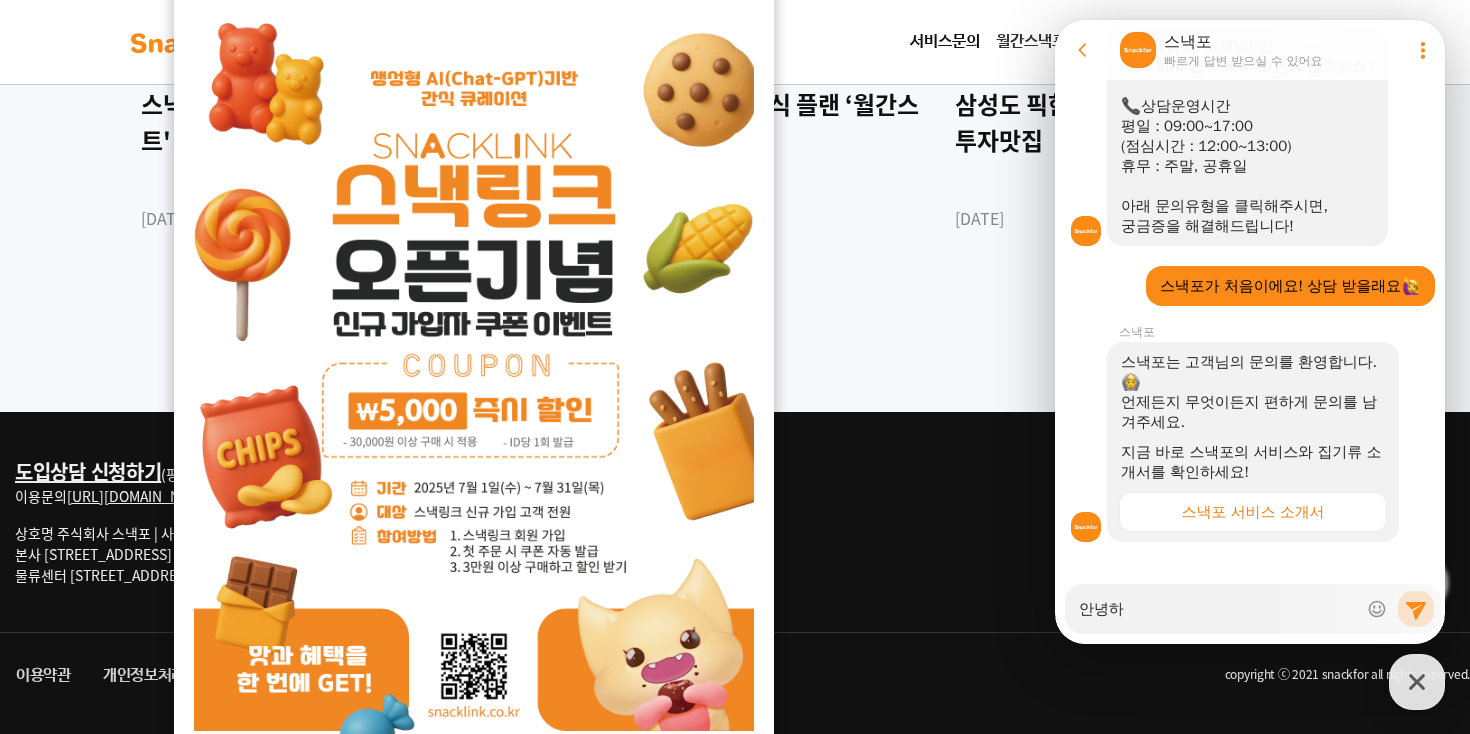 type on "안녕핫" 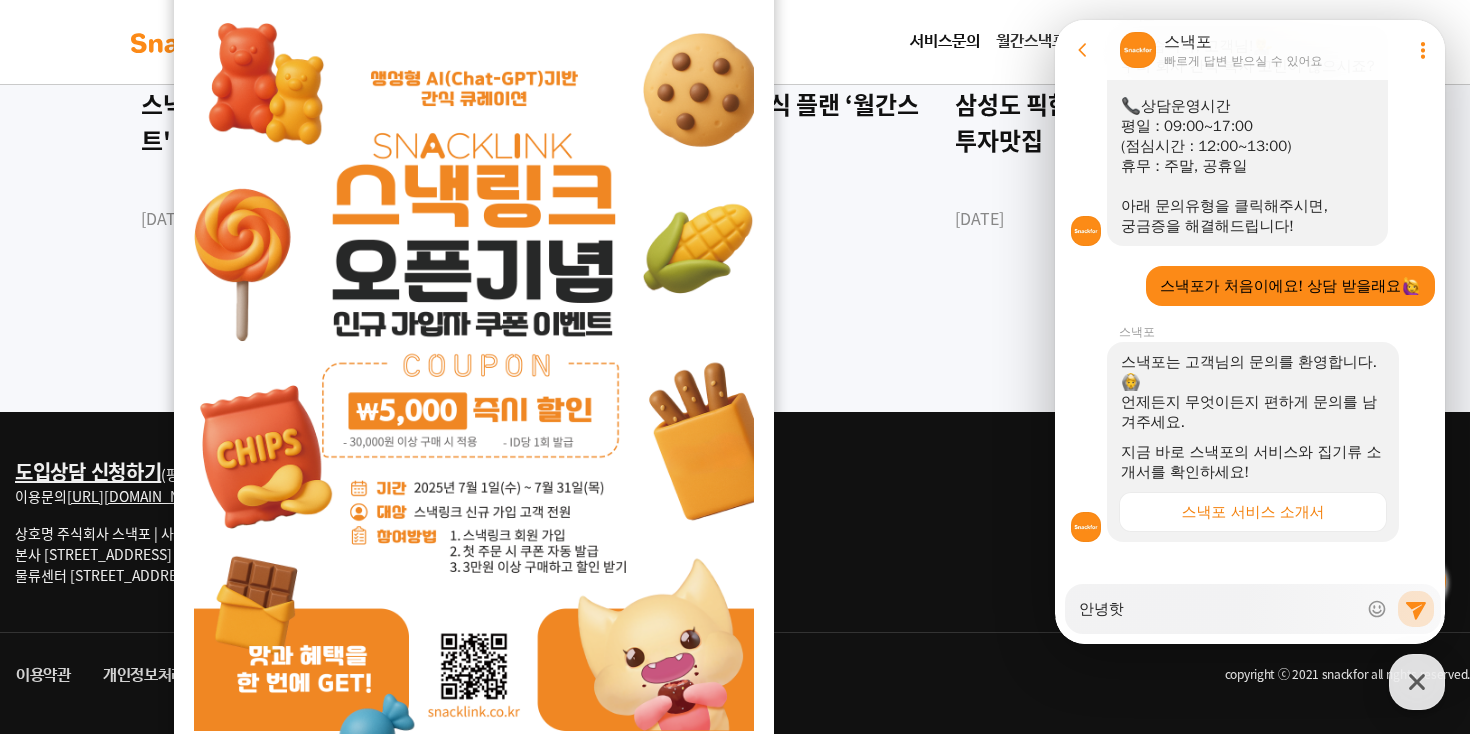 type on "x" 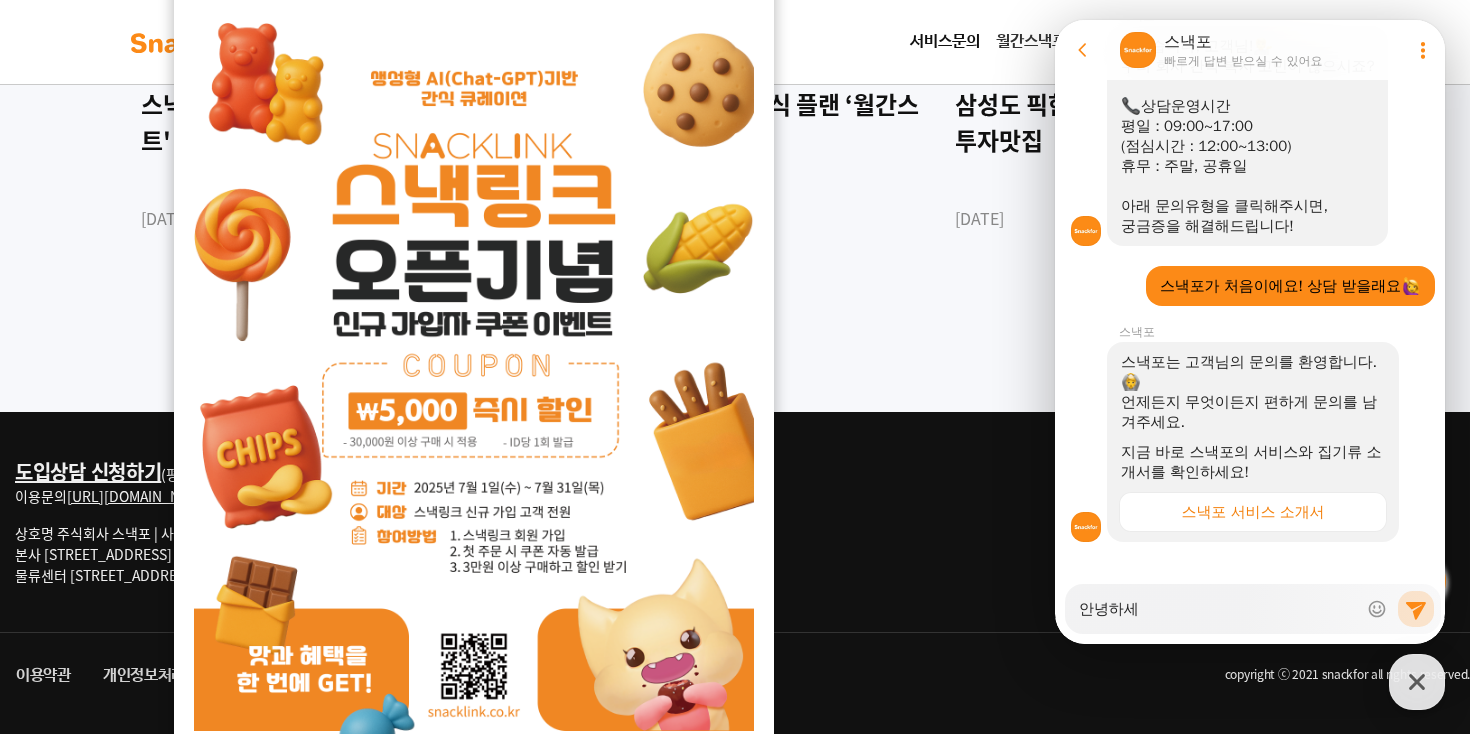 type on "x" 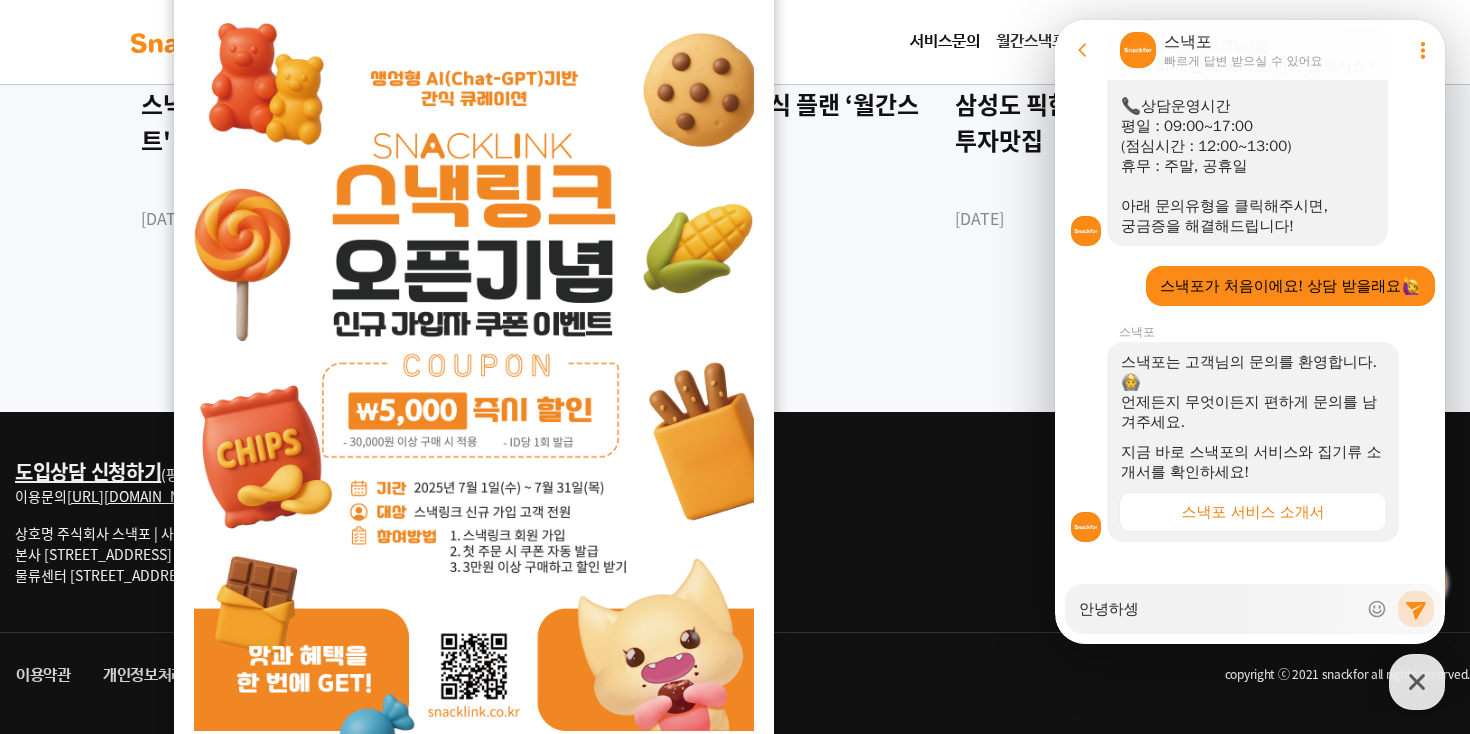 type on "안녕하세요" 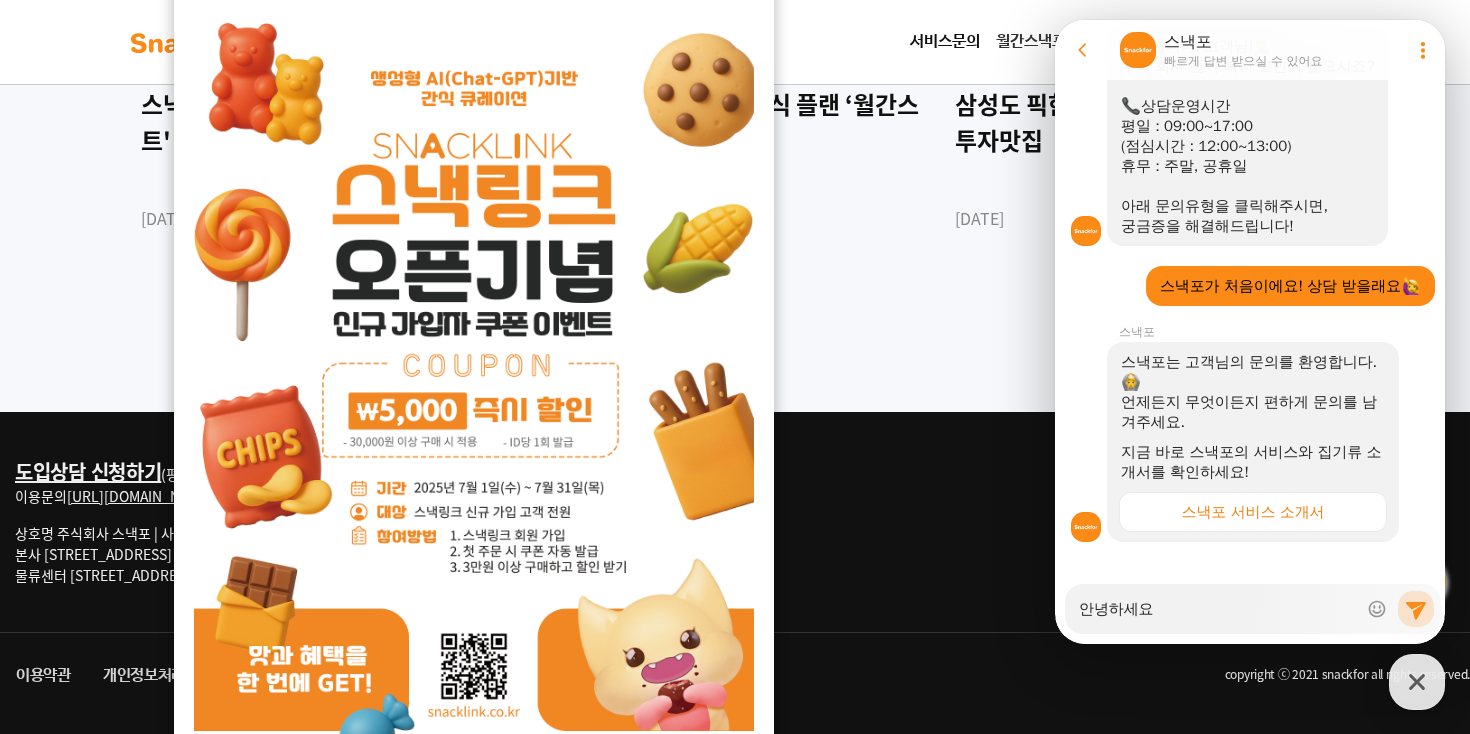 type on "x" 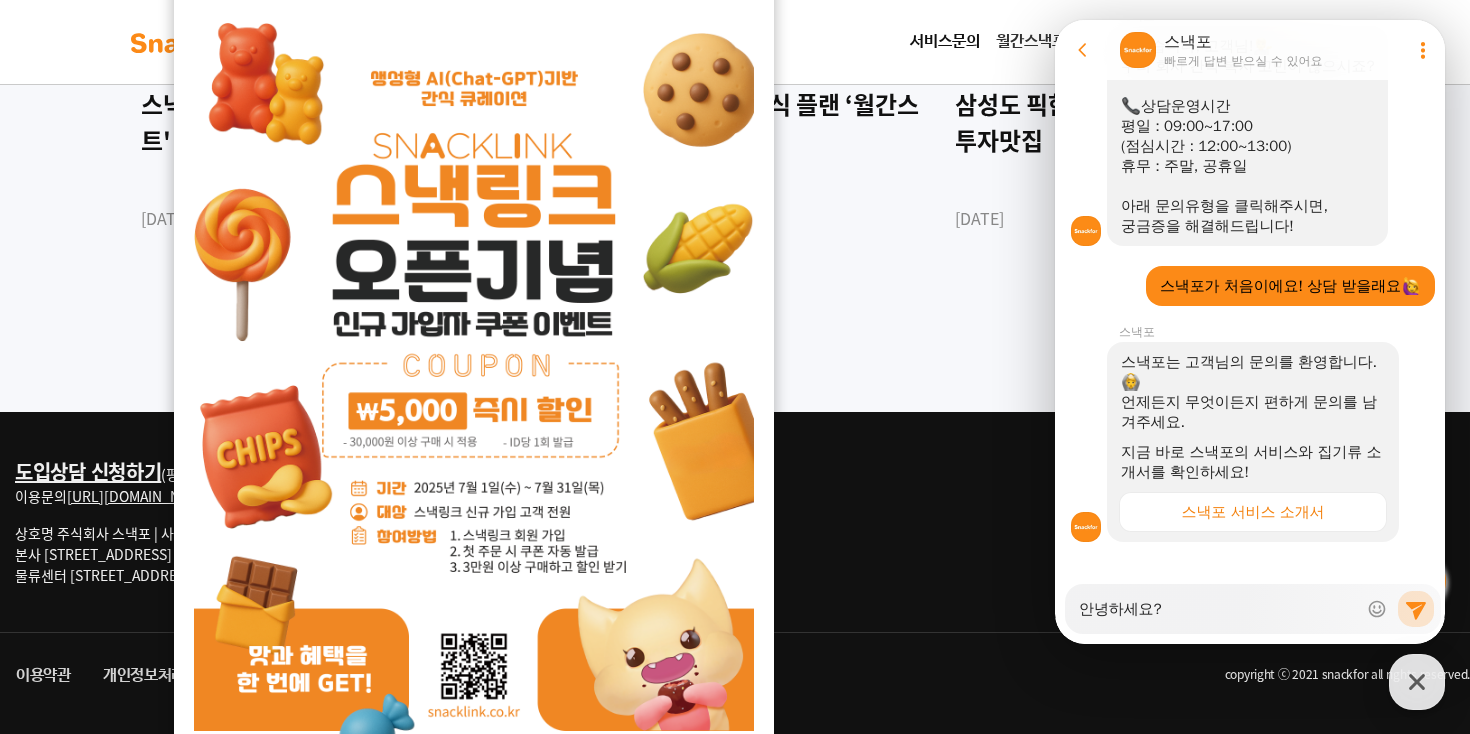 type on "안녕하세요?" 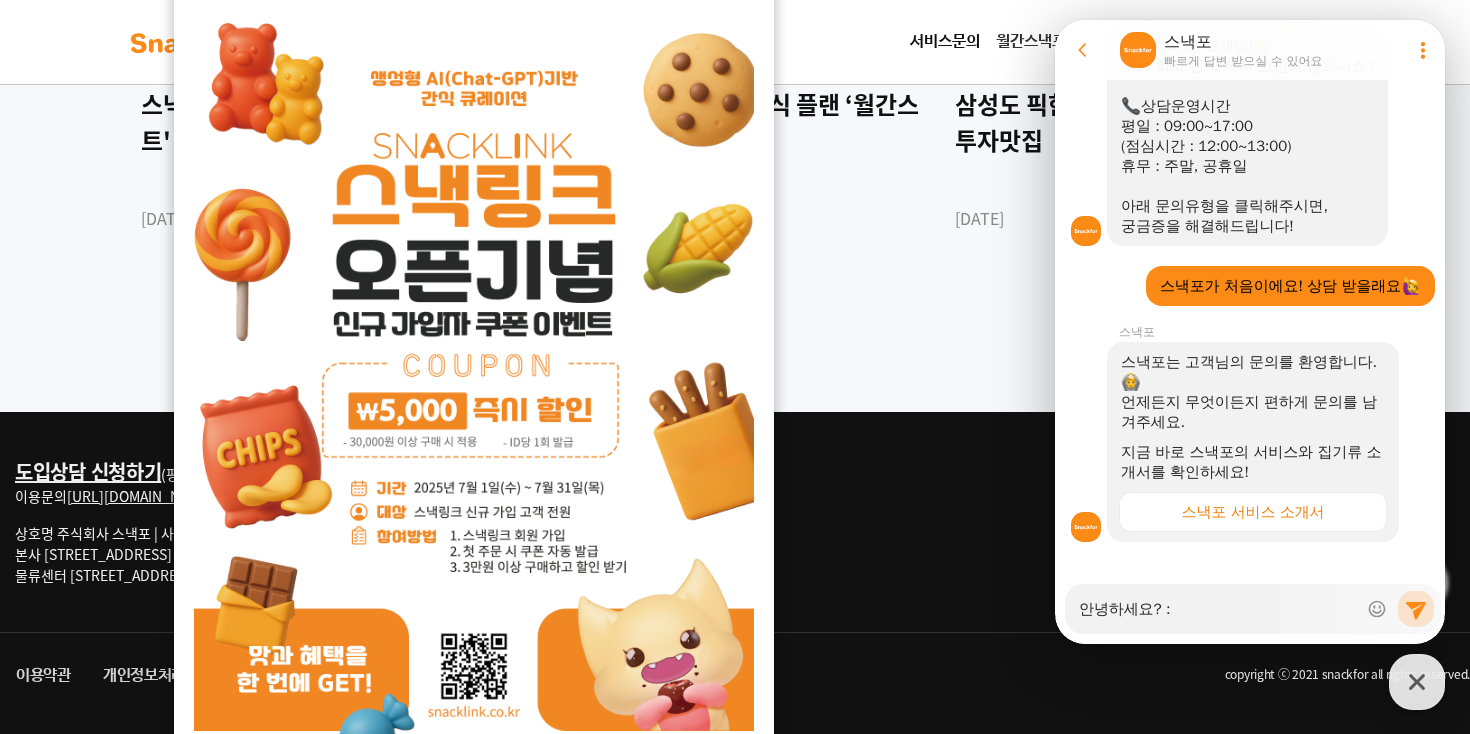 type on "x" 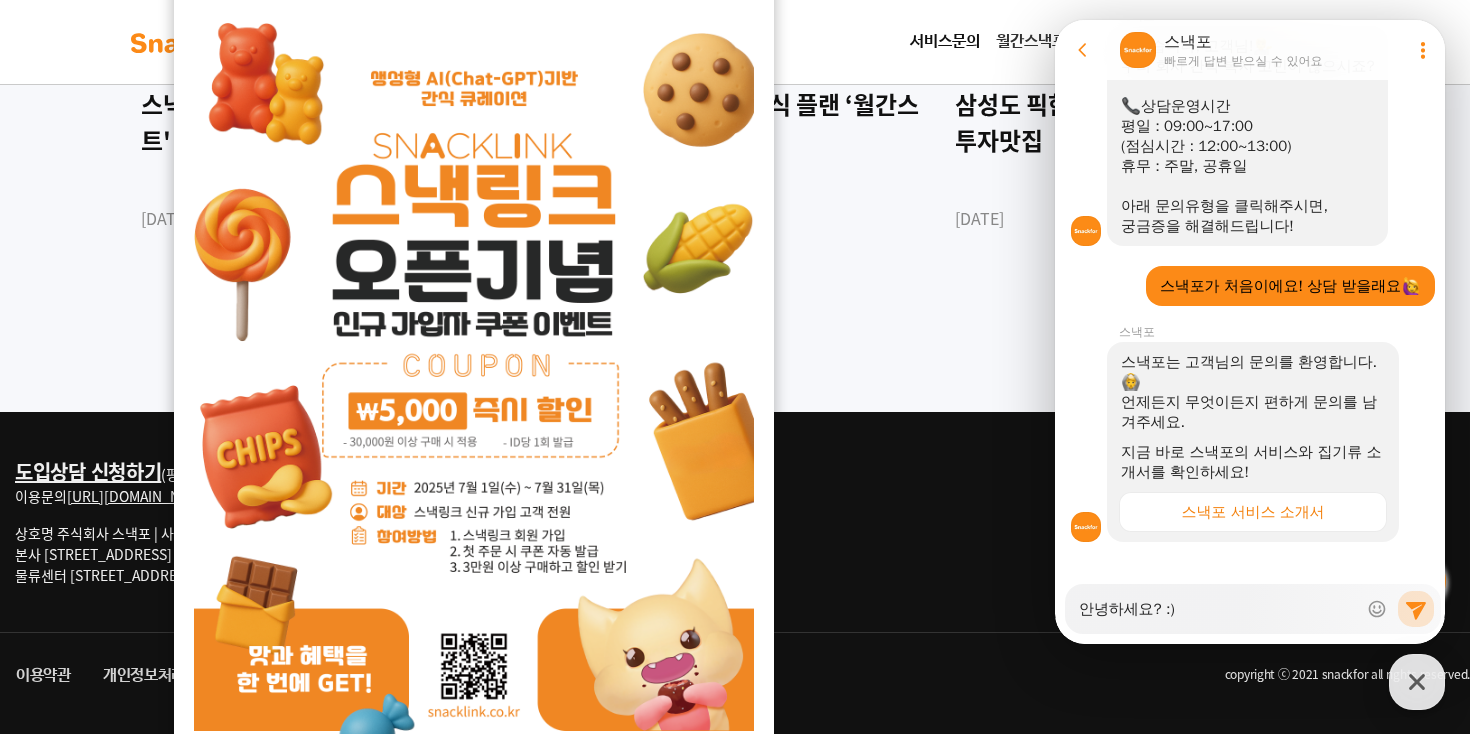 type on "x" 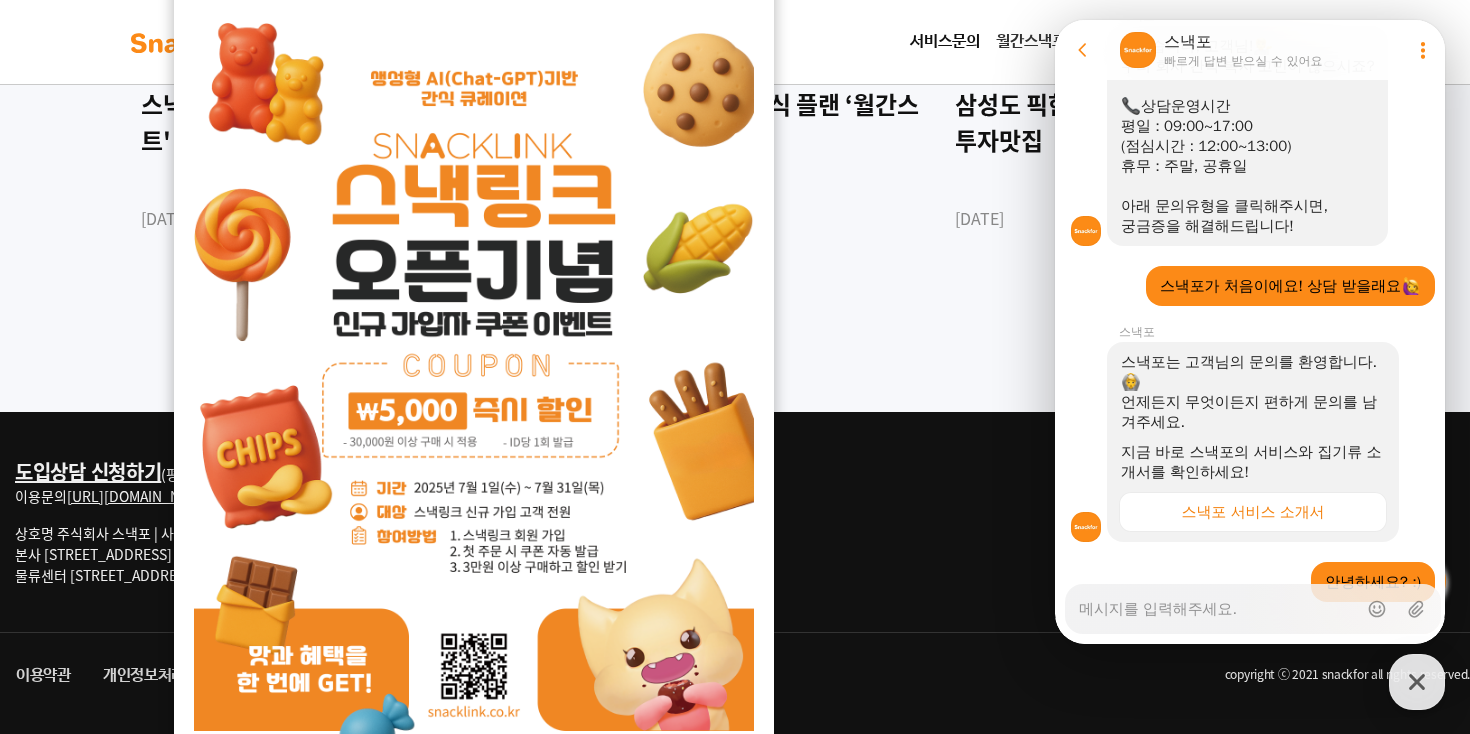 scroll, scrollTop: 400, scrollLeft: 0, axis: vertical 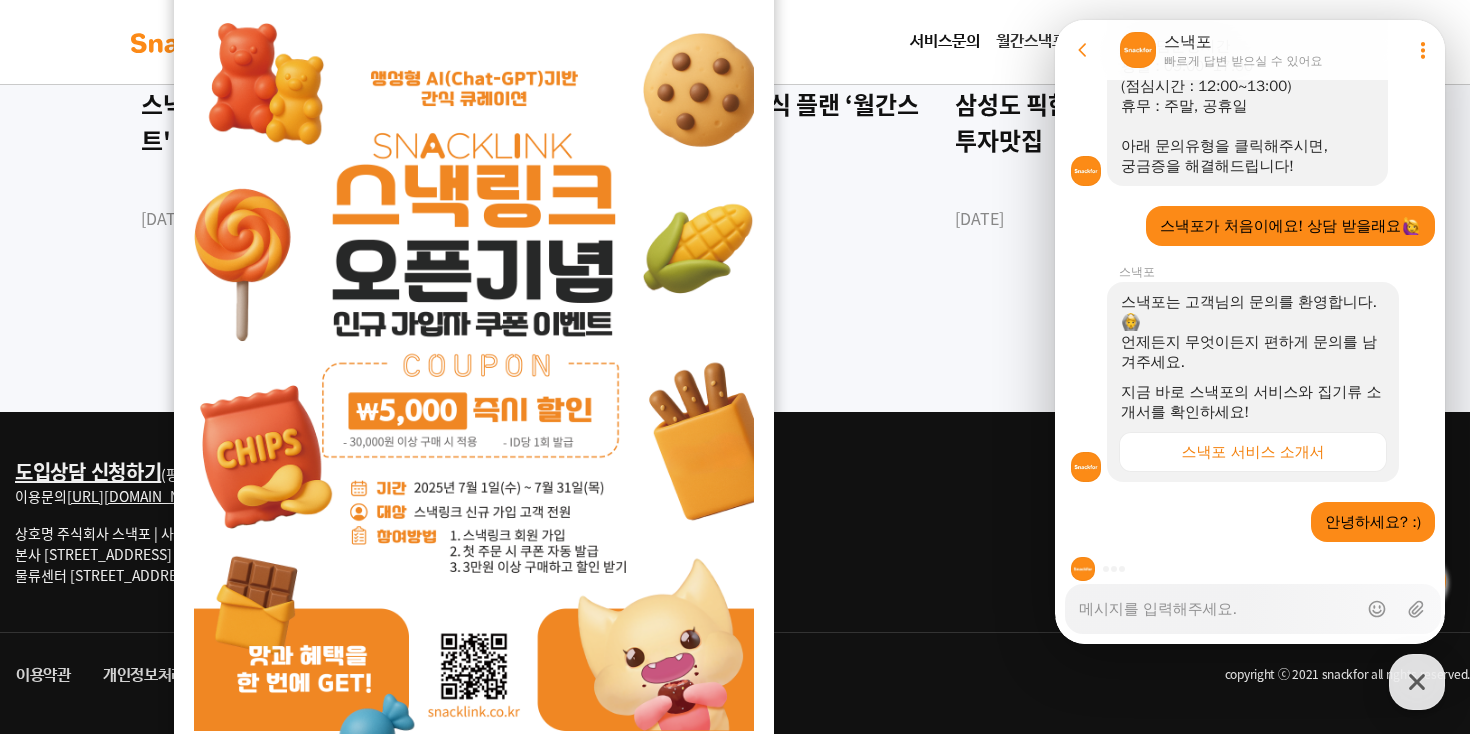 type on "x" 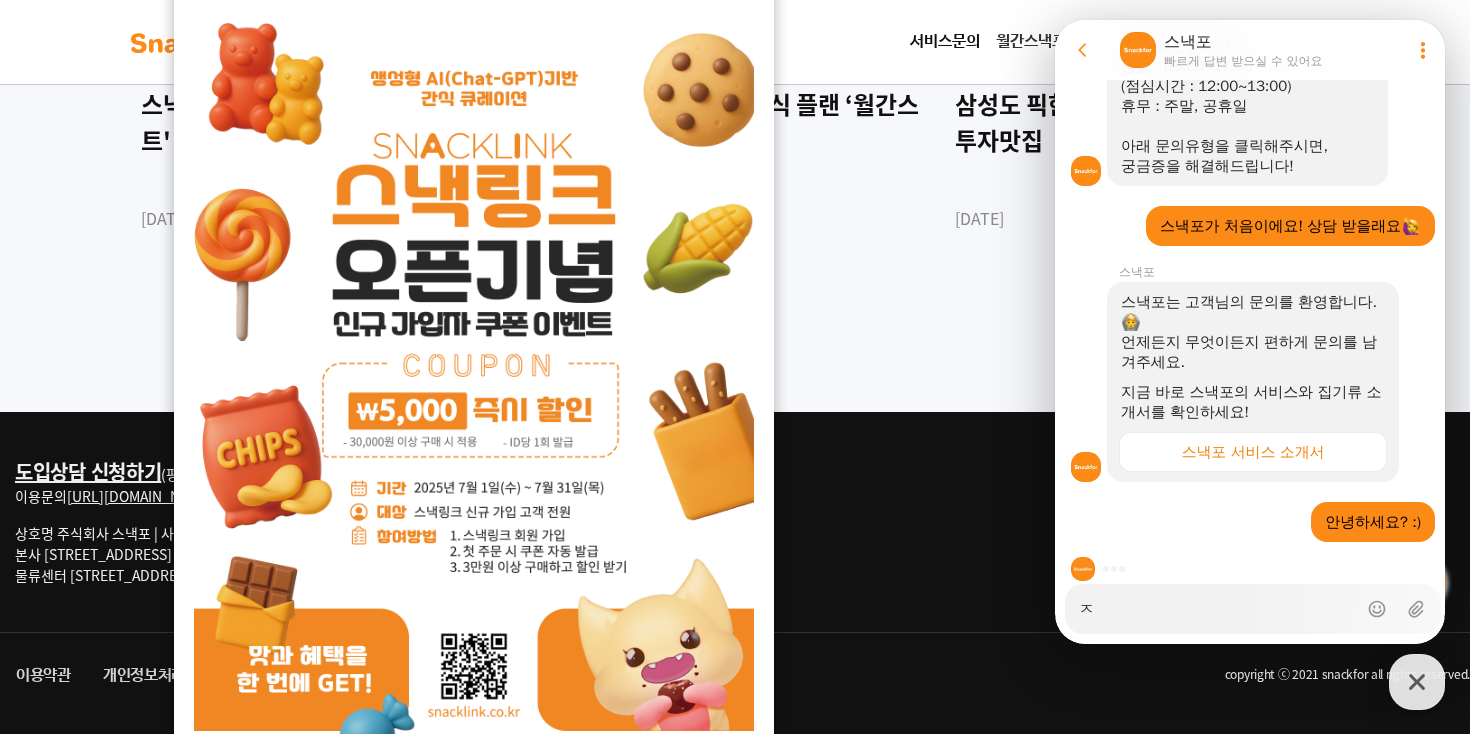 type on "x" 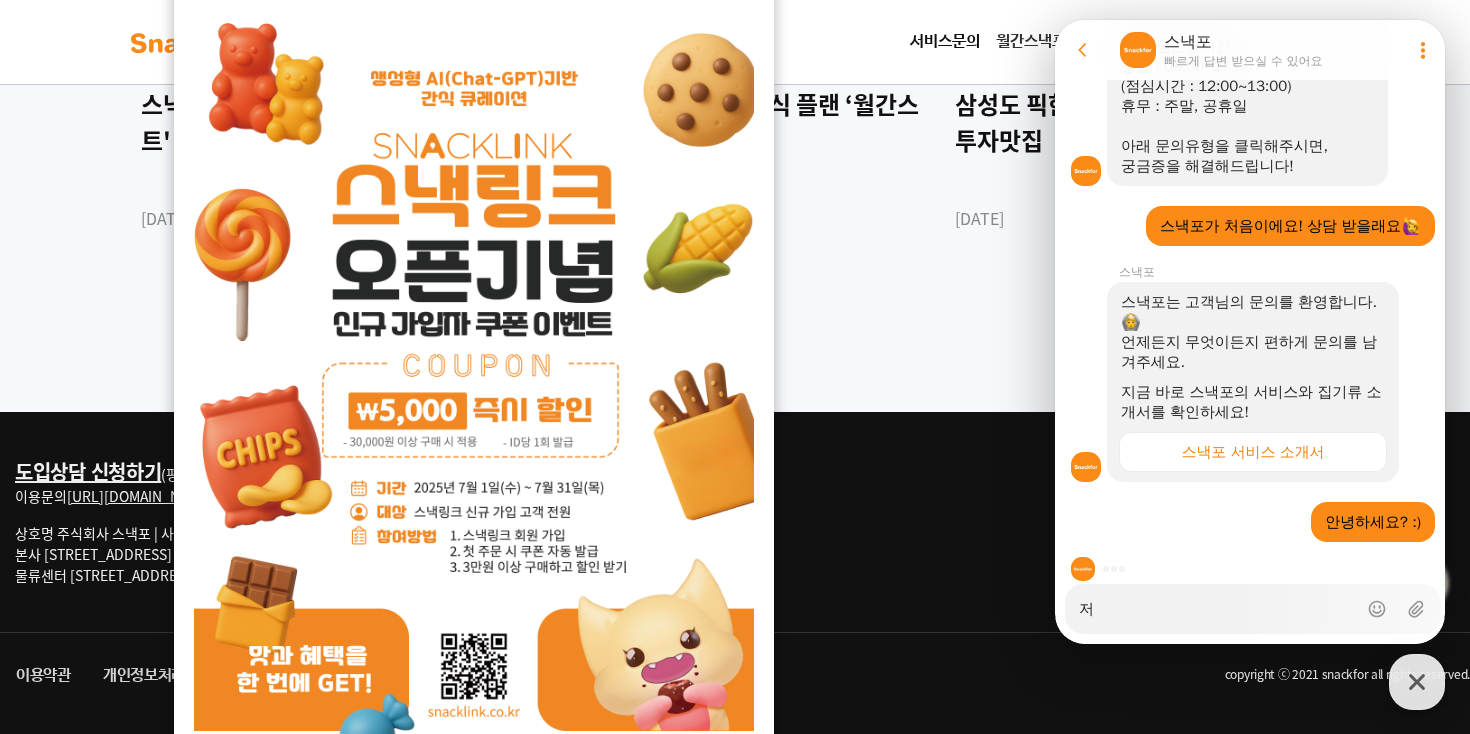 type on "x" 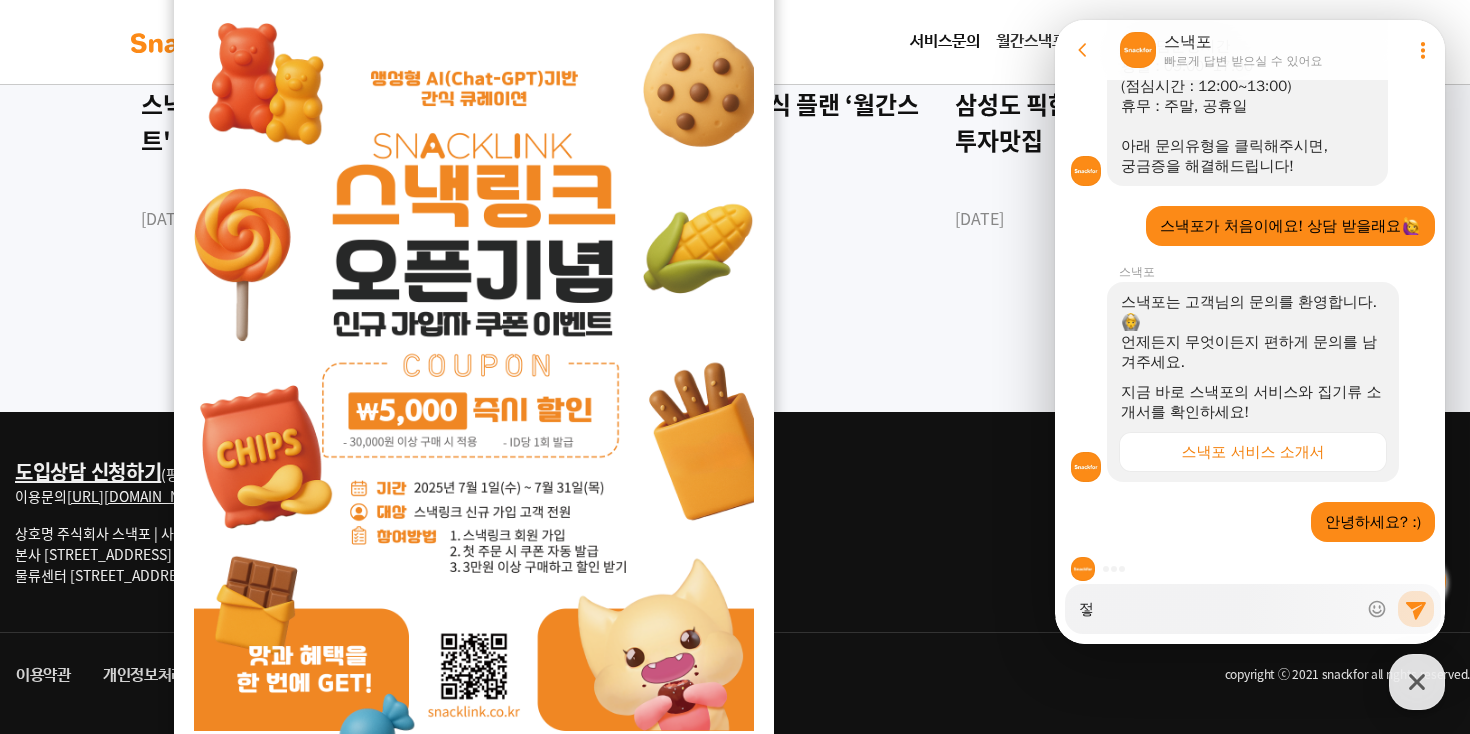 type on "x" 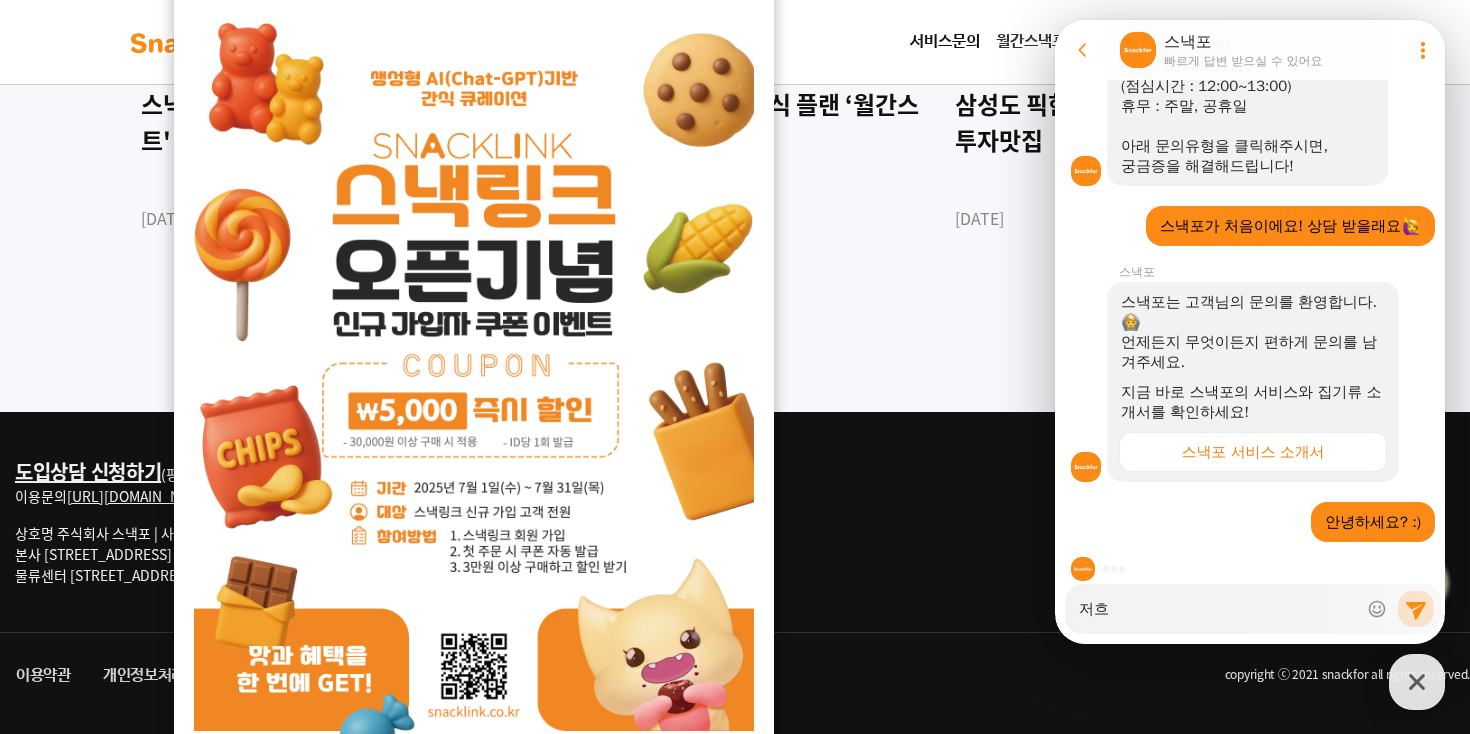 type on "x" 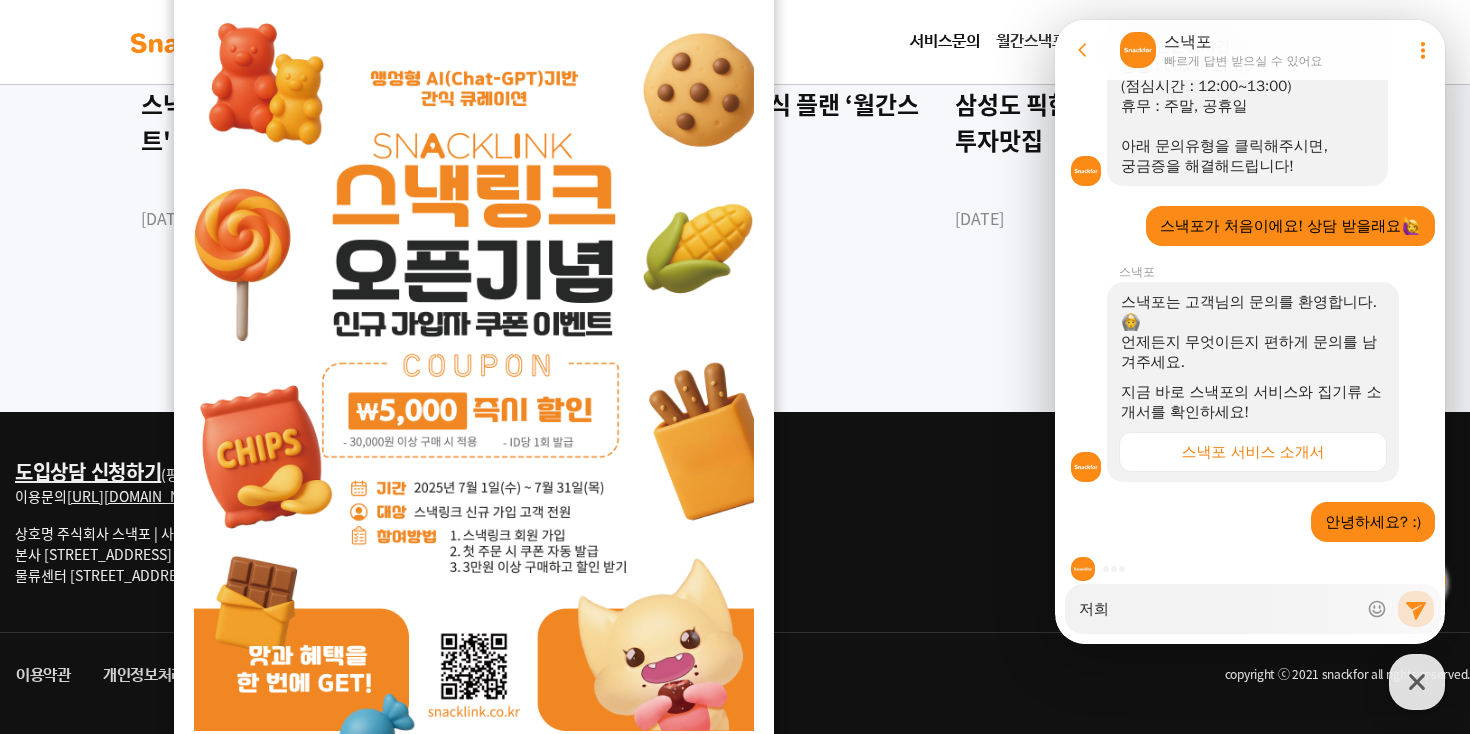 type on "x" 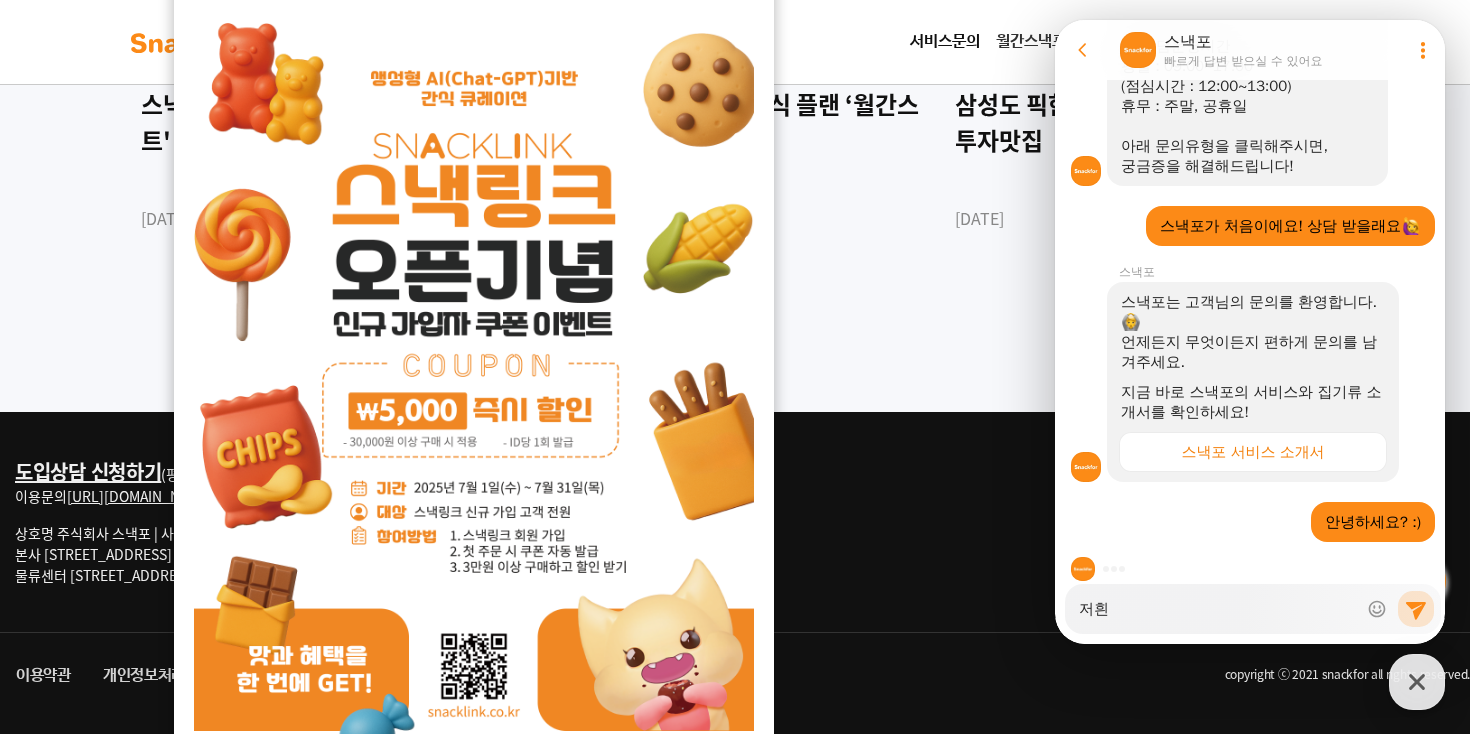 type on "x" 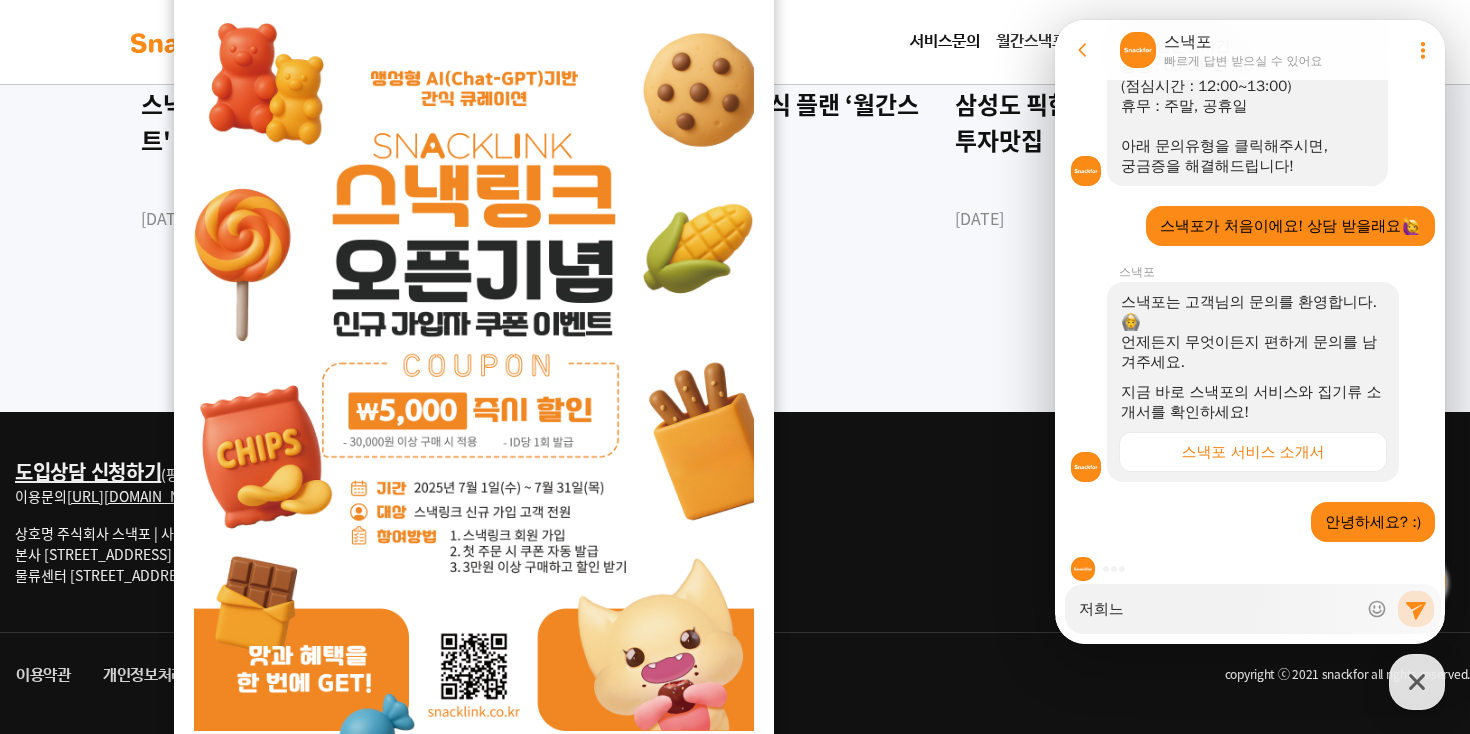 type on "x" 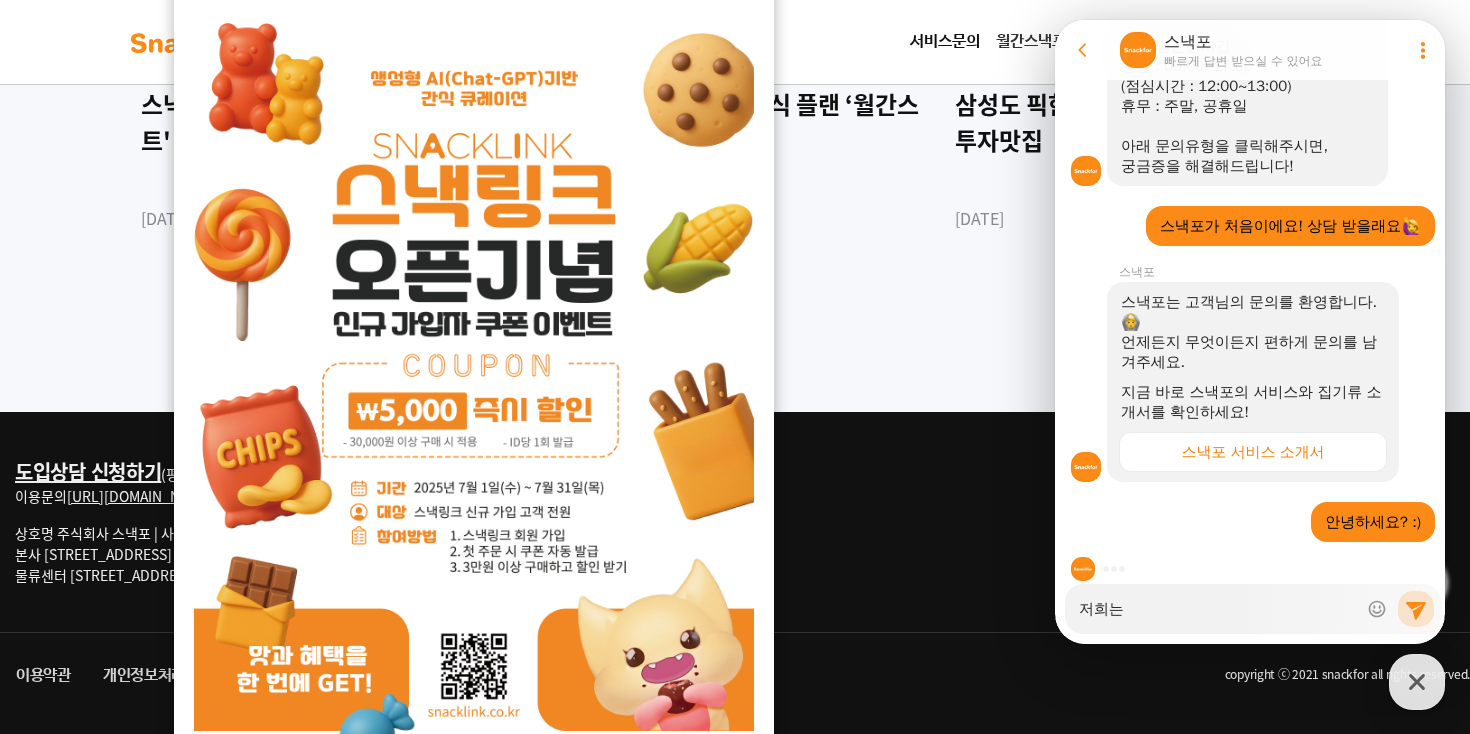 type on "저희는" 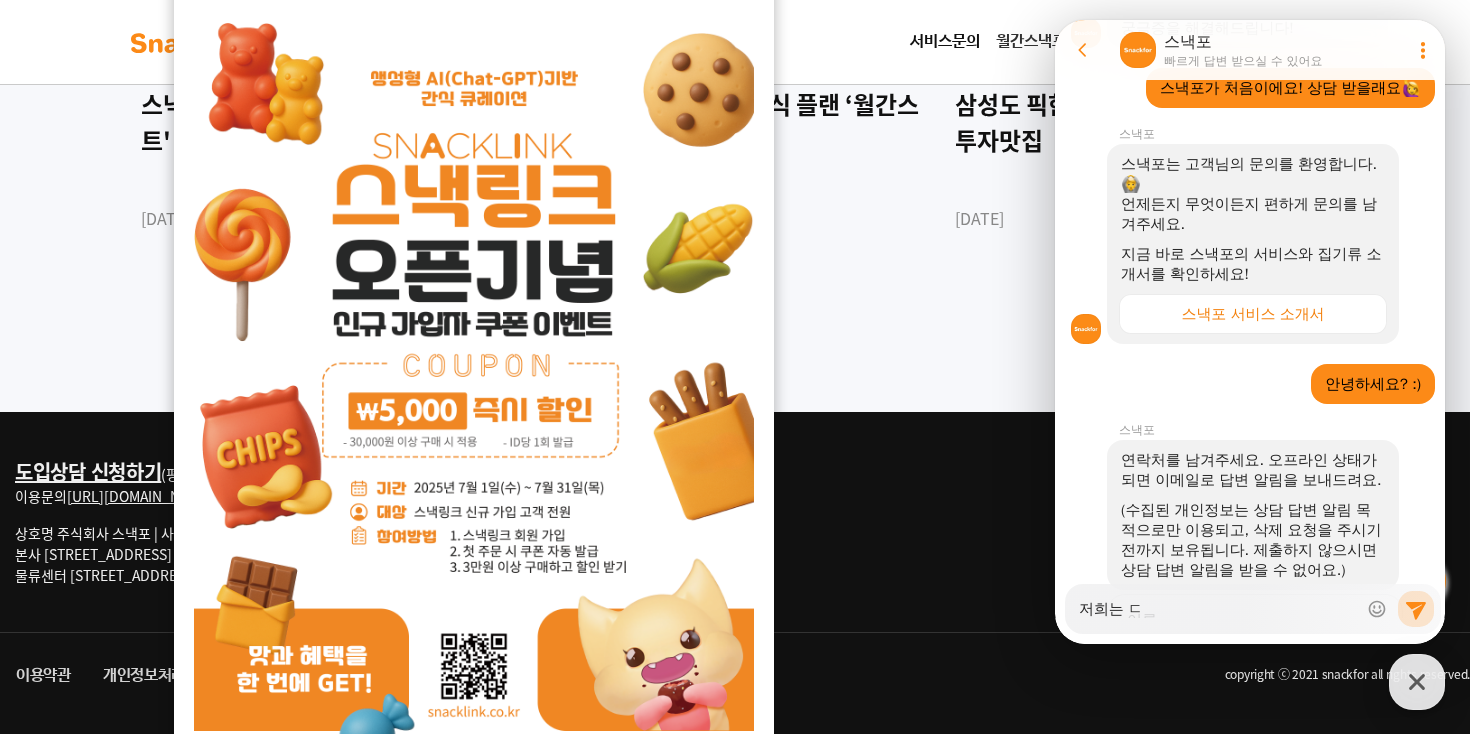 type on "x" 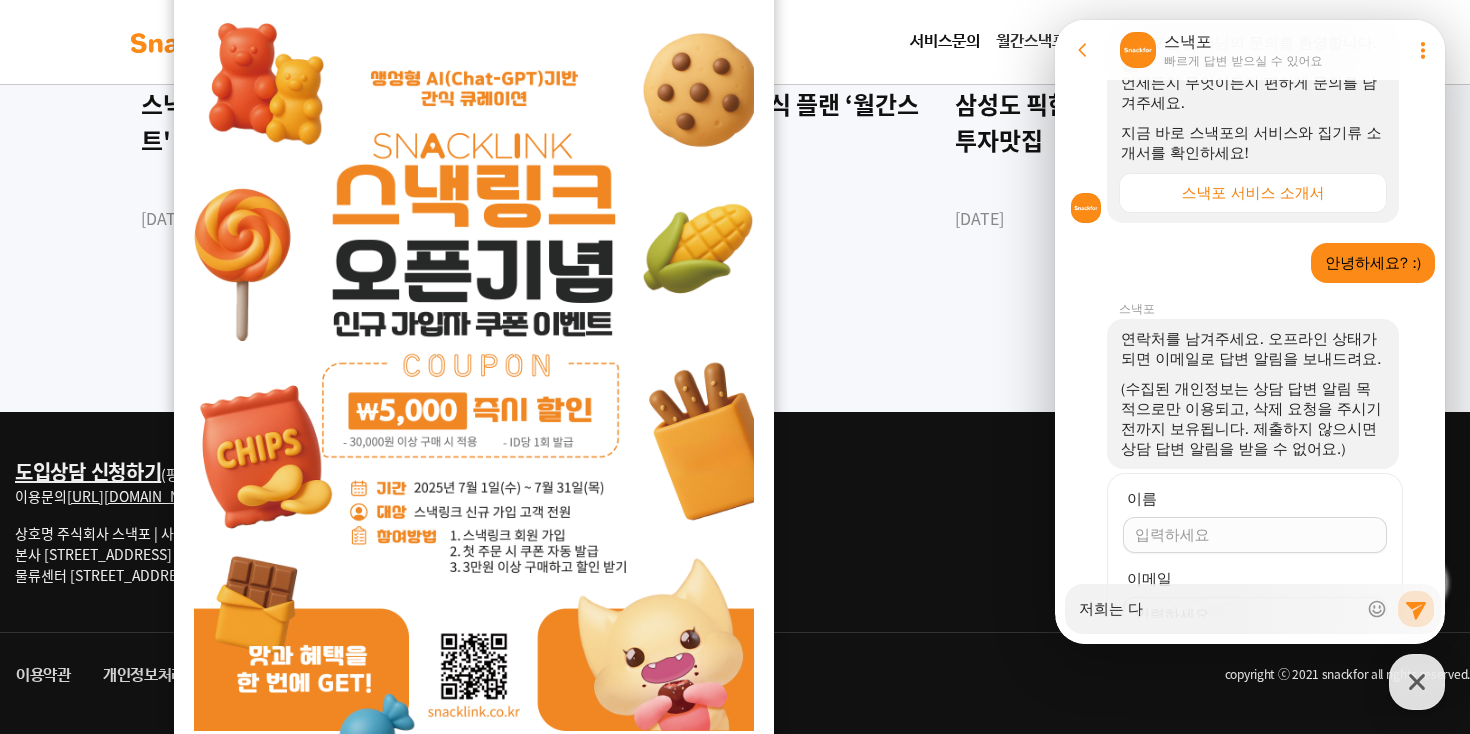 type on "x" 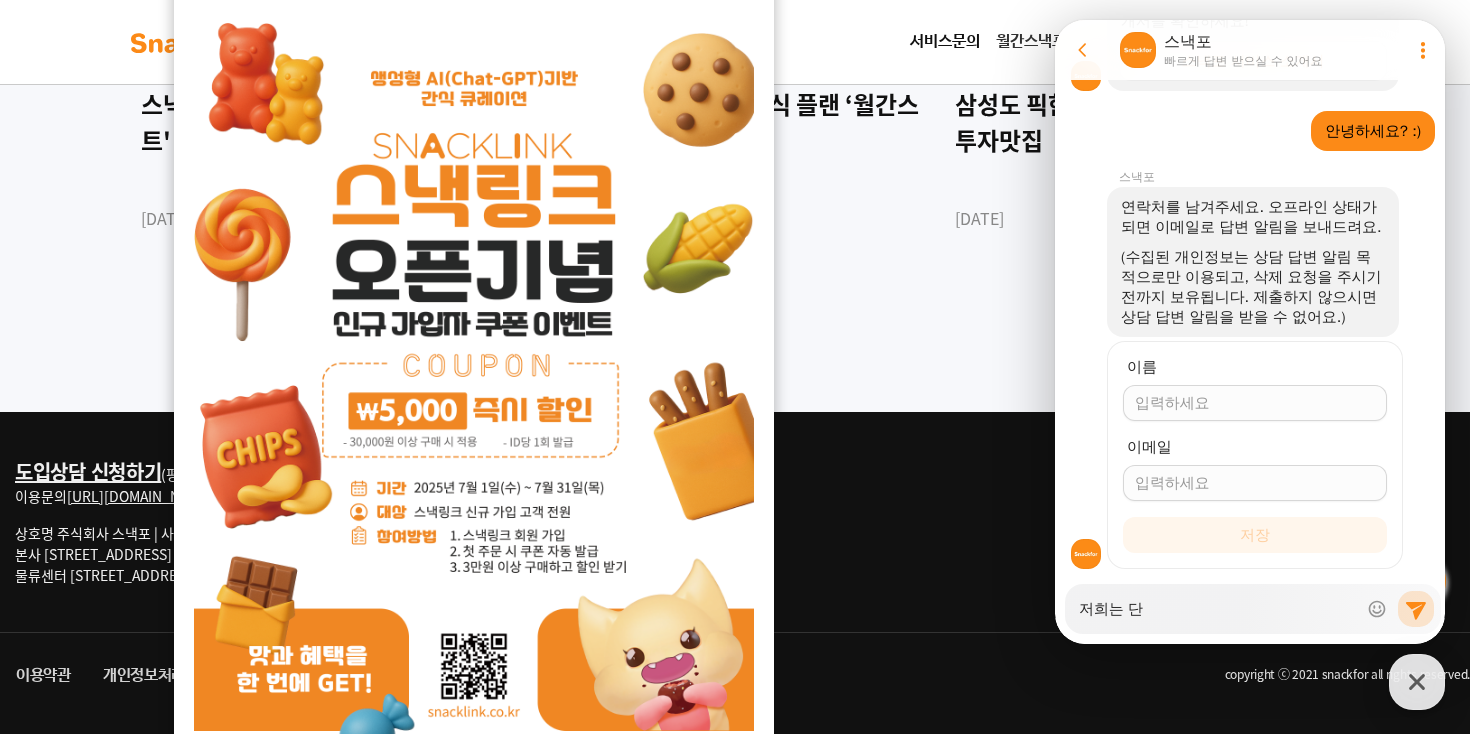 type on "저희는 단ㅂ" 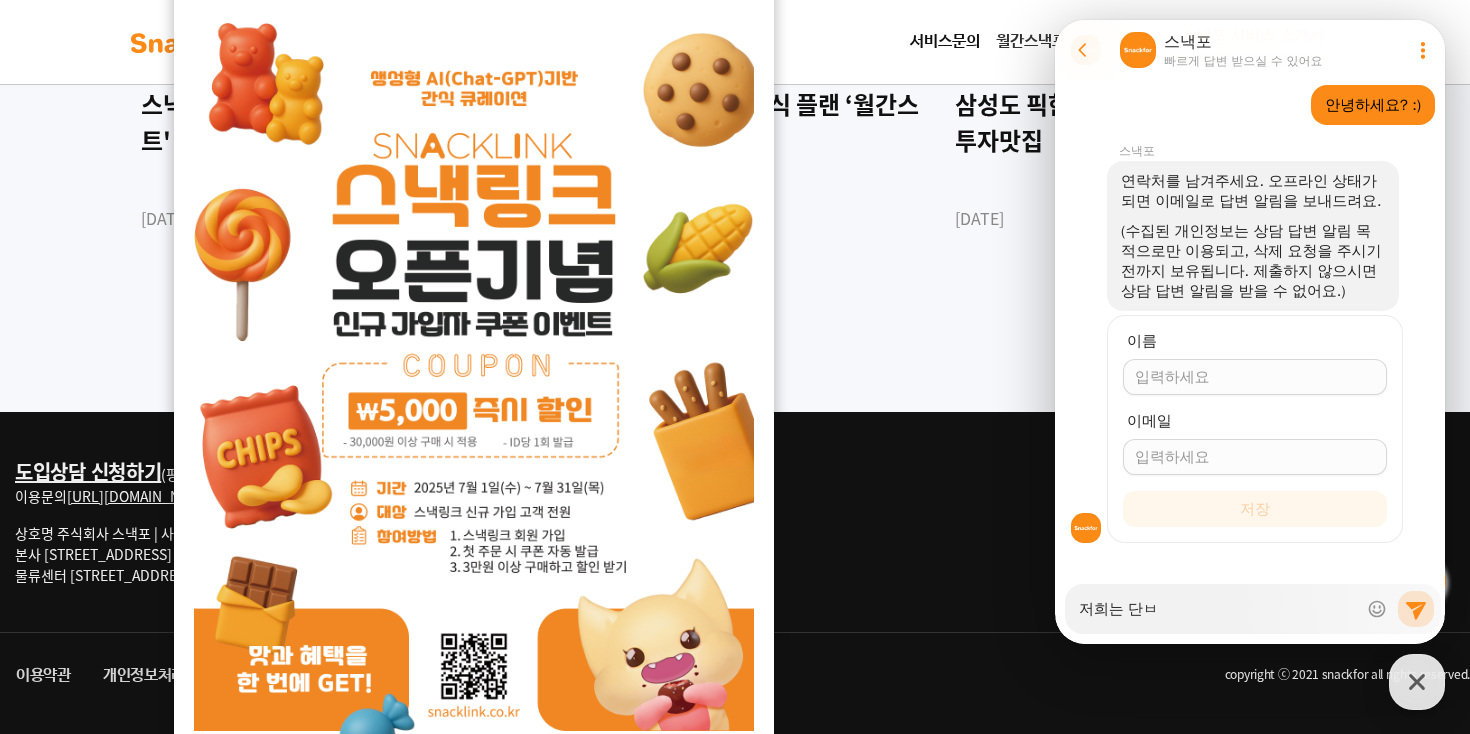 type on "x" 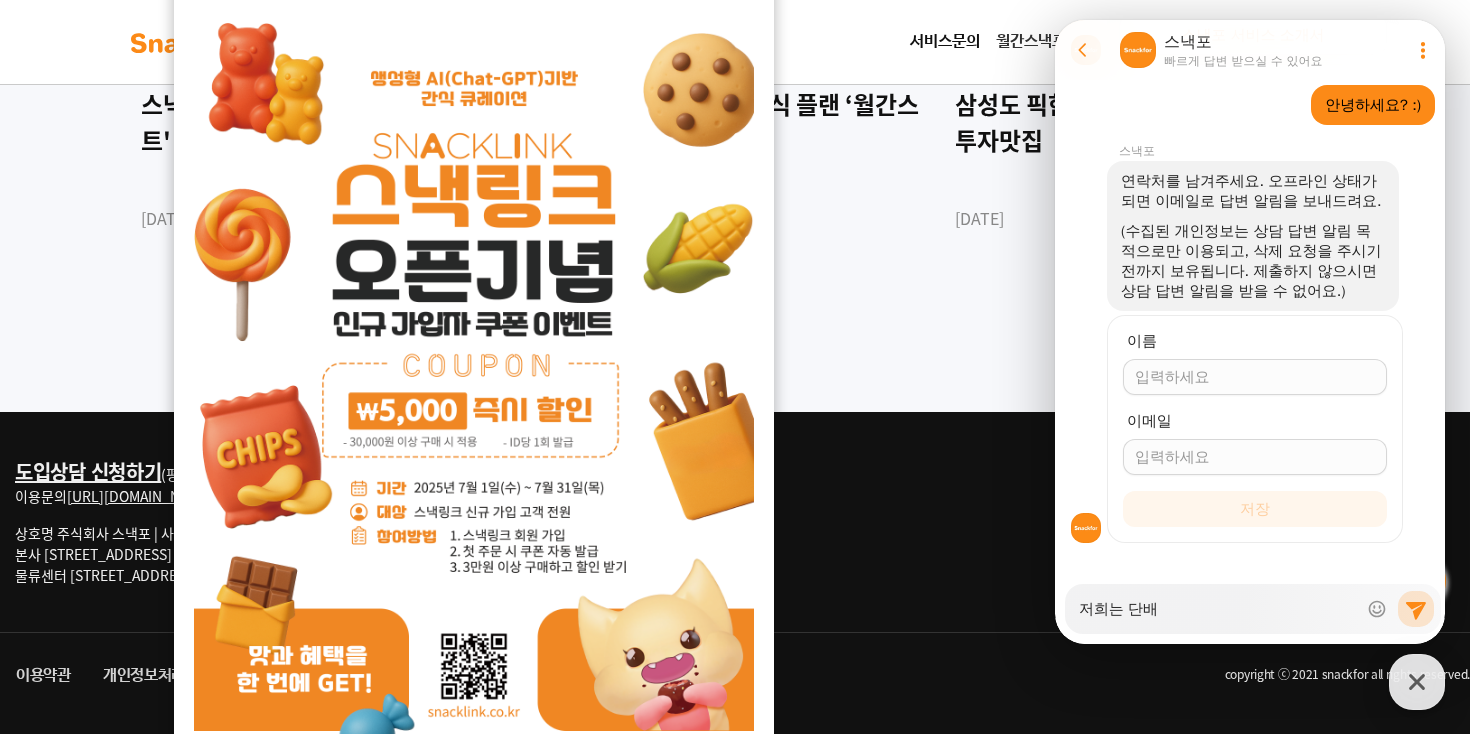 scroll, scrollTop: 818, scrollLeft: 0, axis: vertical 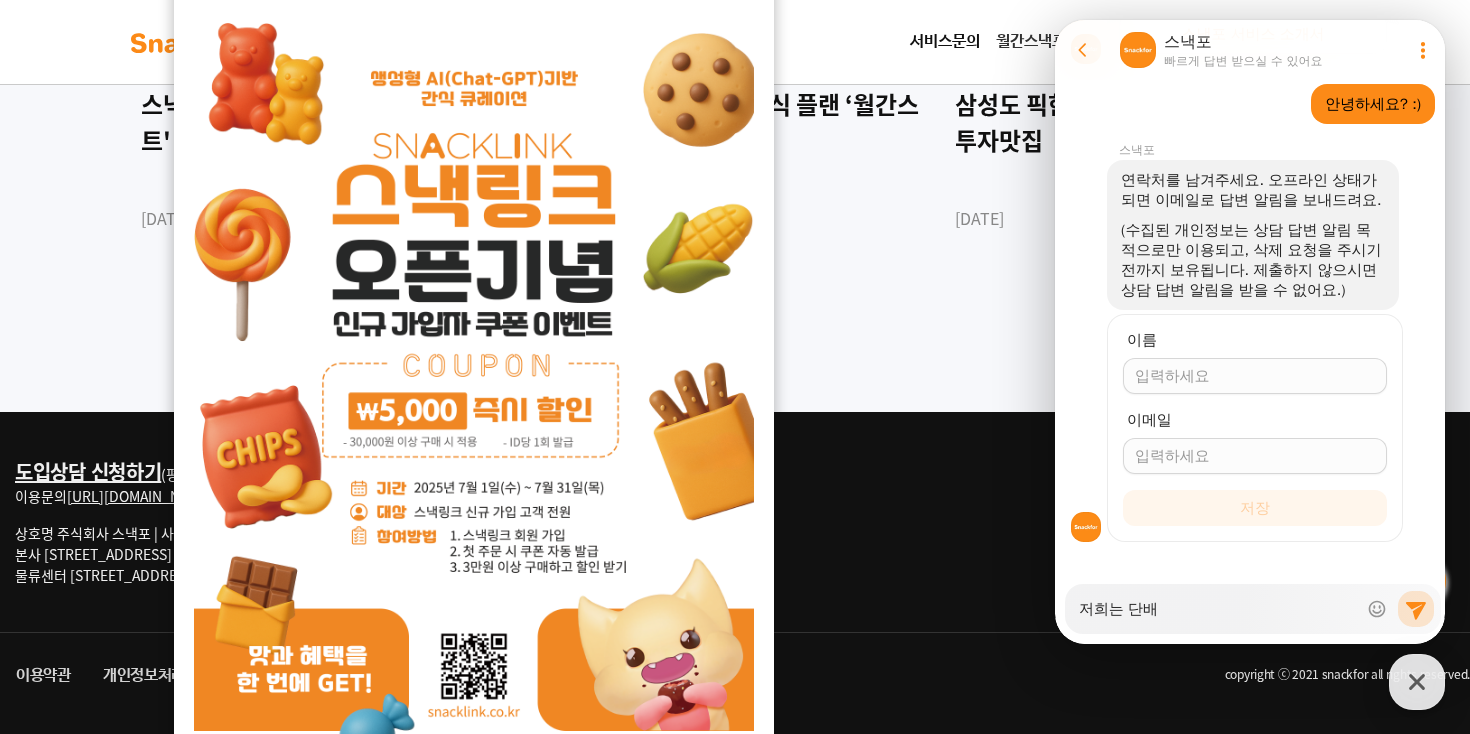 type on "저희는 단백" 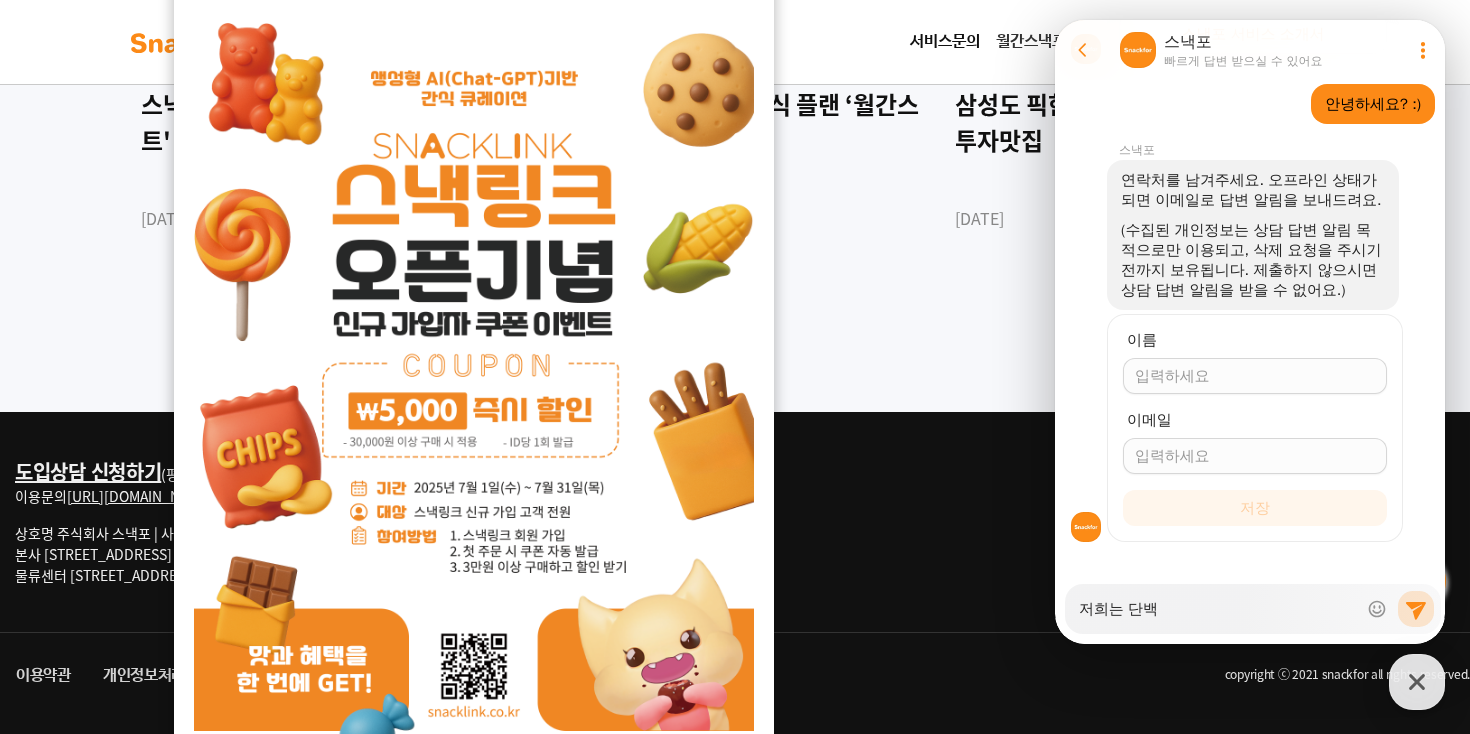 type on "x" 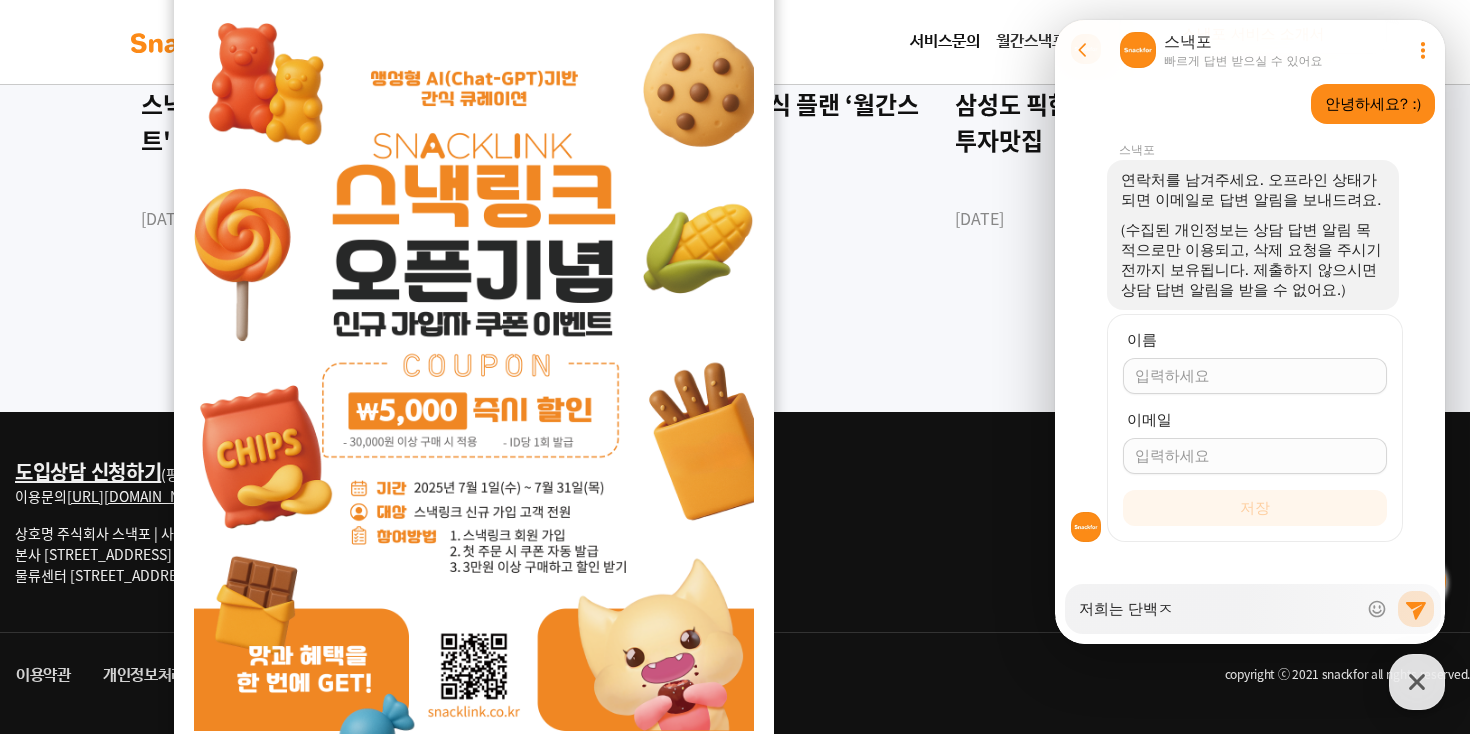 type on "x" 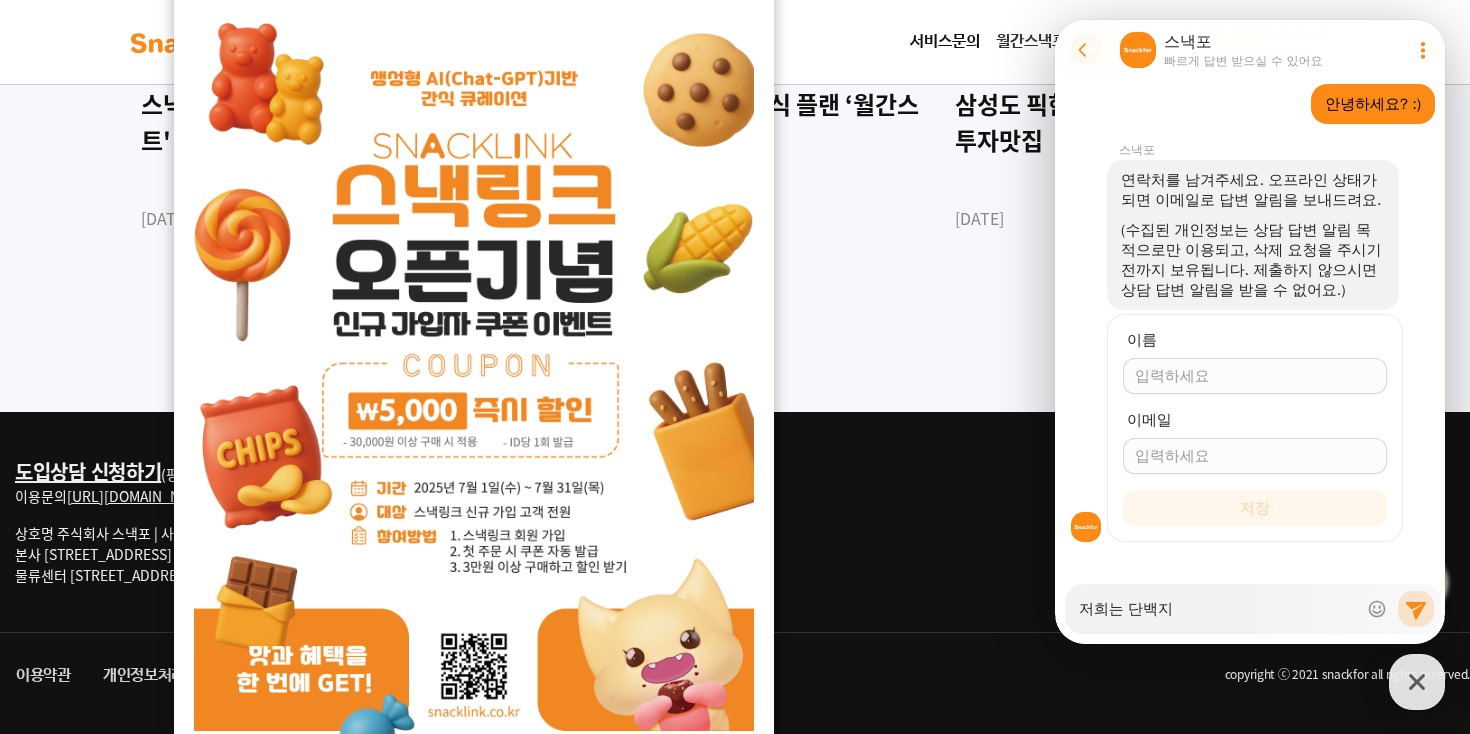 type on "저희는 단백질" 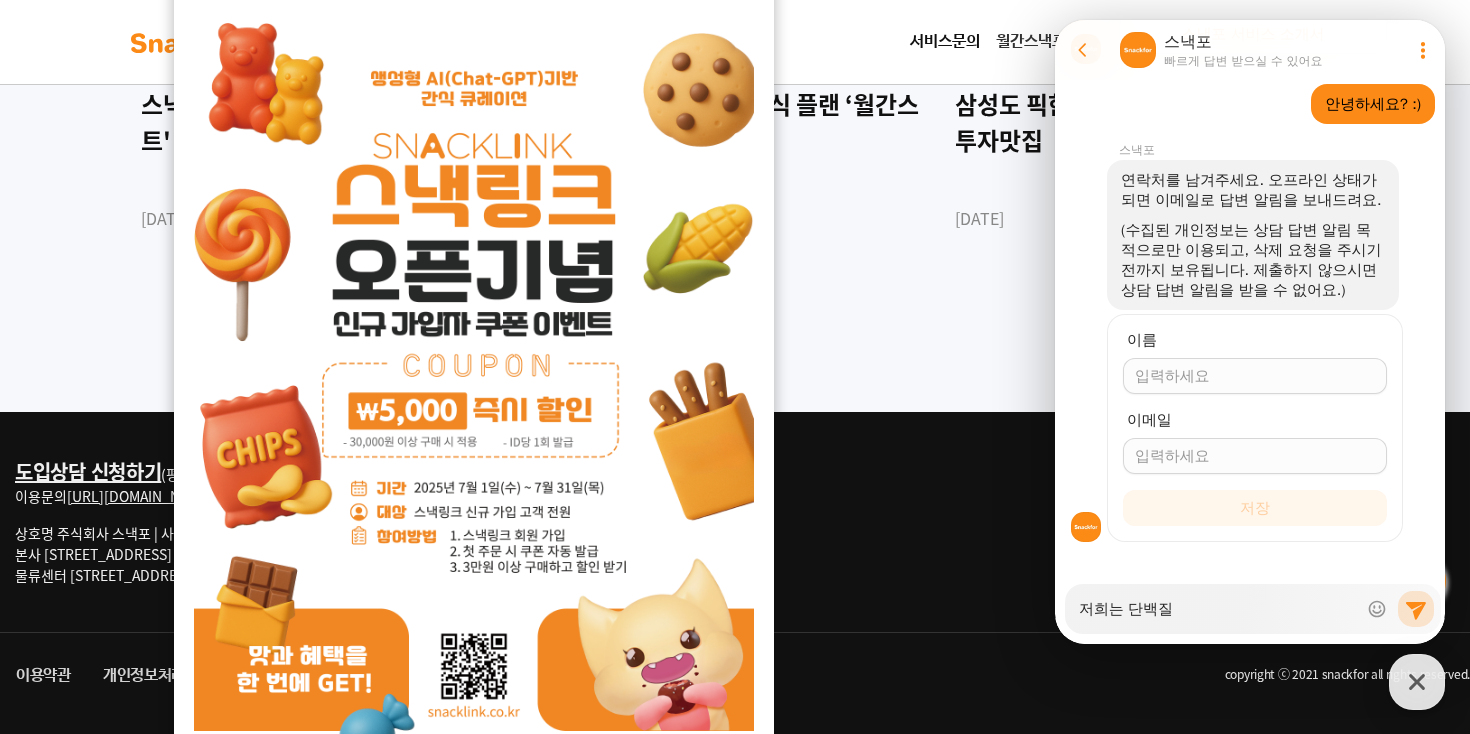 type on "x" 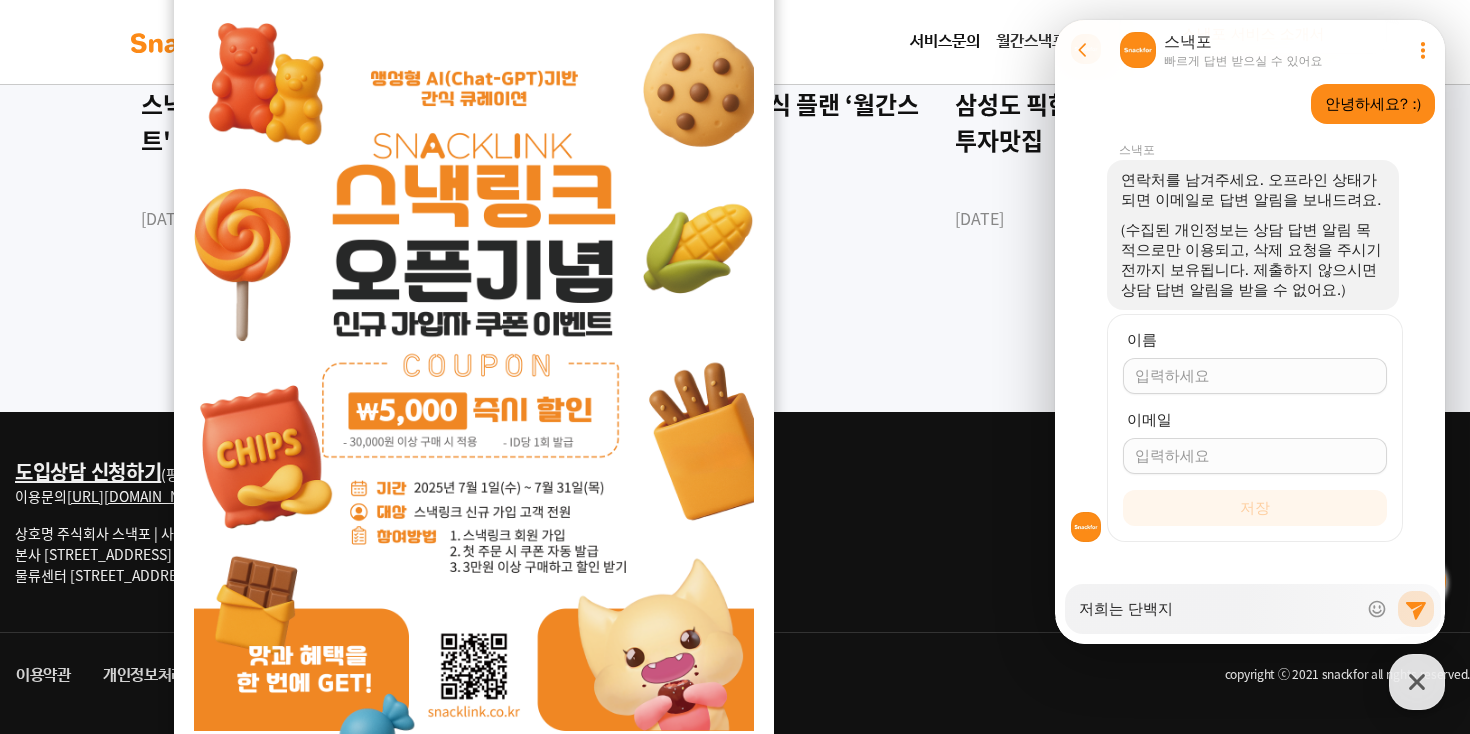type on "x" 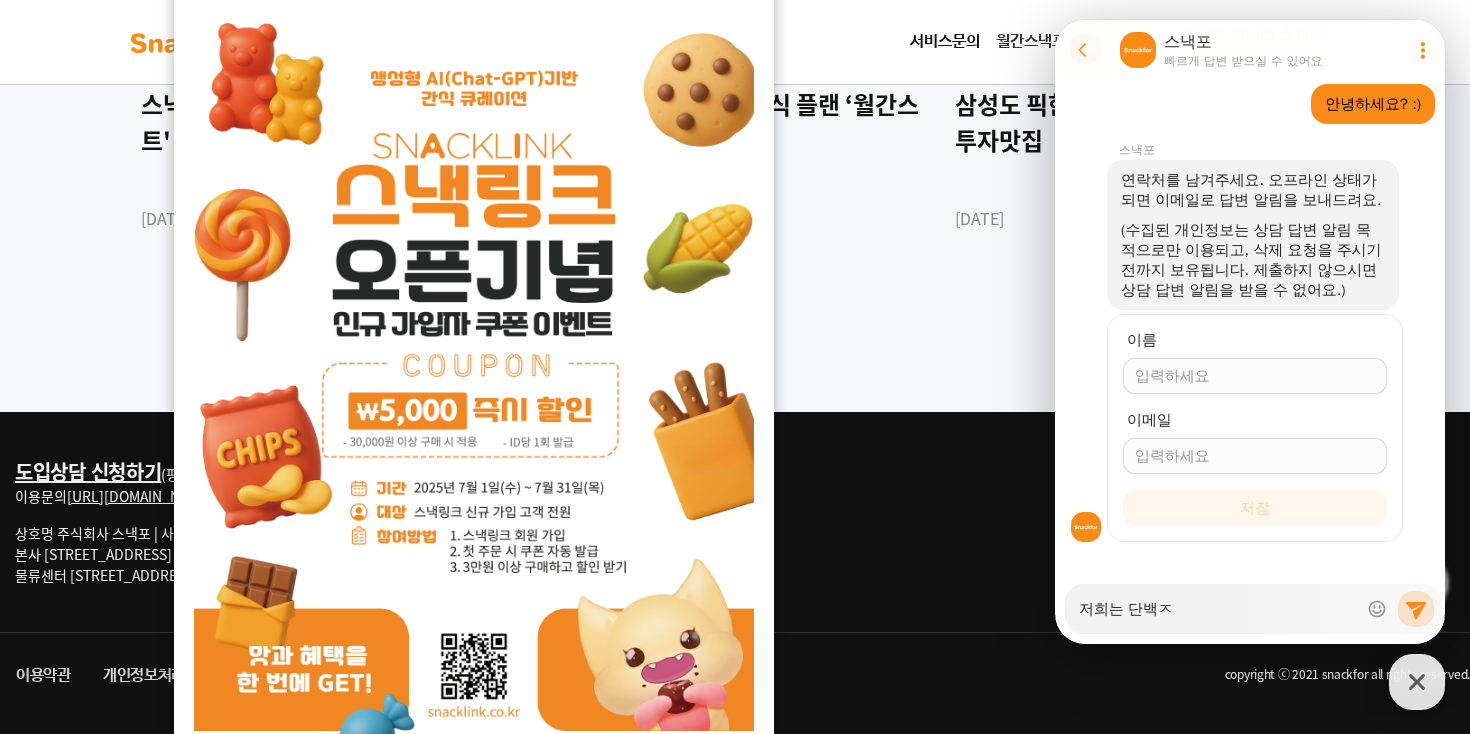 type on "x" 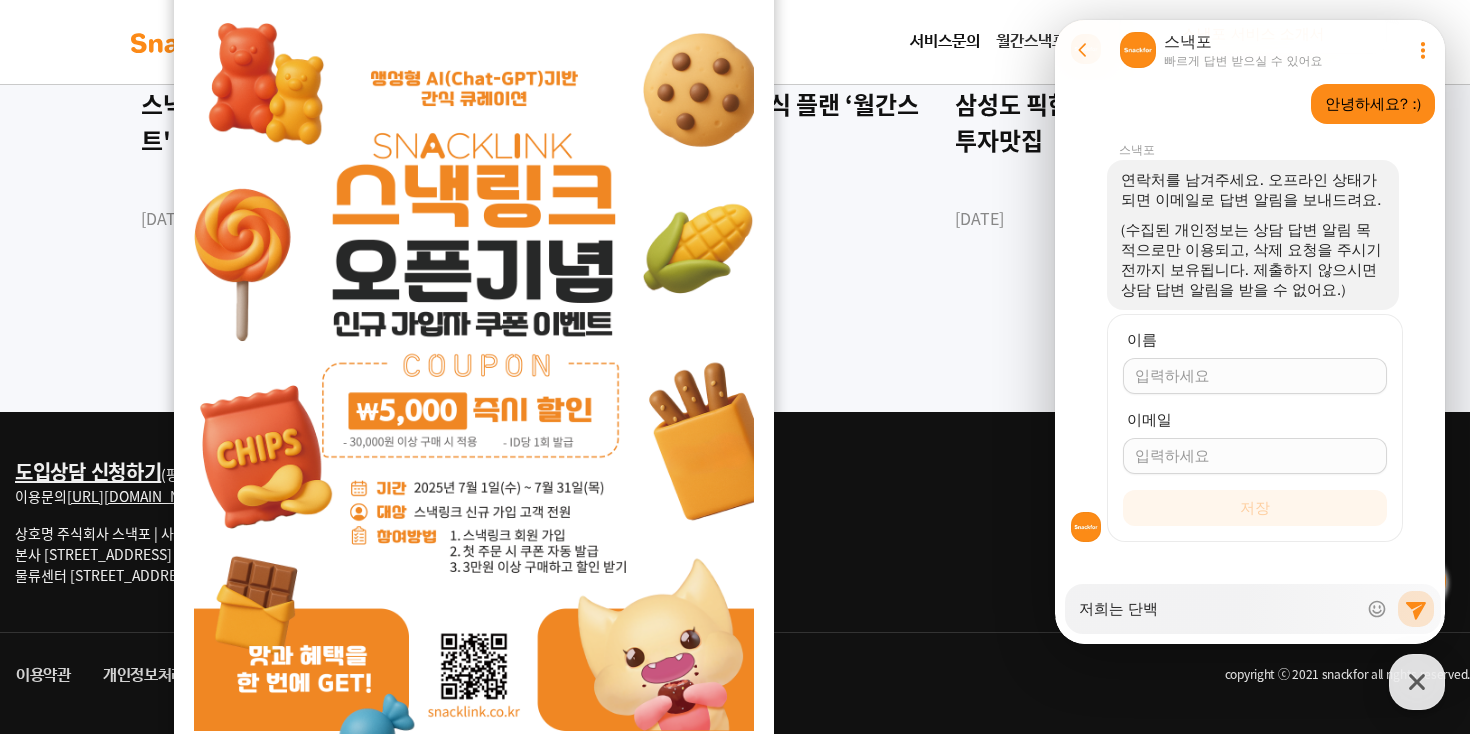 type on "x" 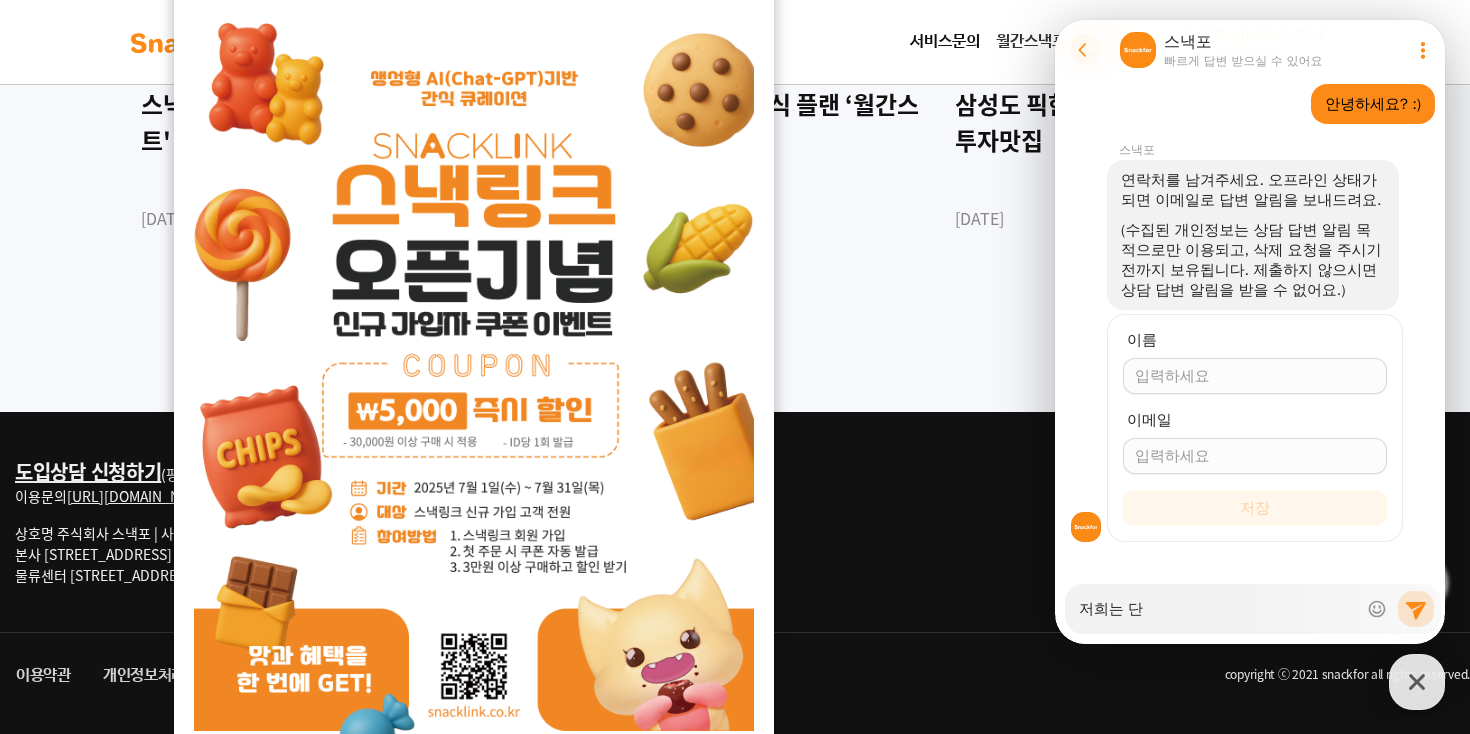 type on "x" 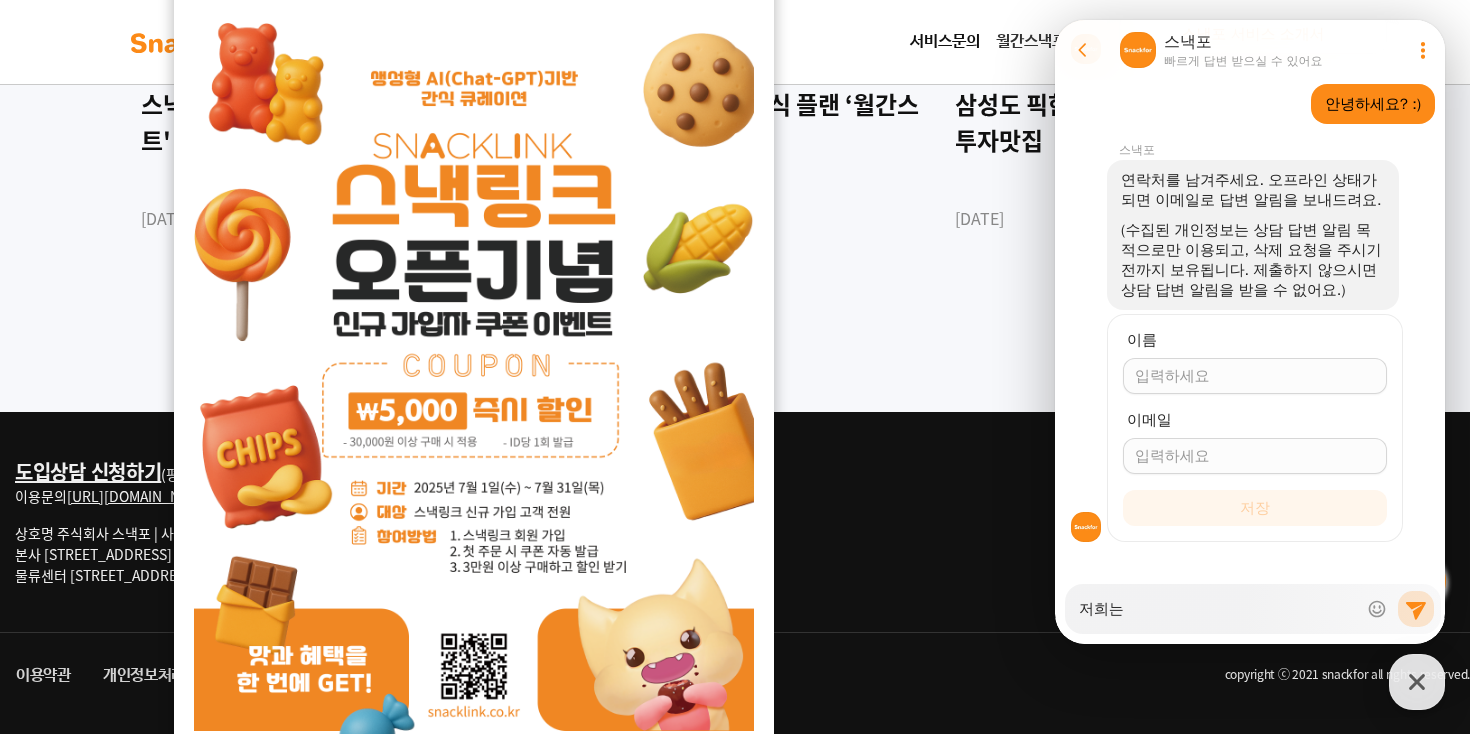 type on "x" 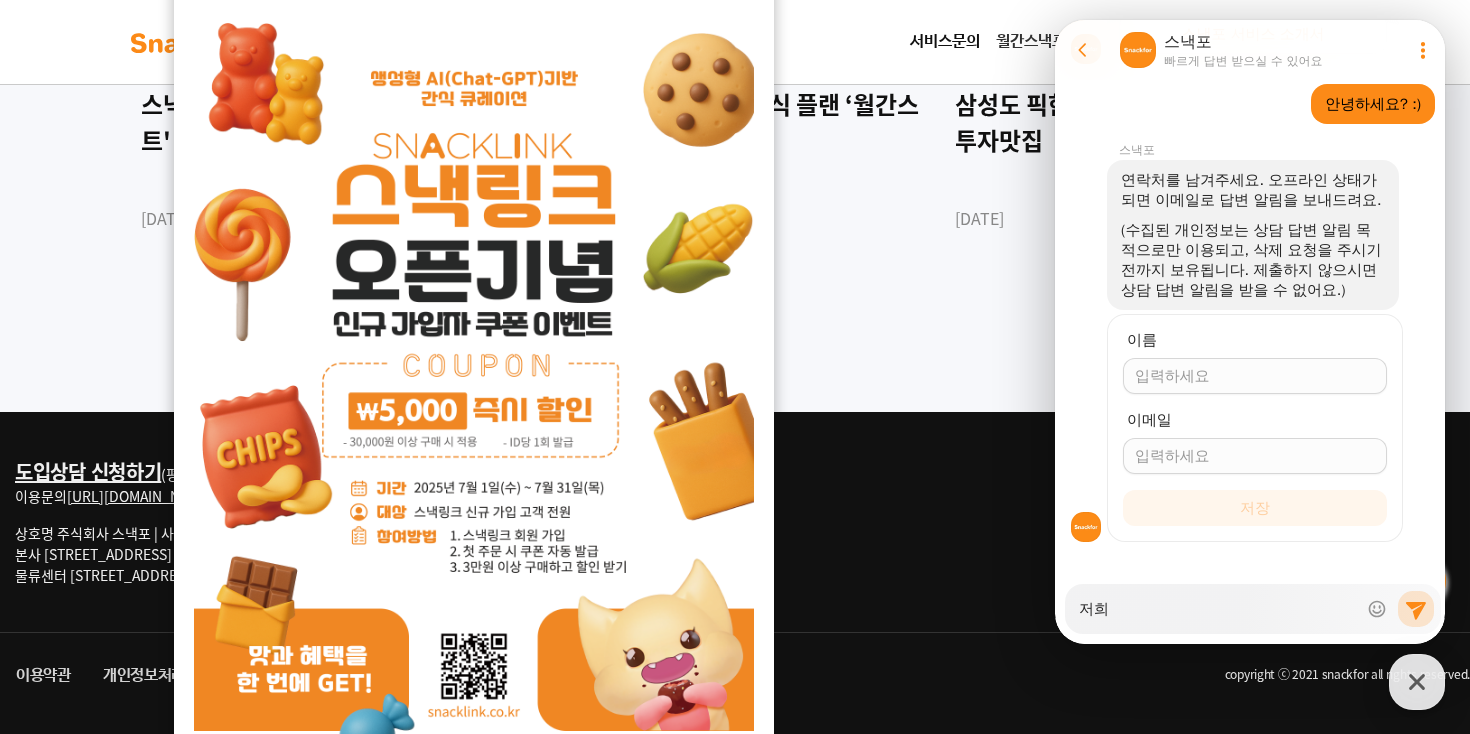 type on "x" 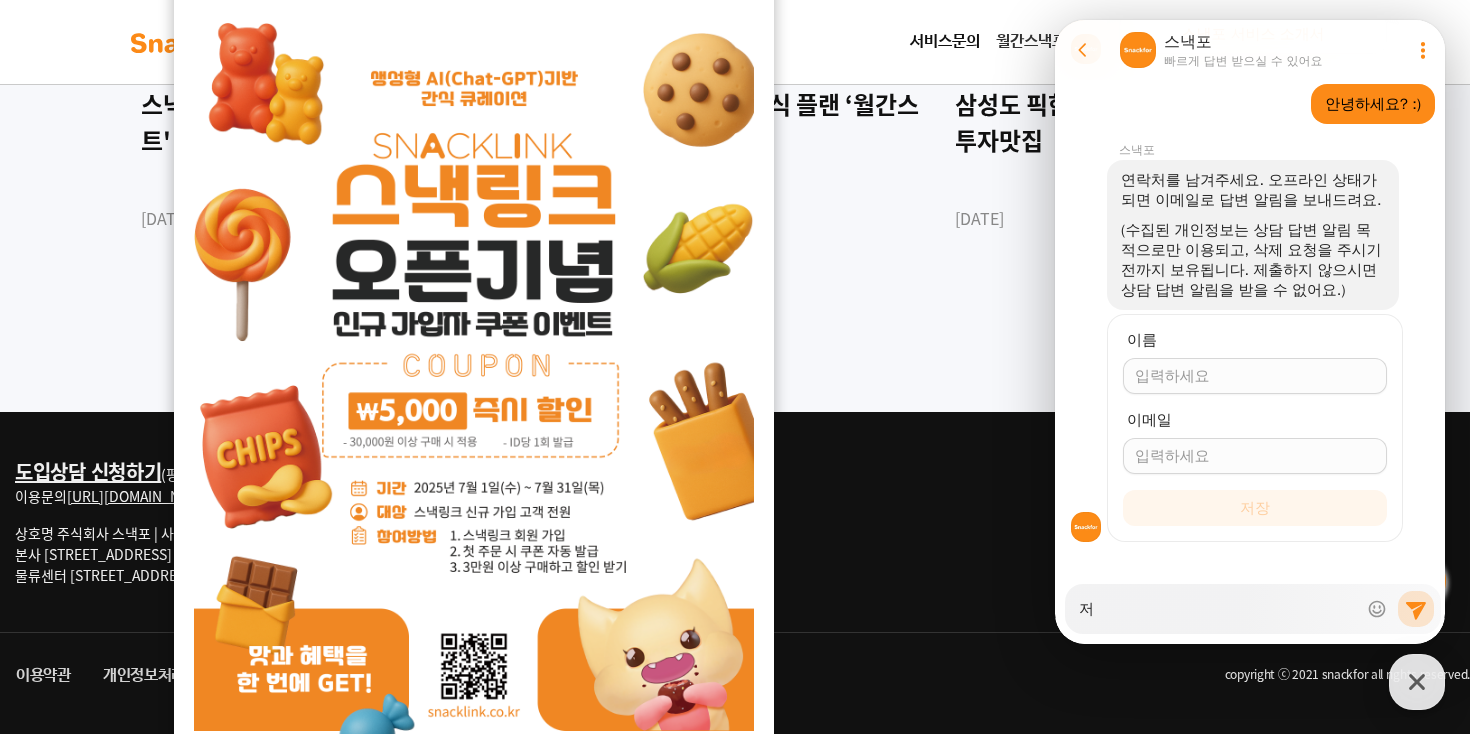 type on "x" 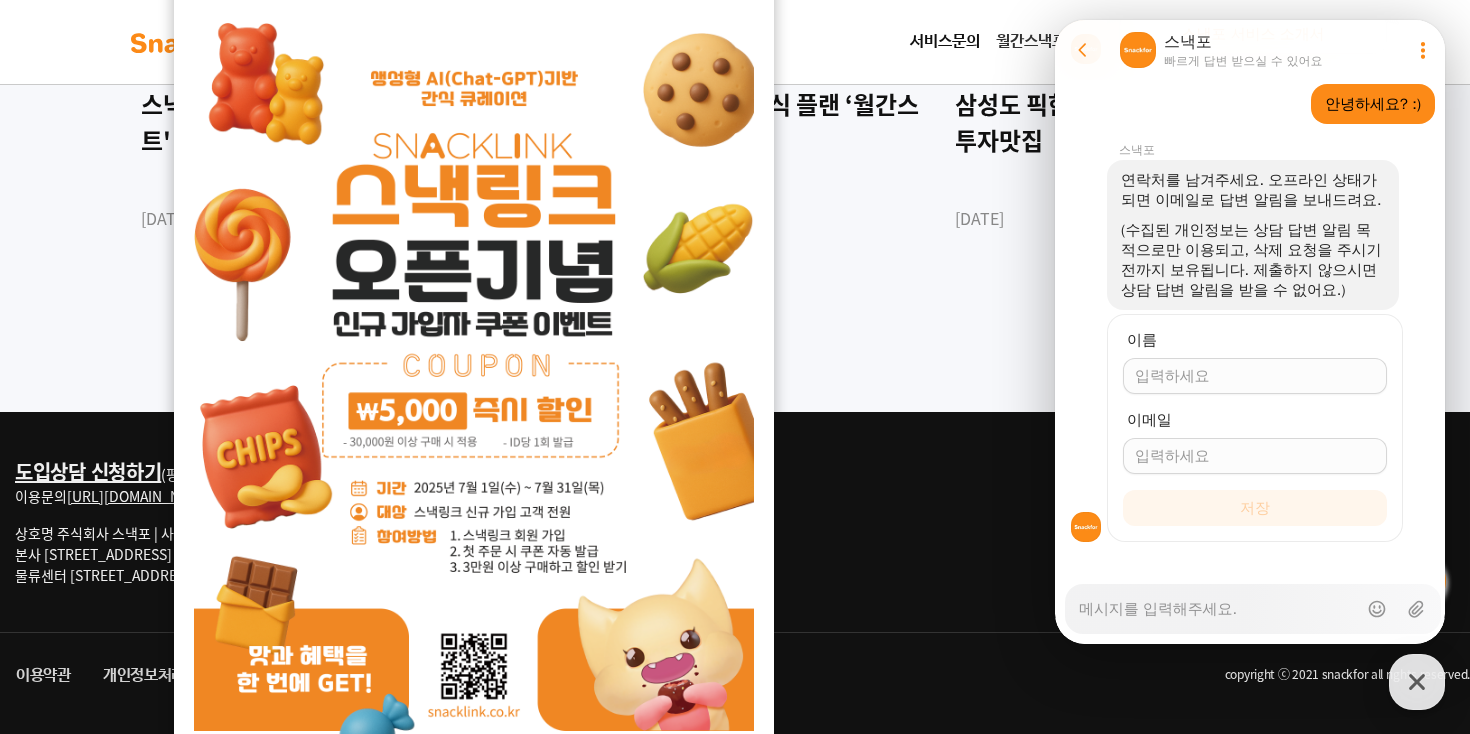 type on "x" 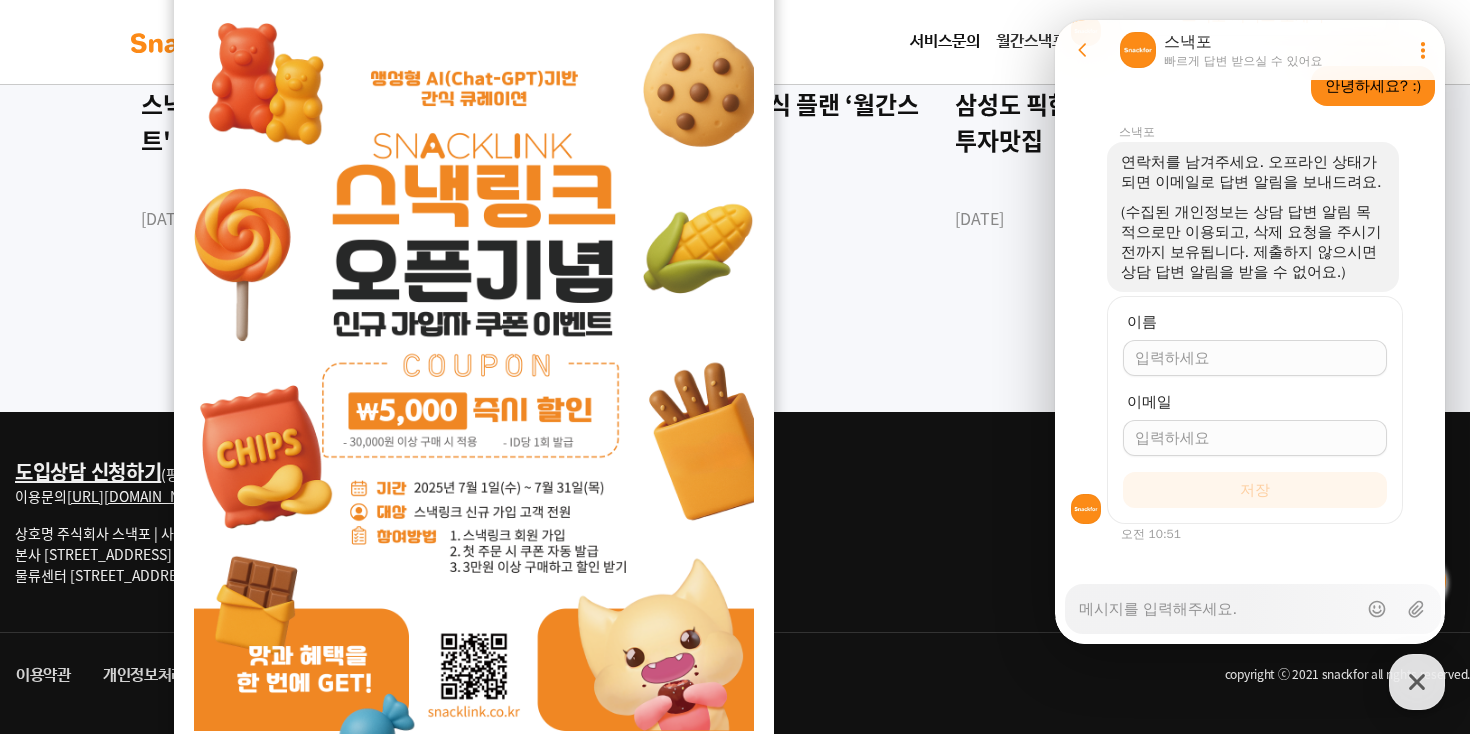click on "이름 이메일 저장" at bounding box center [1255, 410] 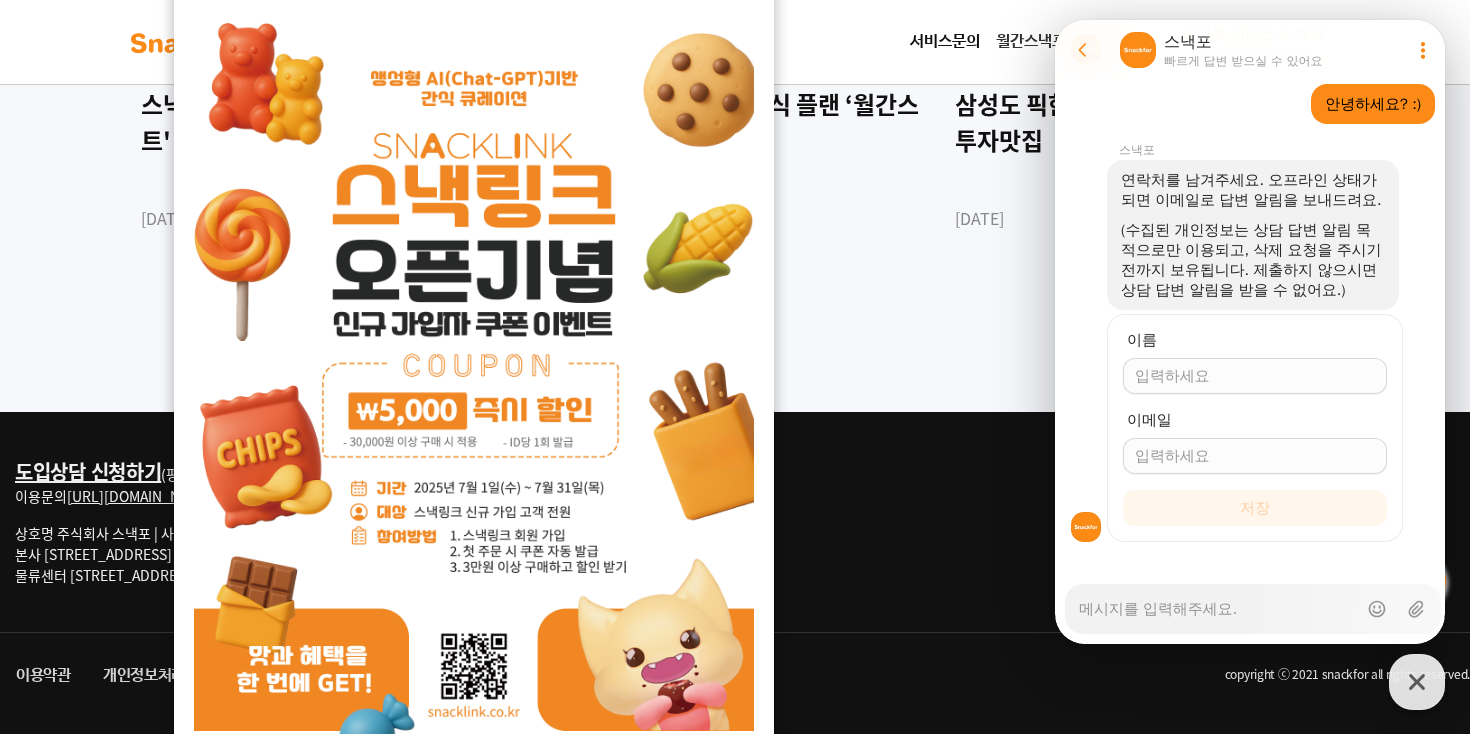 click on "이름" at bounding box center [1255, 376] 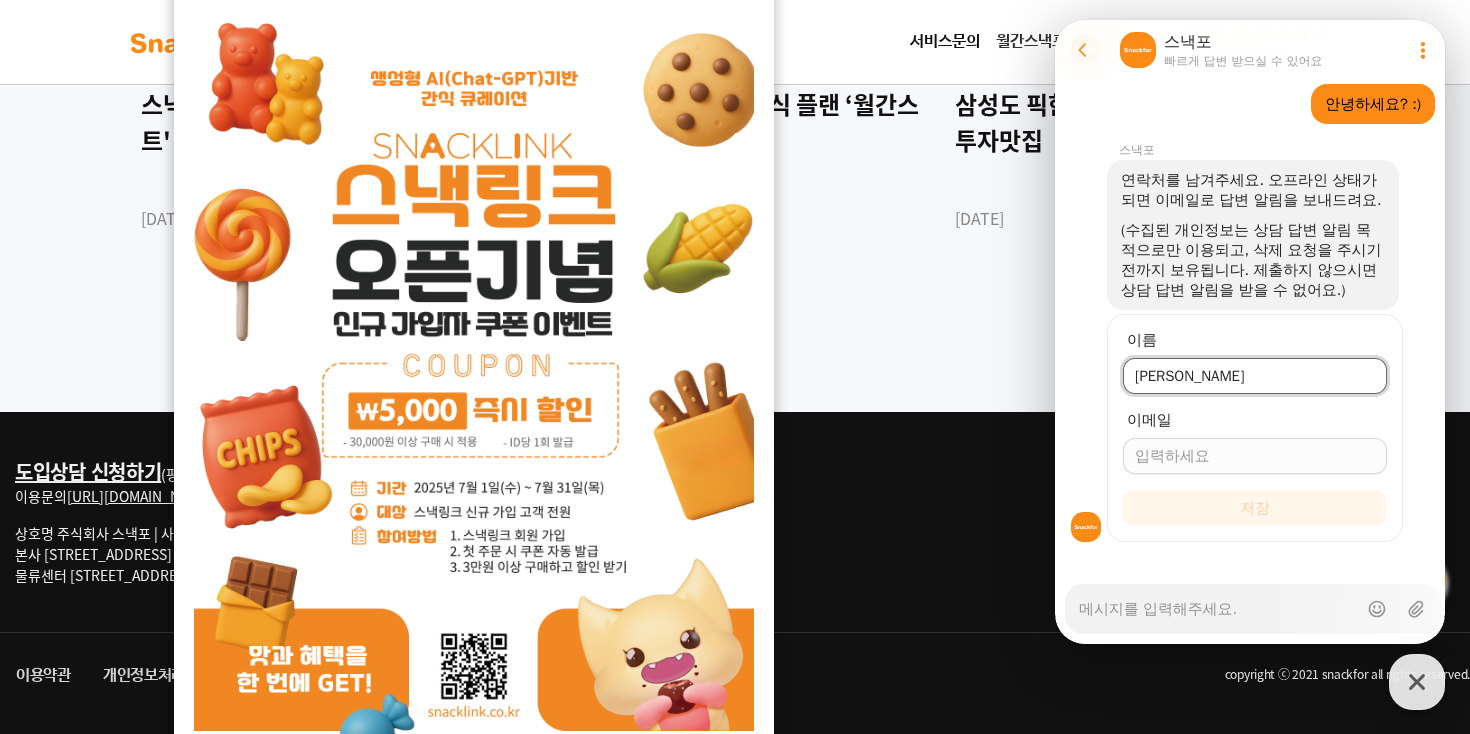 type on "[PERSON_NAME]" 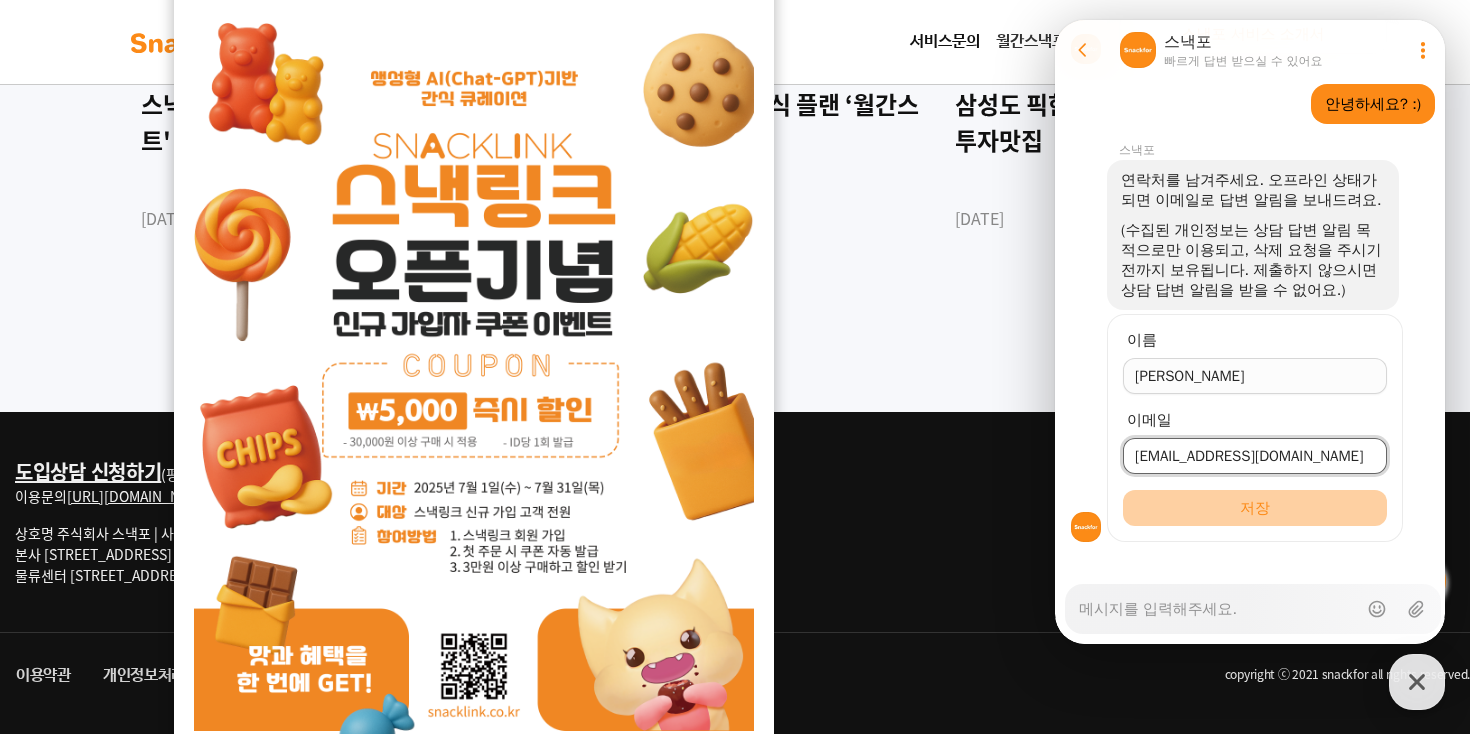 type on "[EMAIL_ADDRESS][DOMAIN_NAME]" 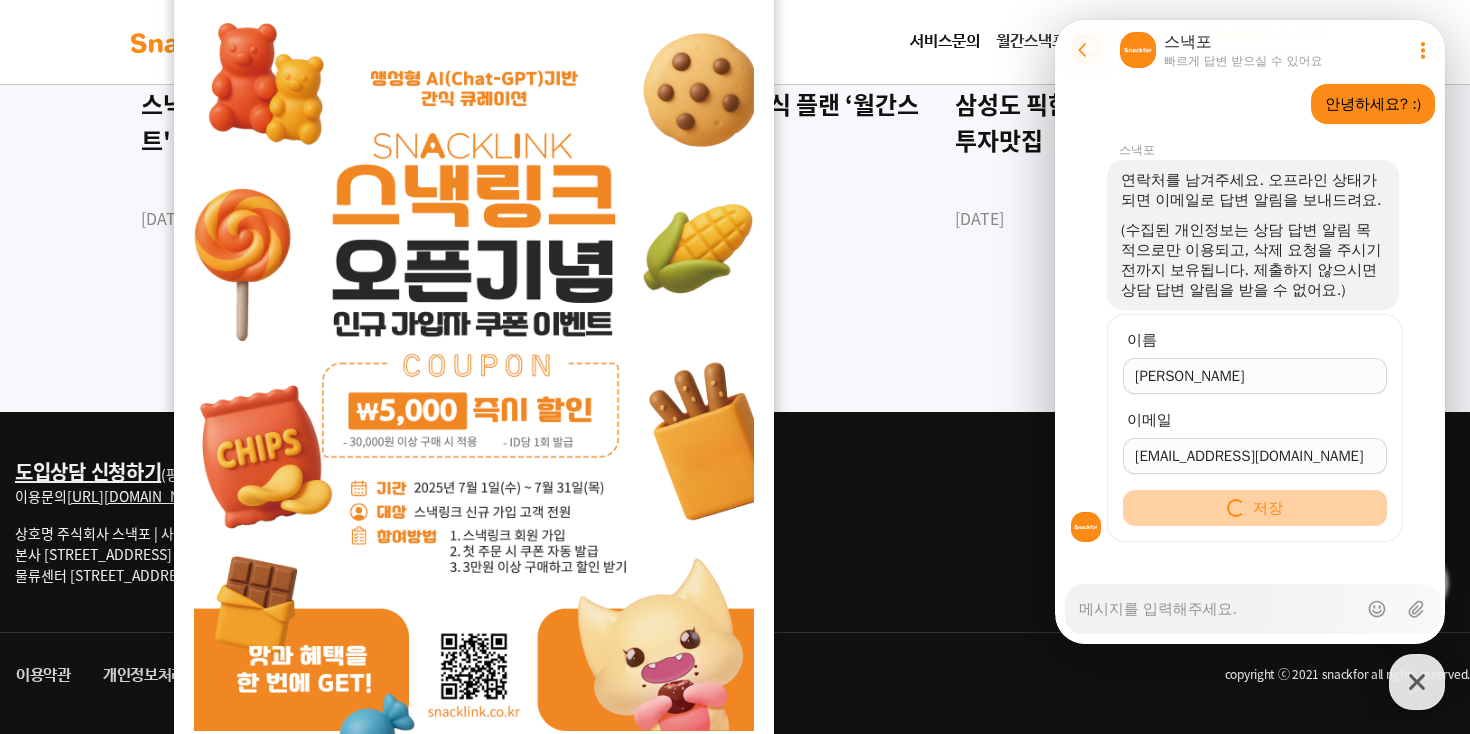 scroll, scrollTop: 768, scrollLeft: 0, axis: vertical 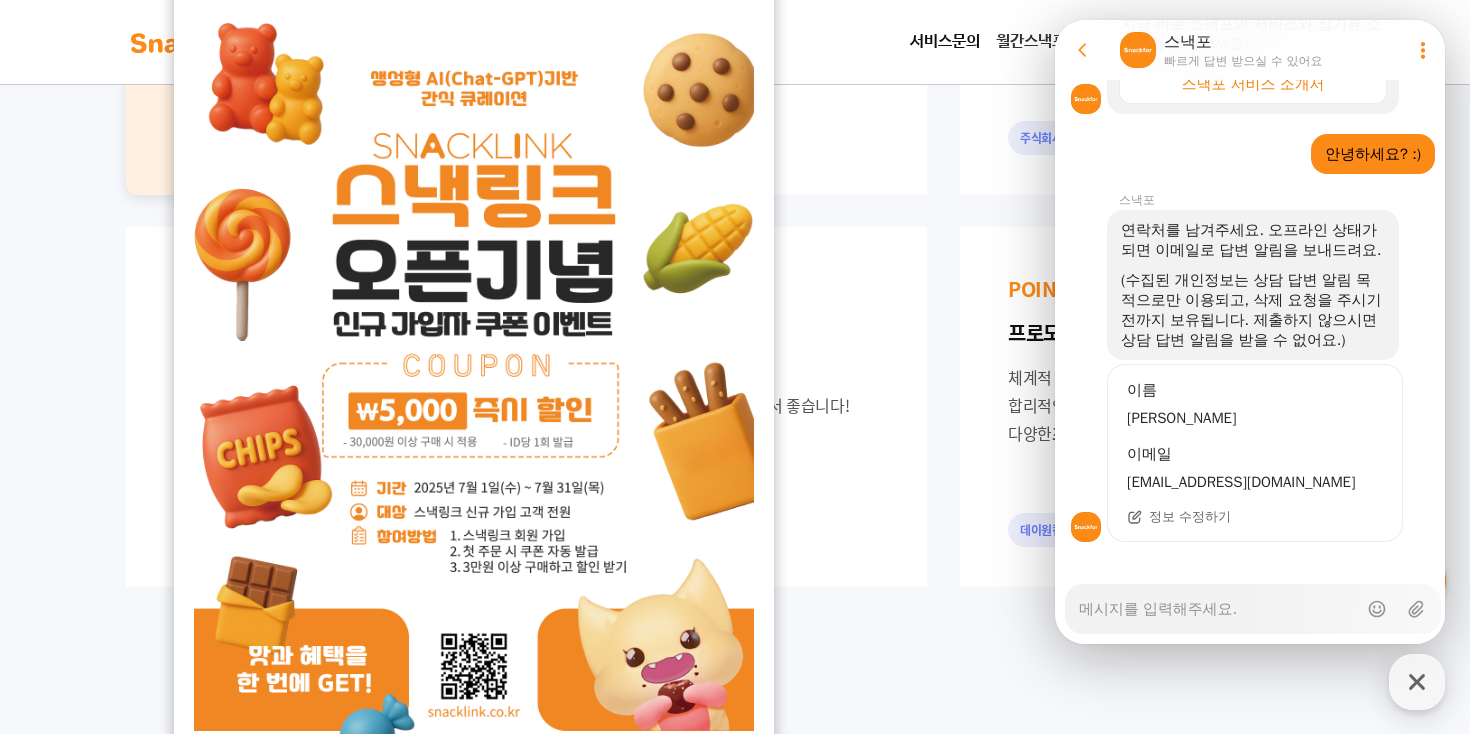 click on "Messenger Input Textarea" at bounding box center (1218, 602) 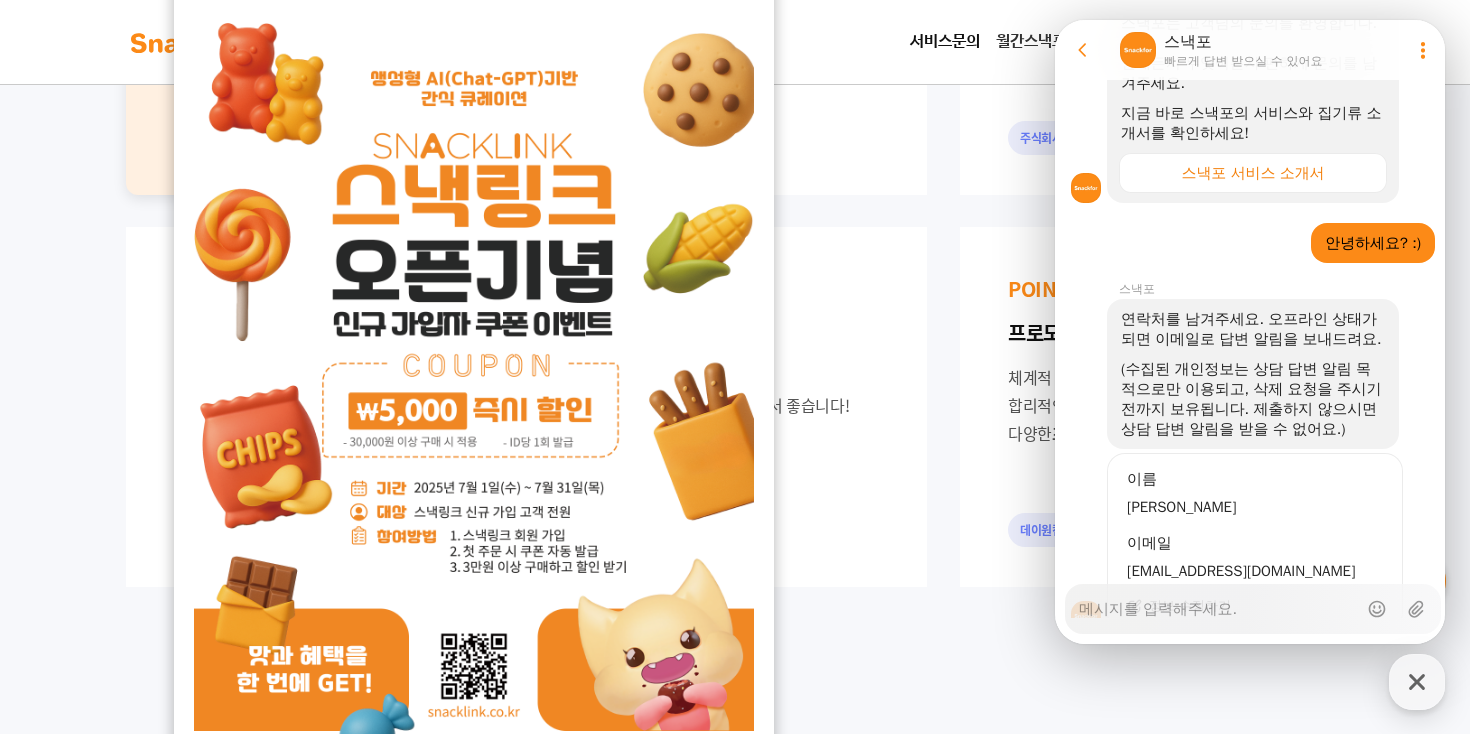 scroll, scrollTop: 768, scrollLeft: 0, axis: vertical 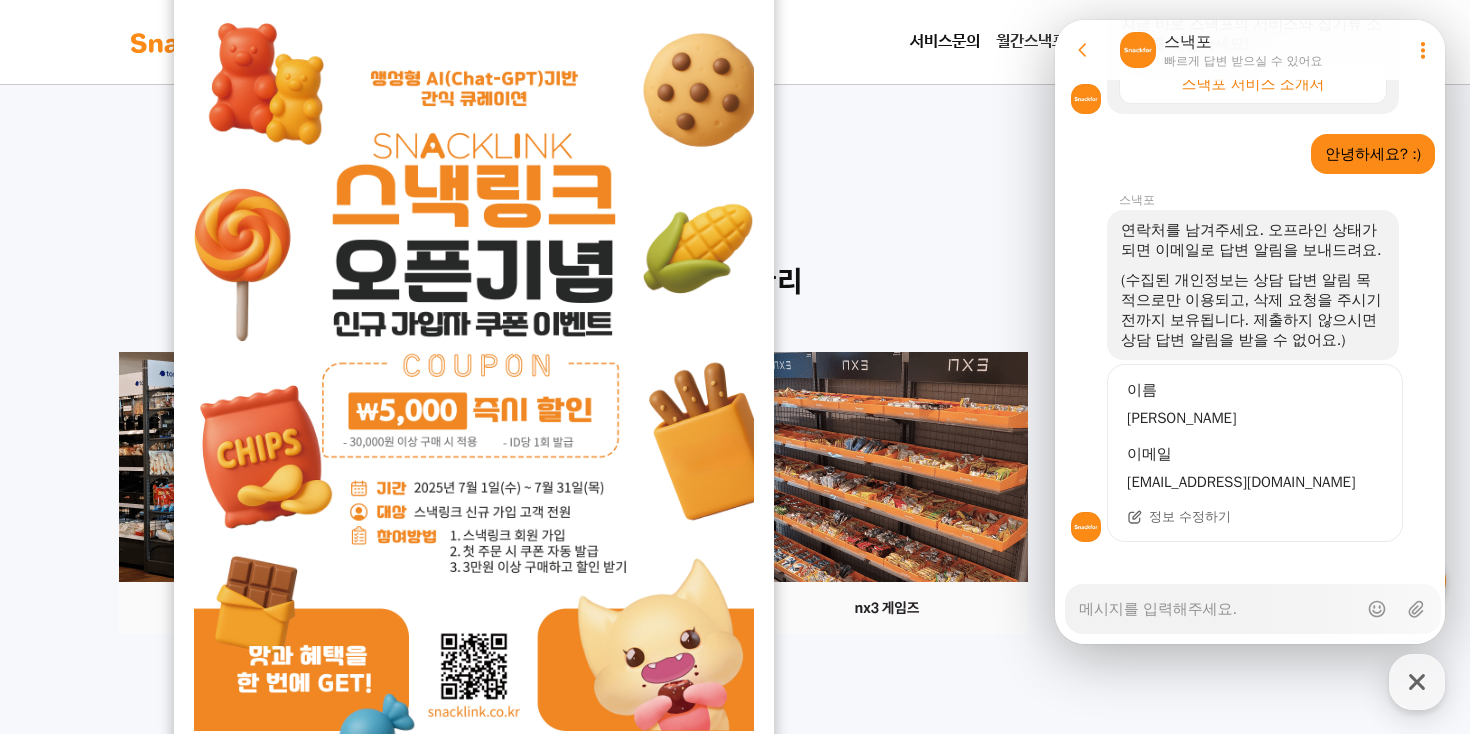 type on "x" 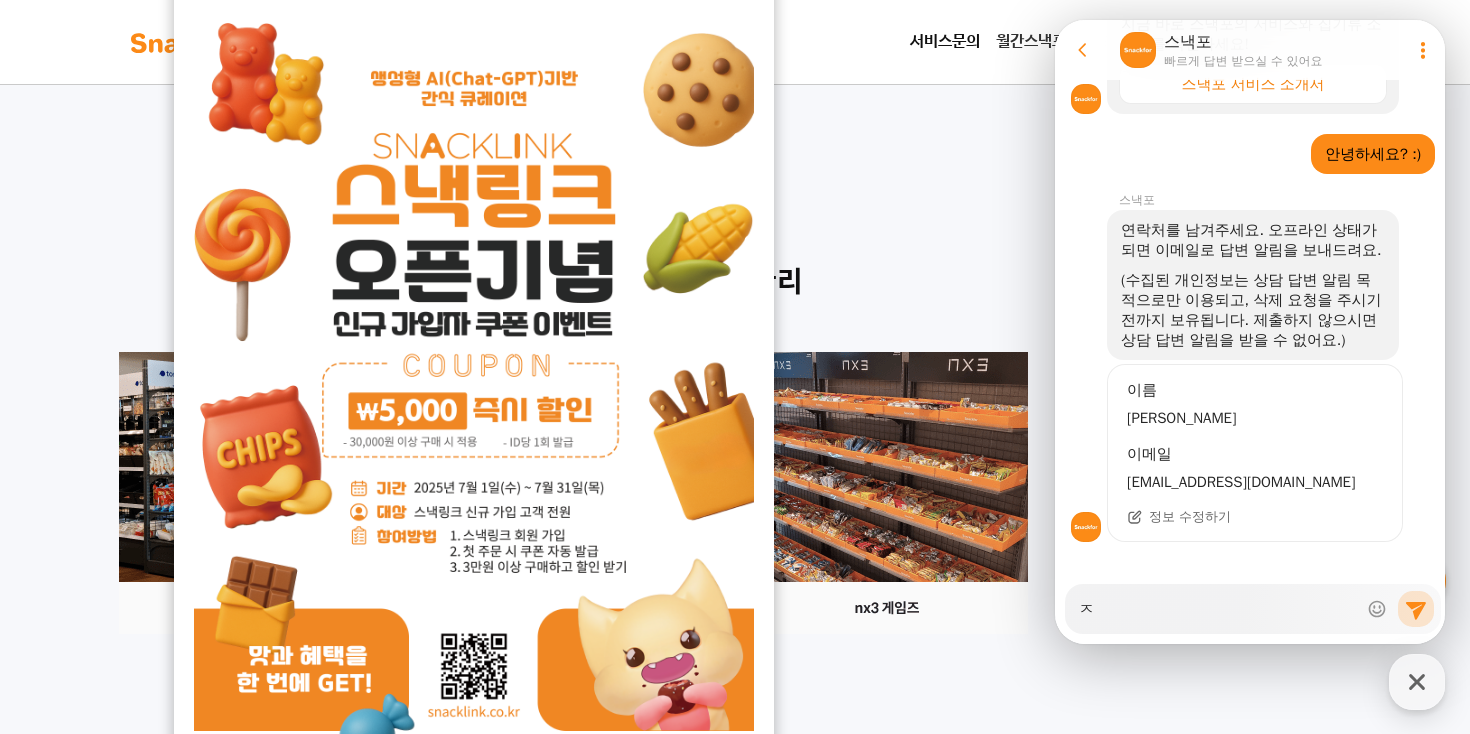 type on "x" 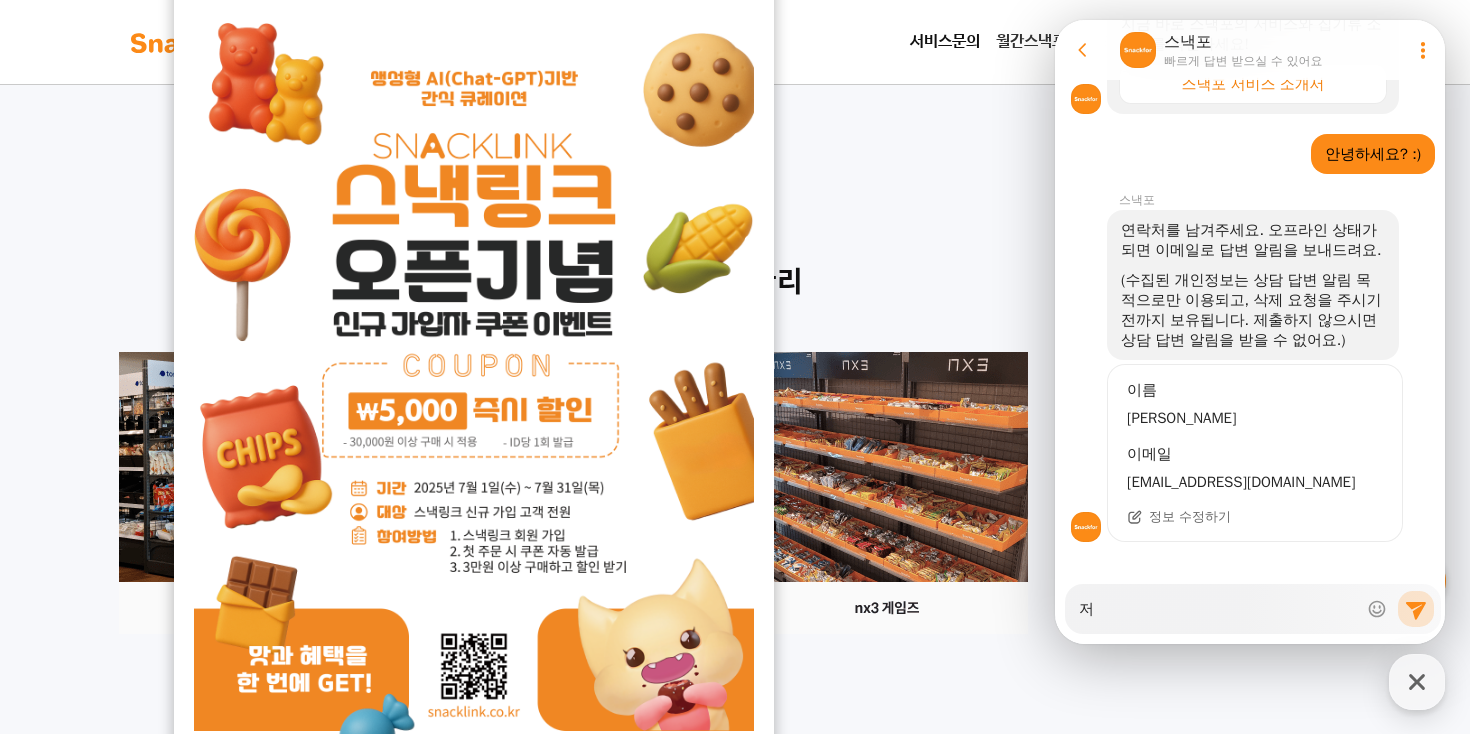 type on "x" 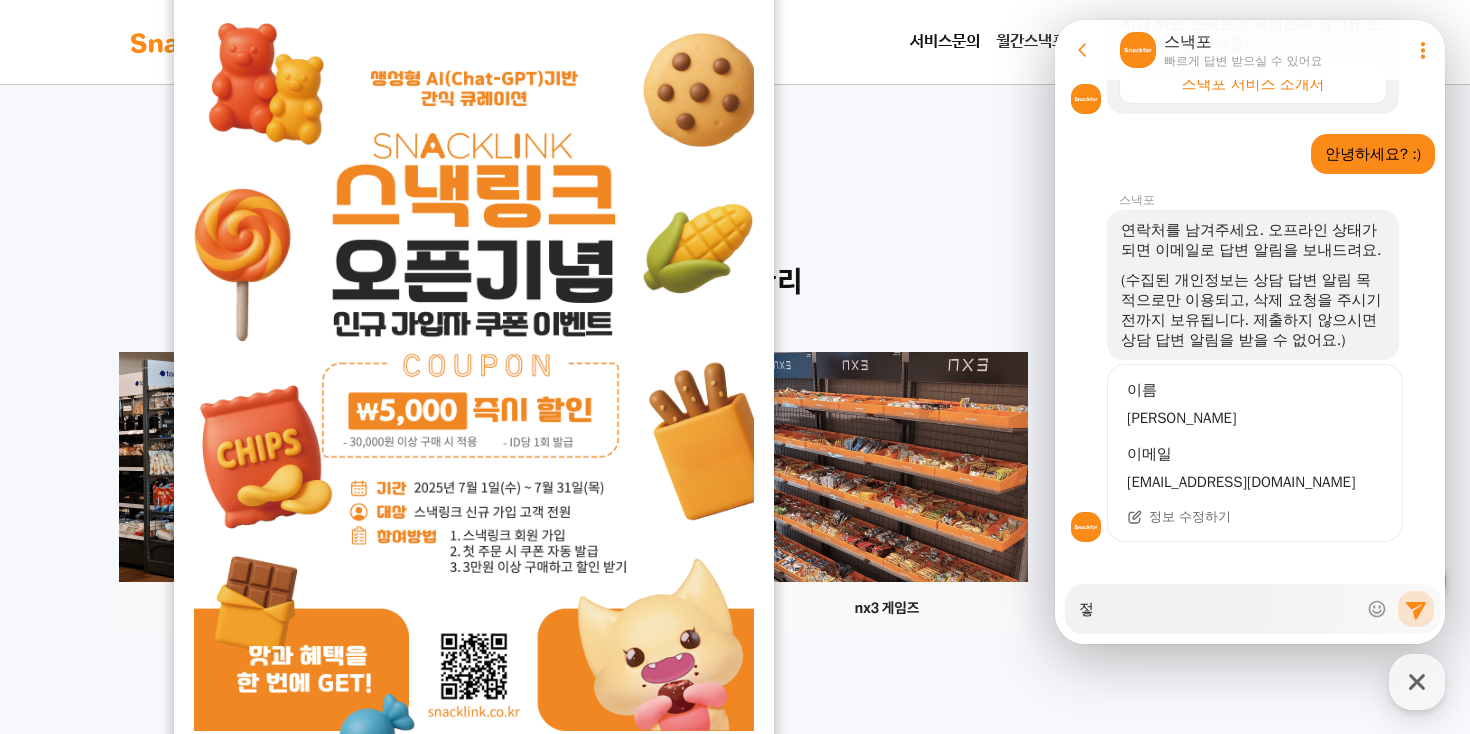type on "x" 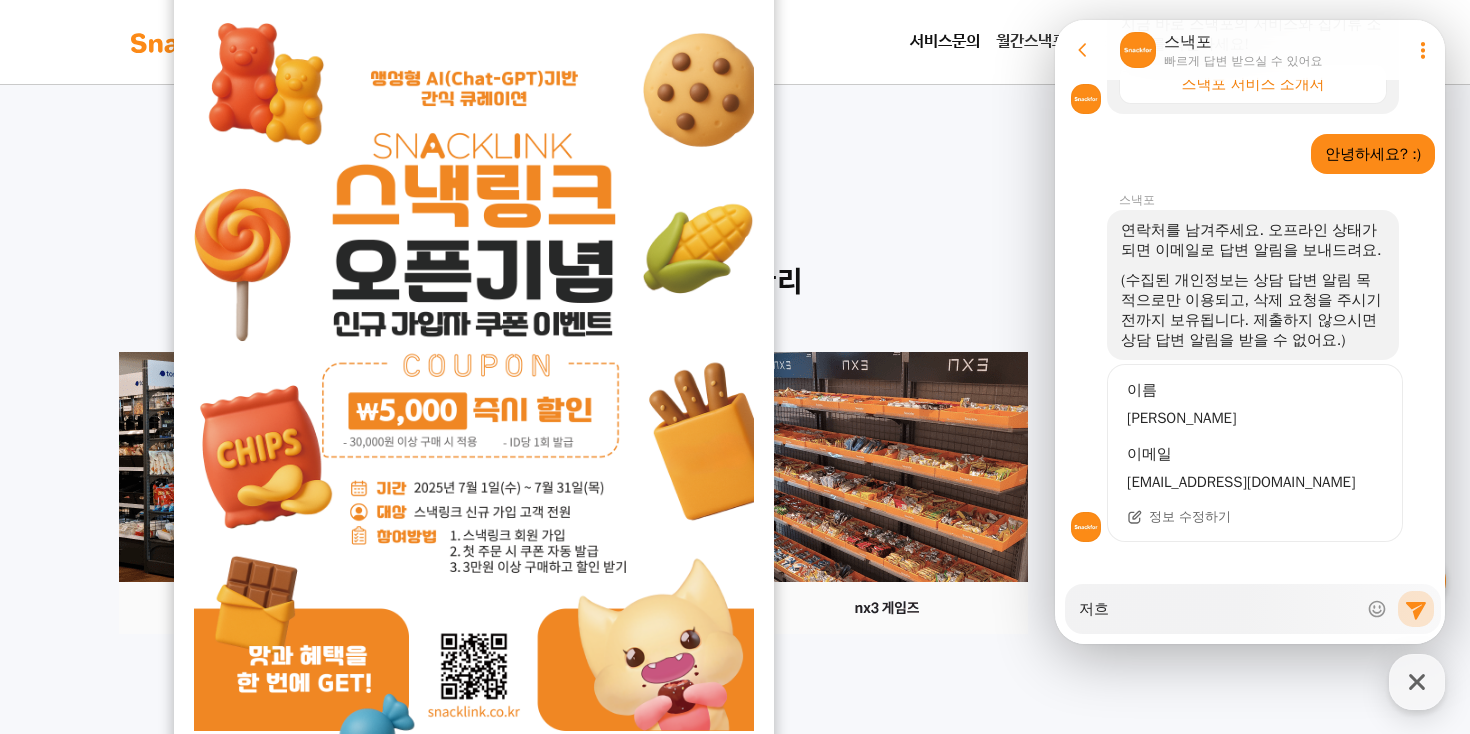 type on "x" 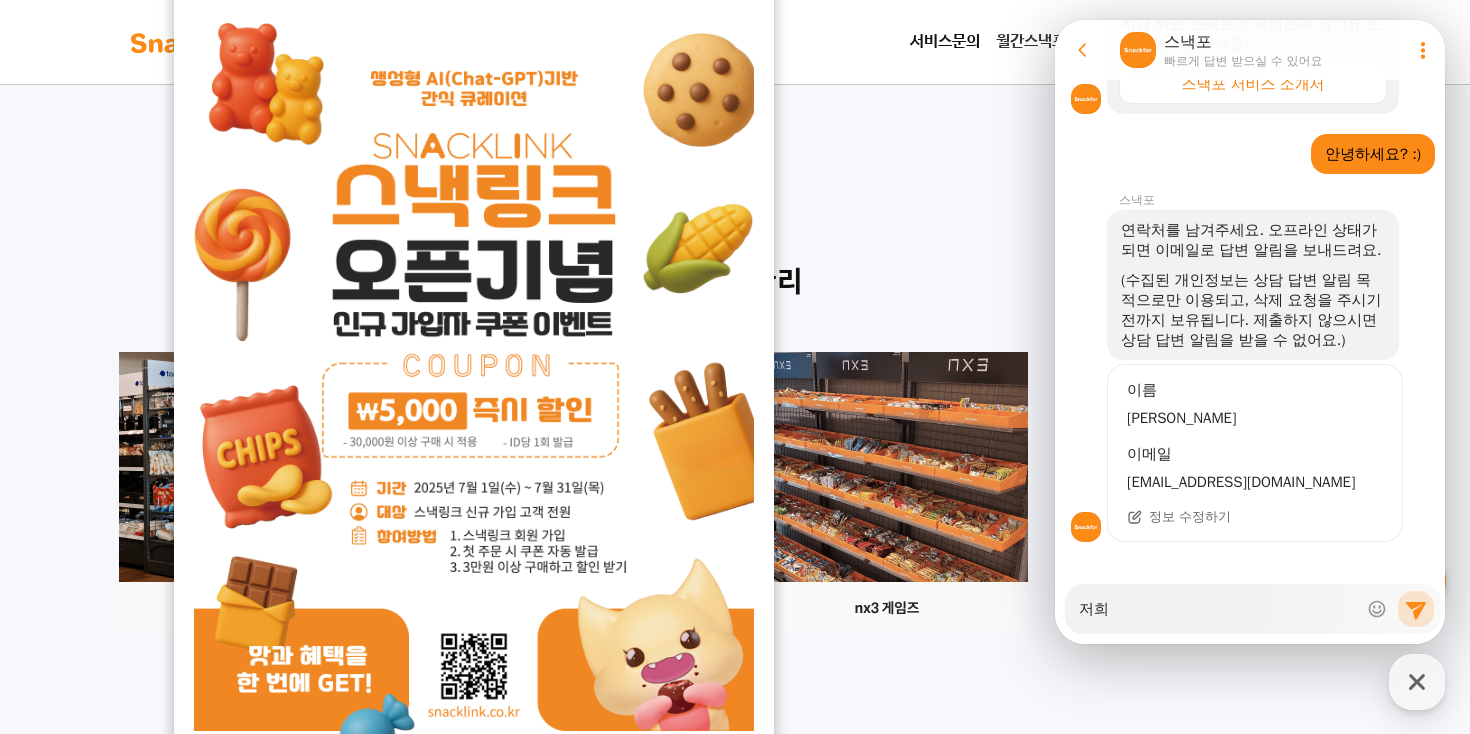 type on "x" 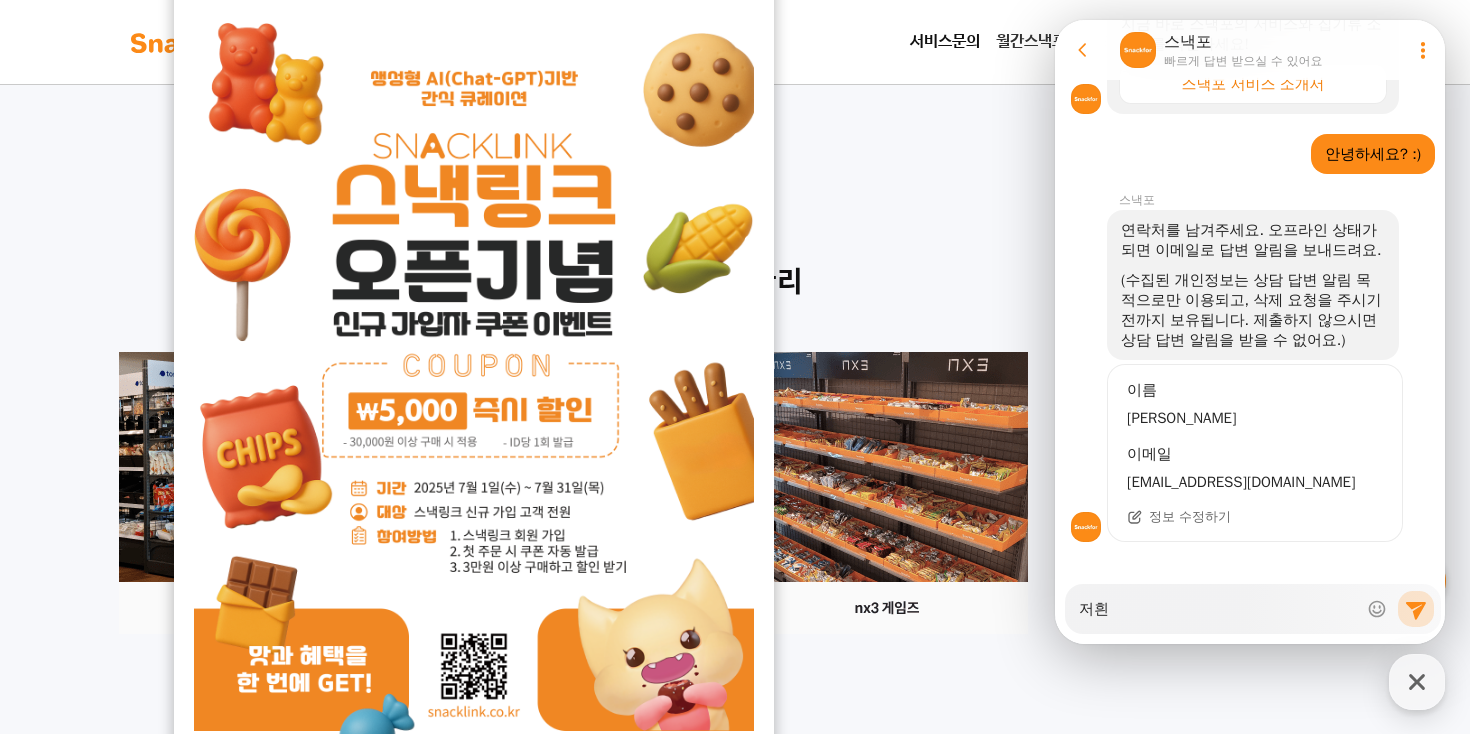 type on "x" 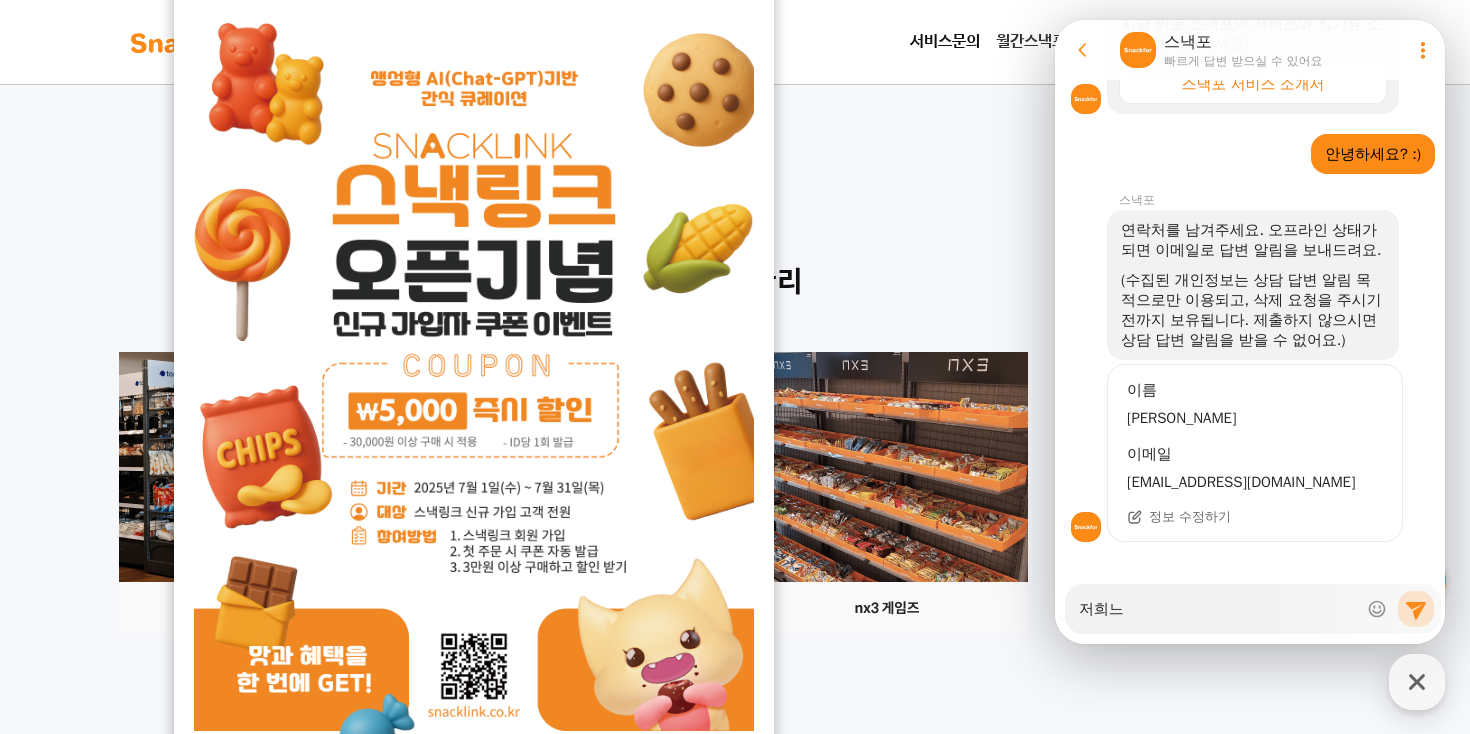 type on "x" 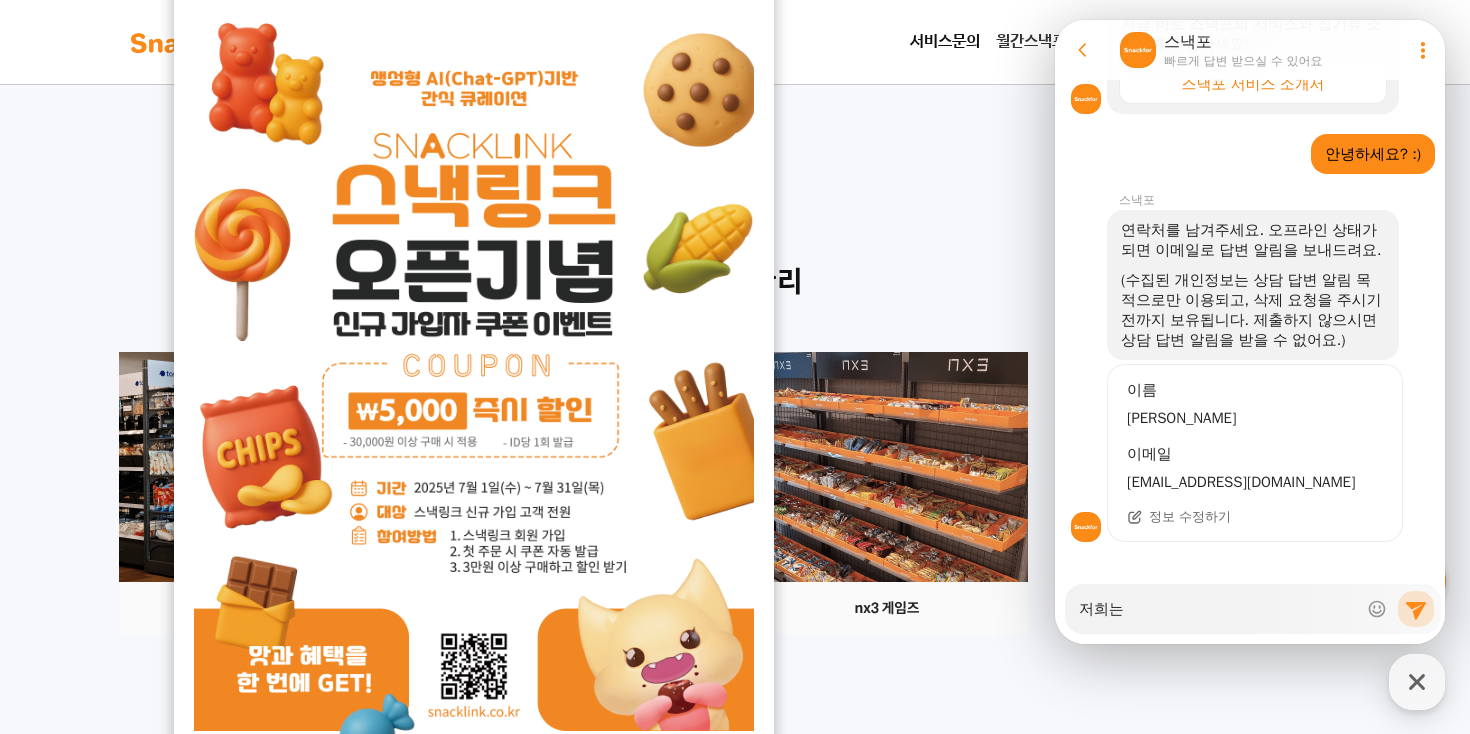 type on "저희는" 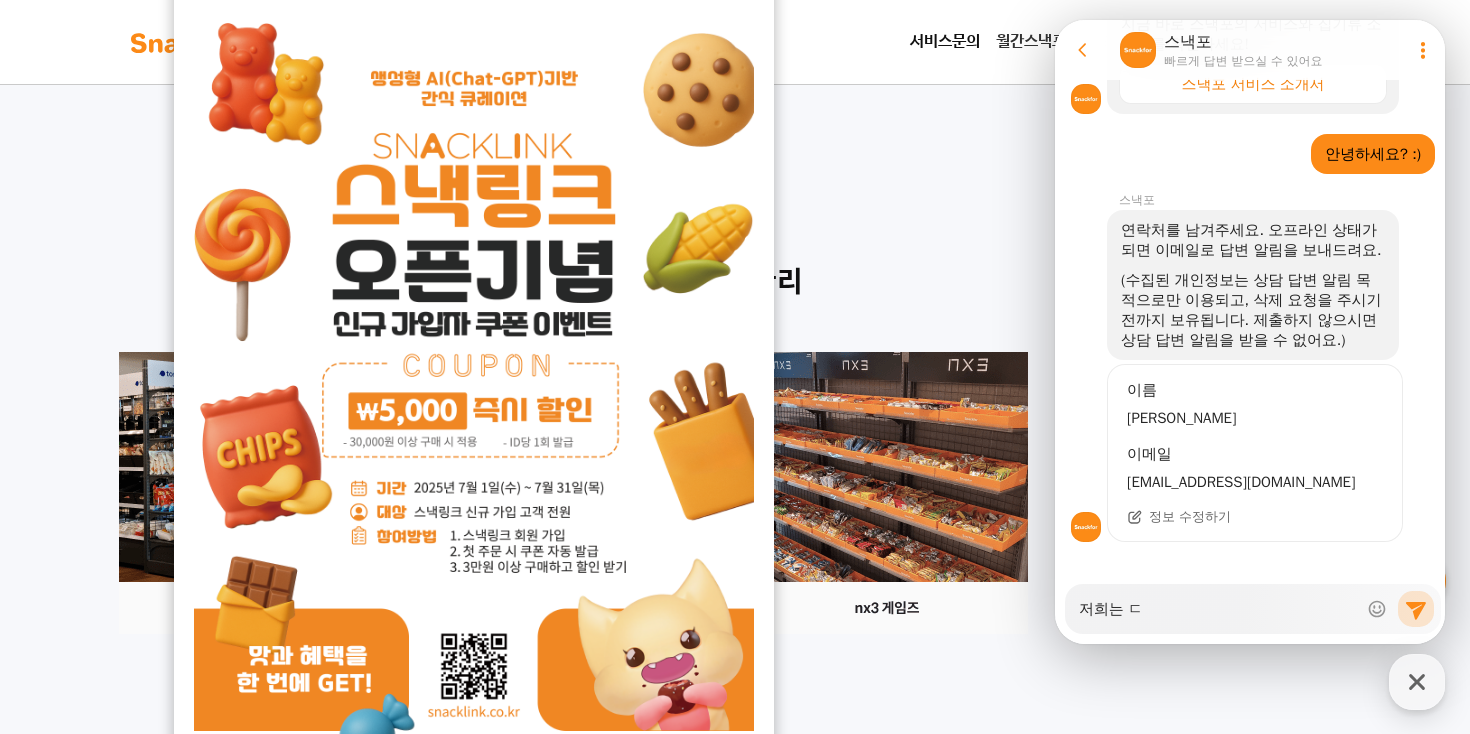 type on "x" 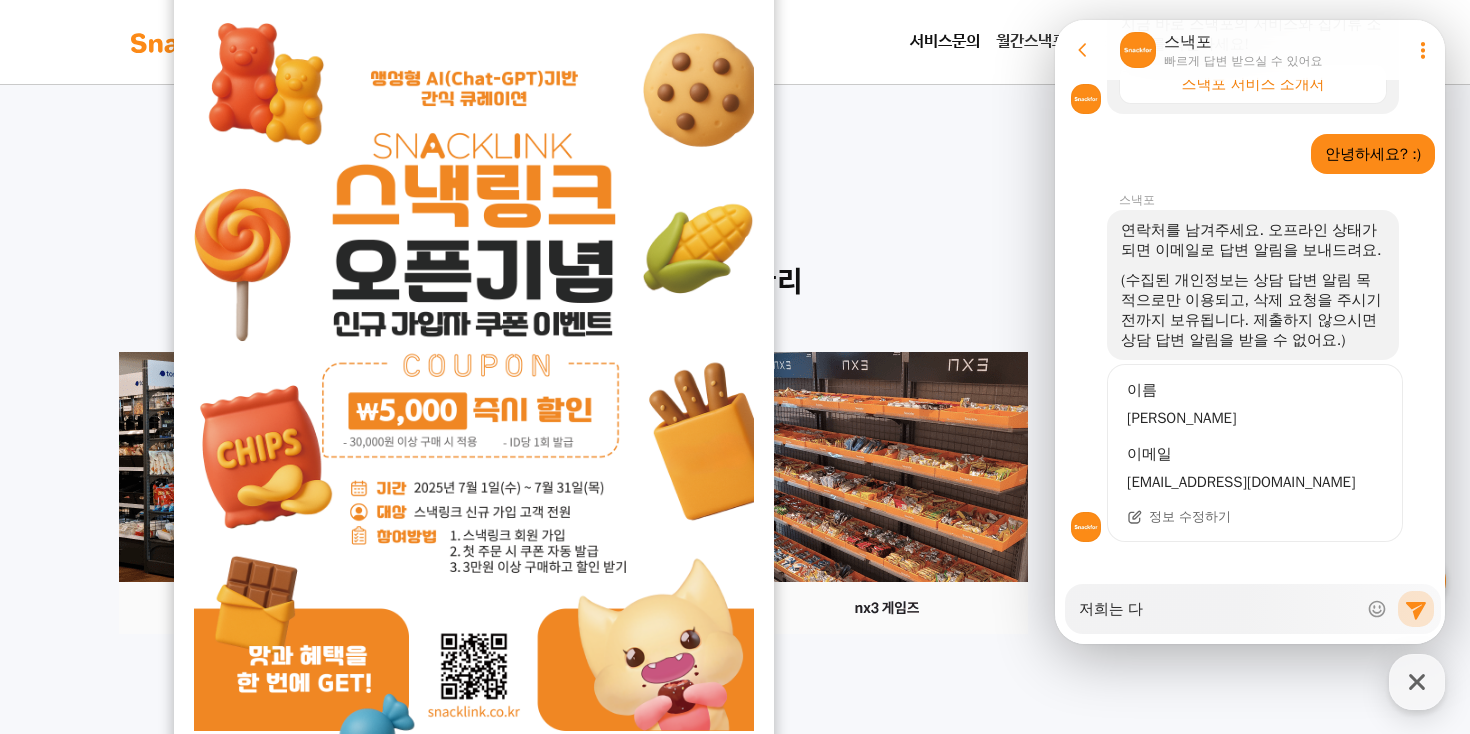 type on "x" 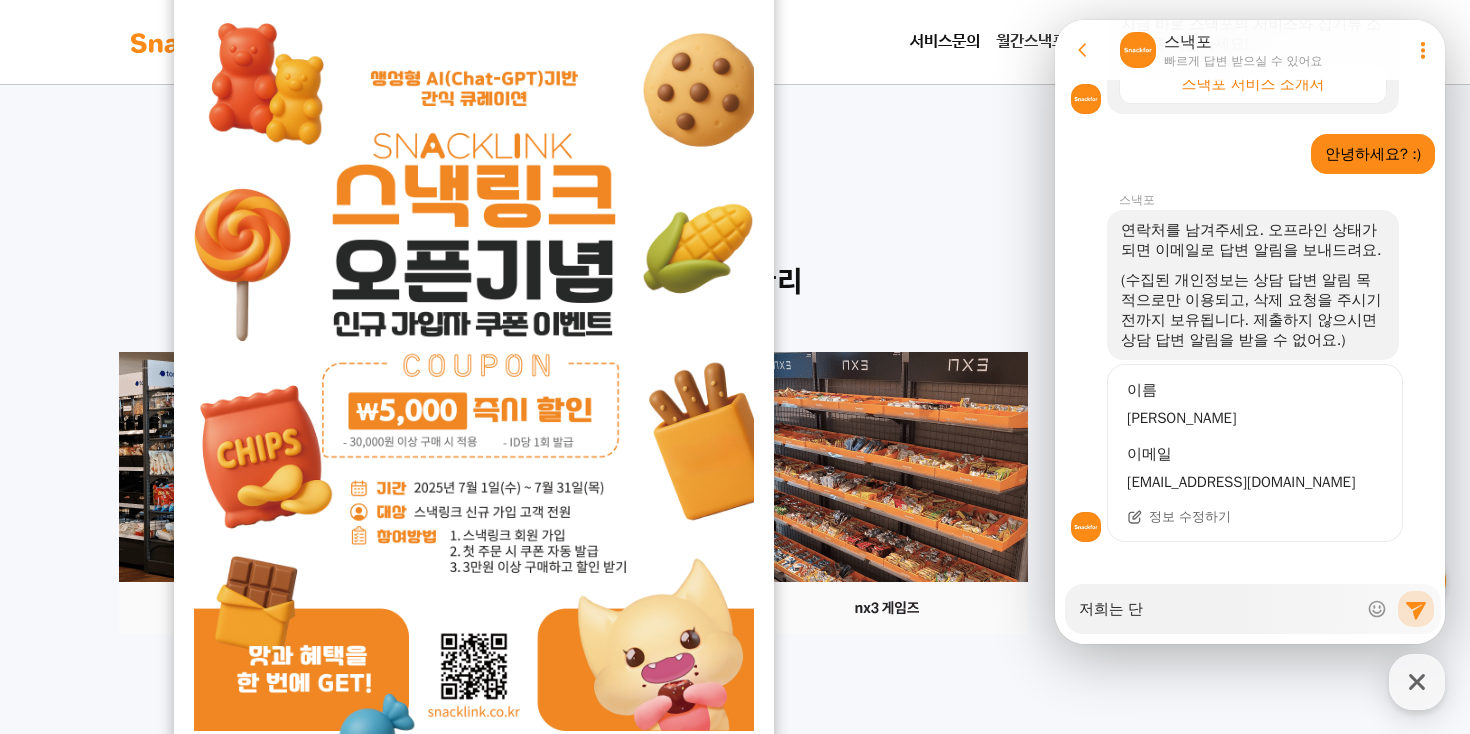 type on "x" 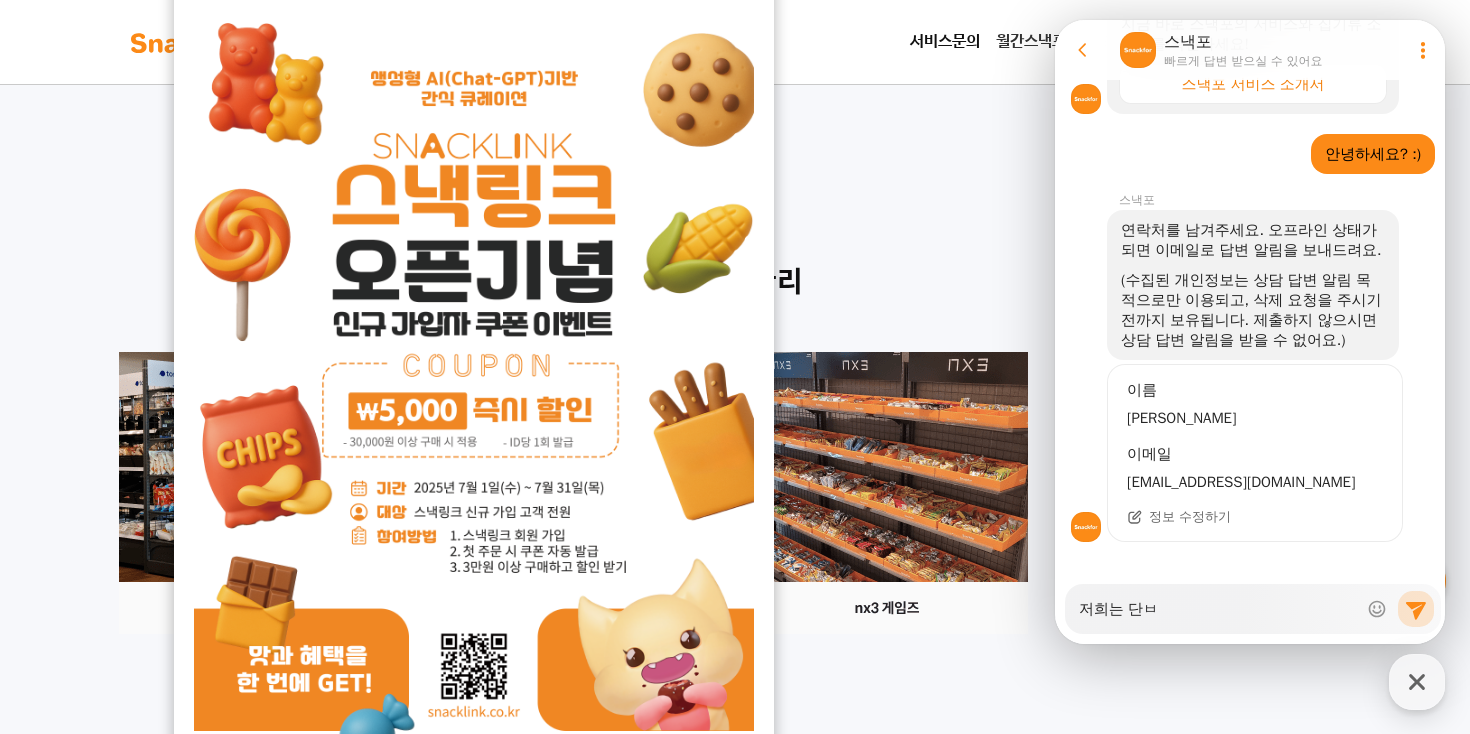 type on "x" 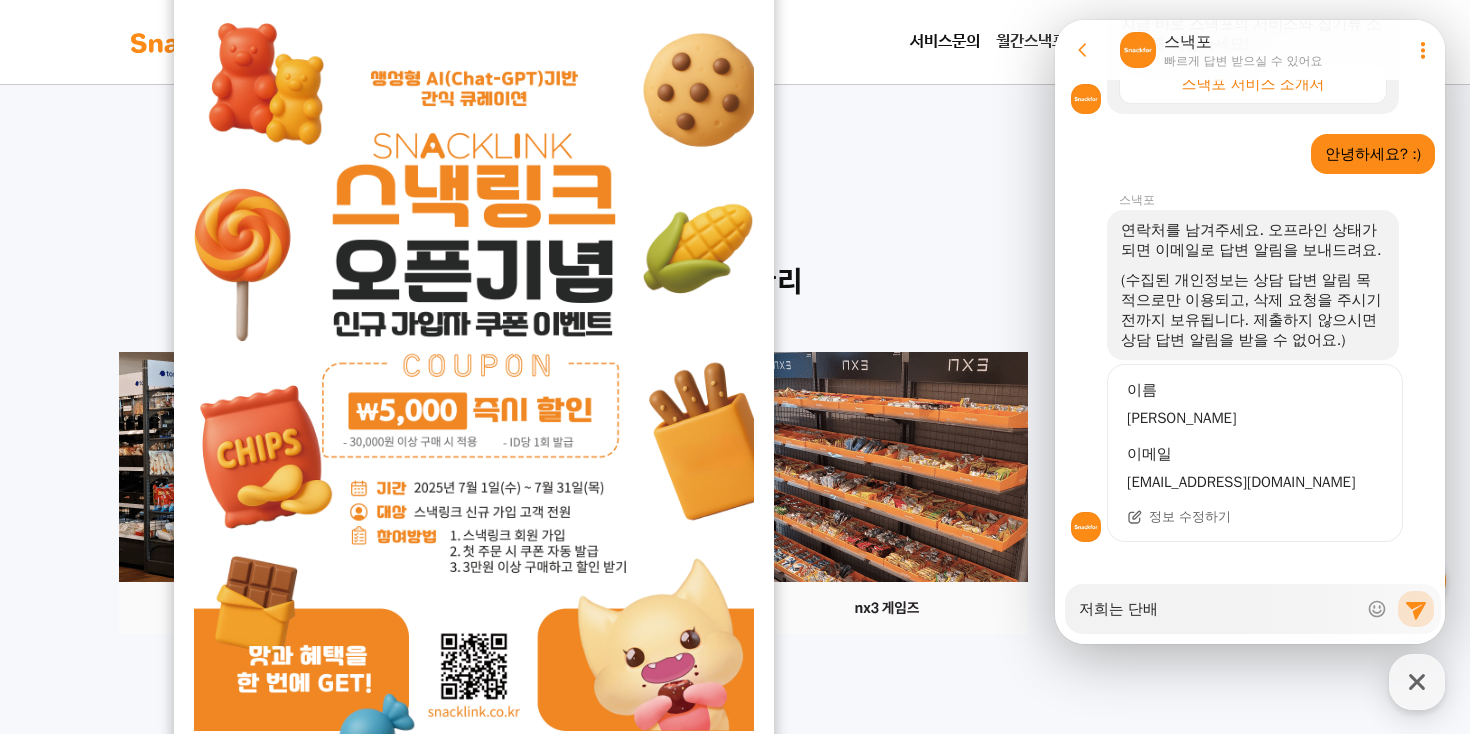 type on "x" 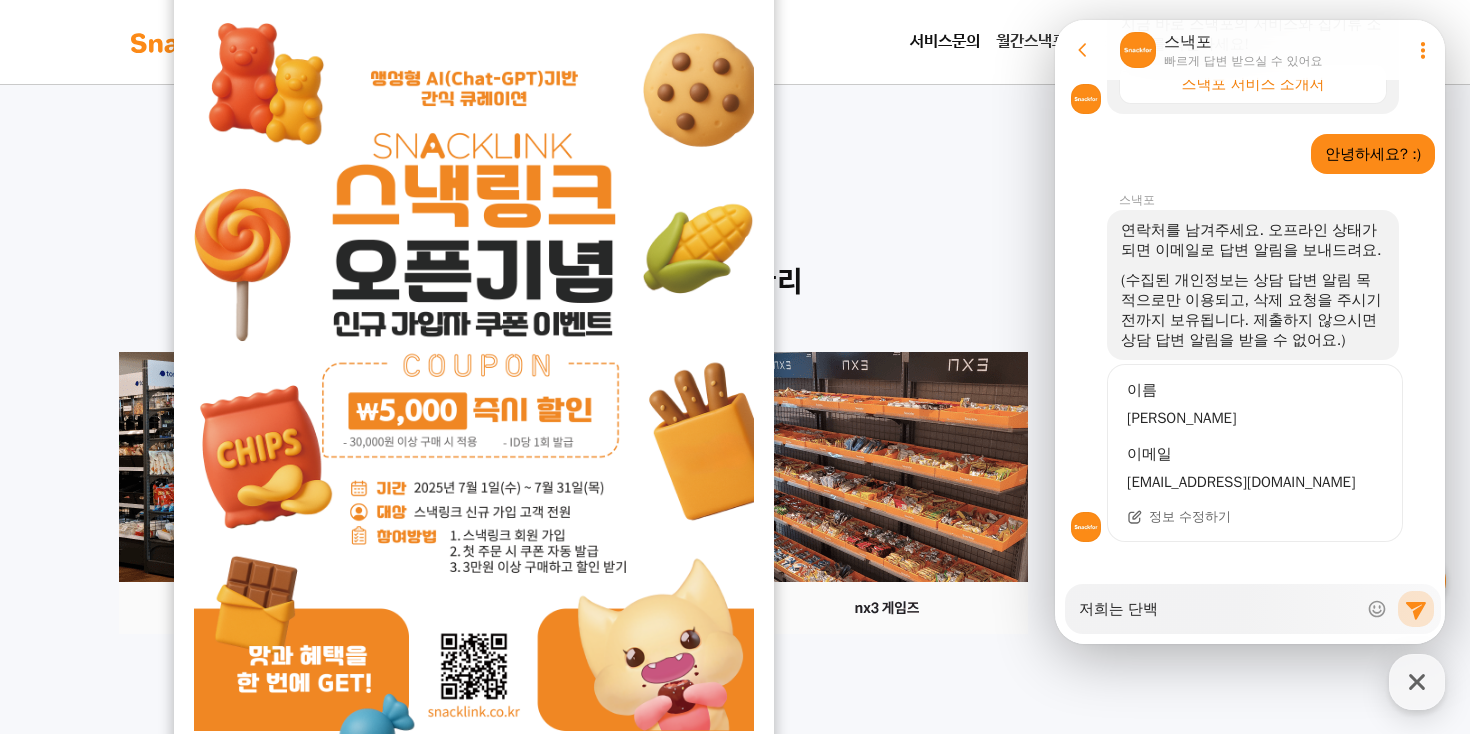 type on "x" 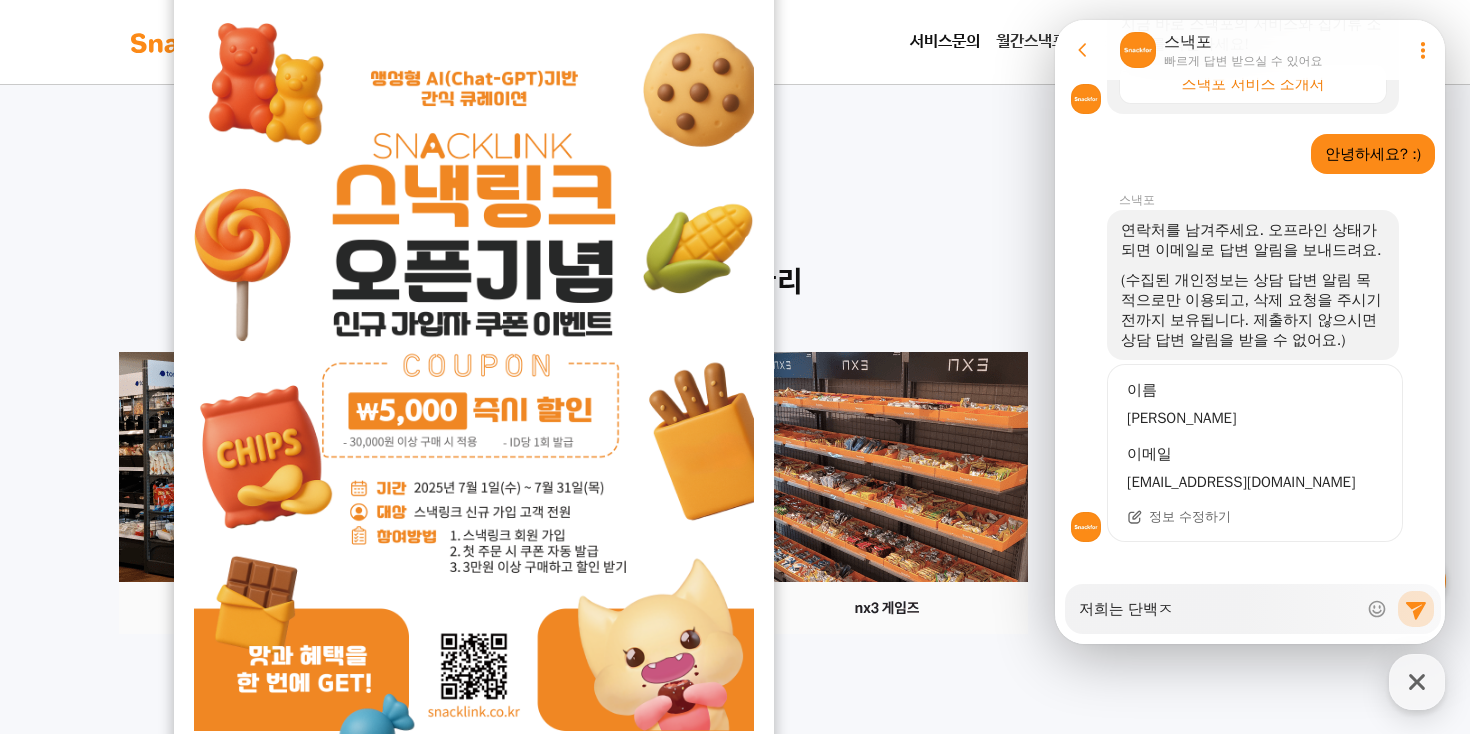 type on "저희는 단백지" 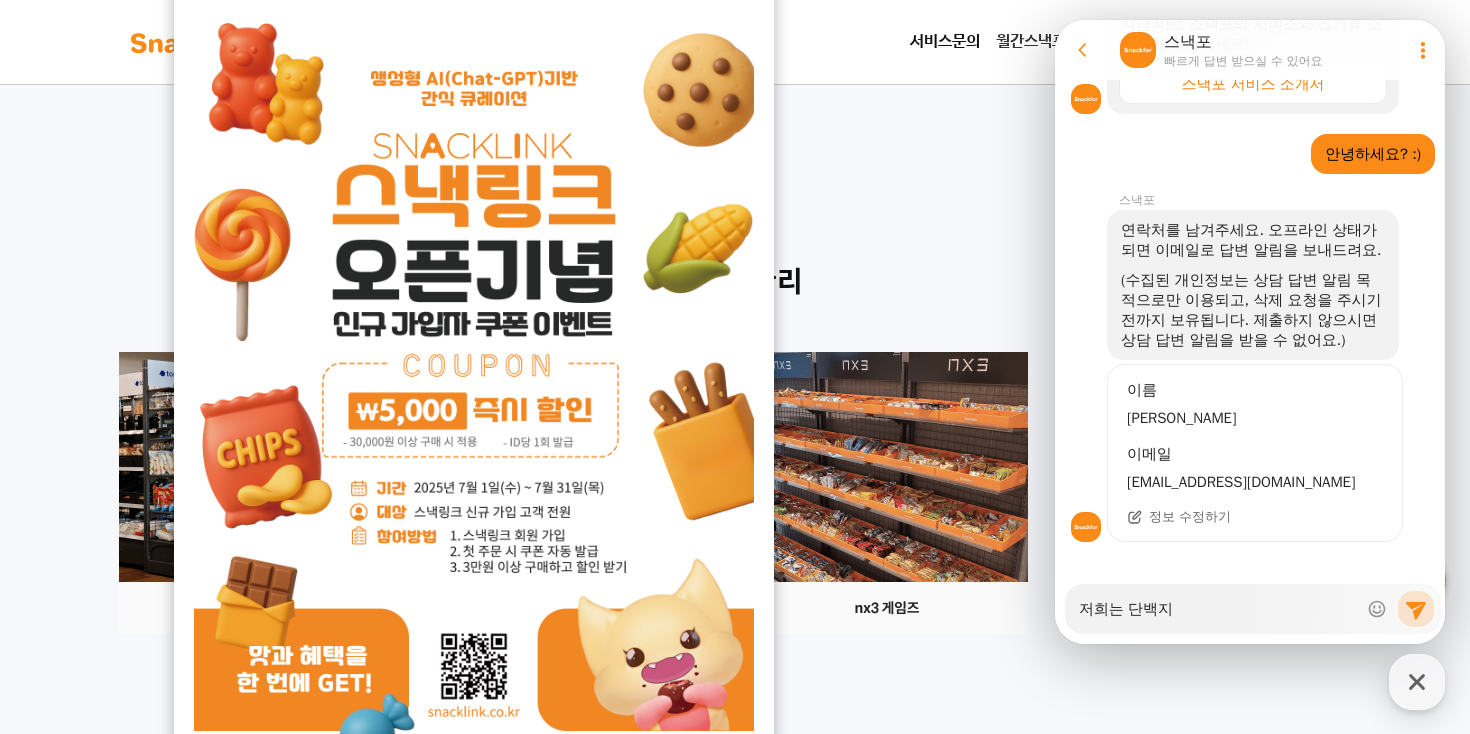 type on "x" 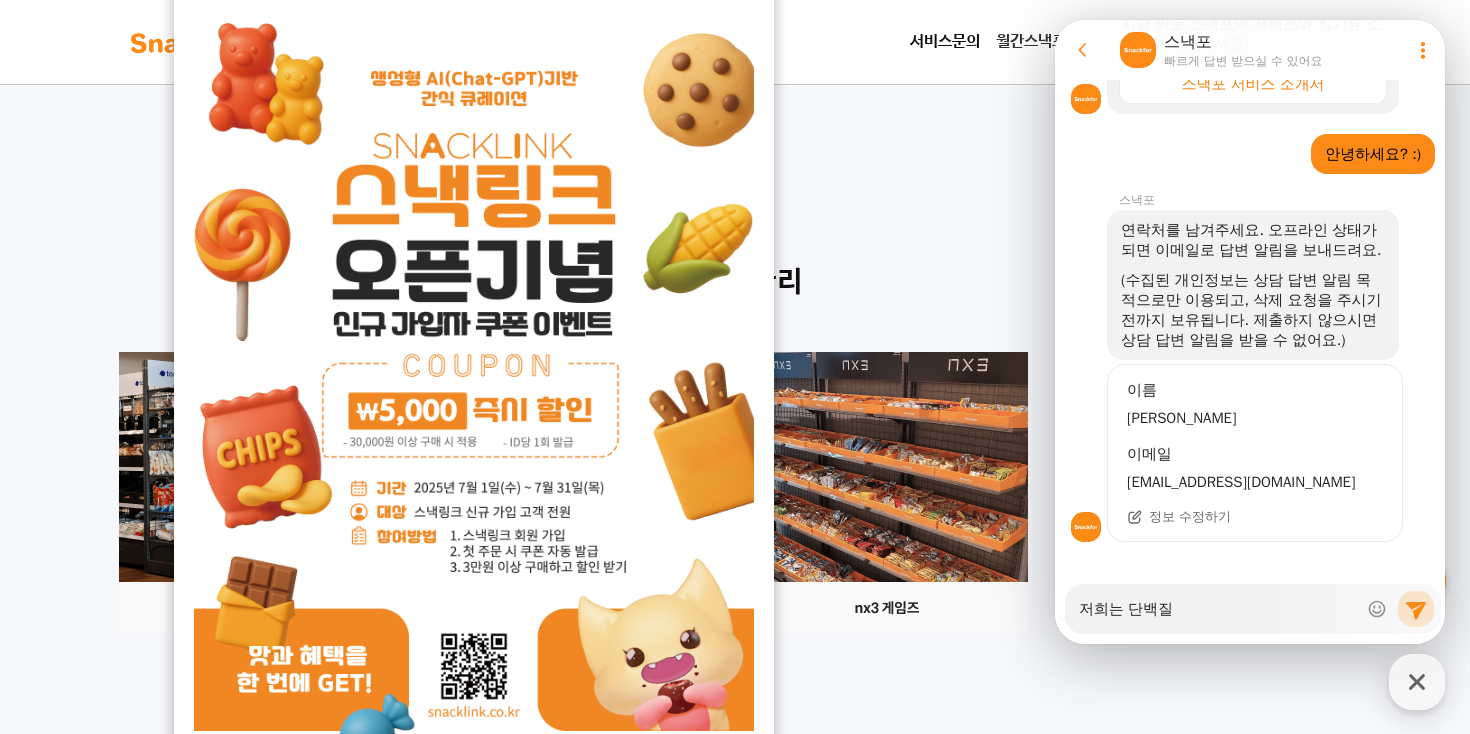 type on "x" 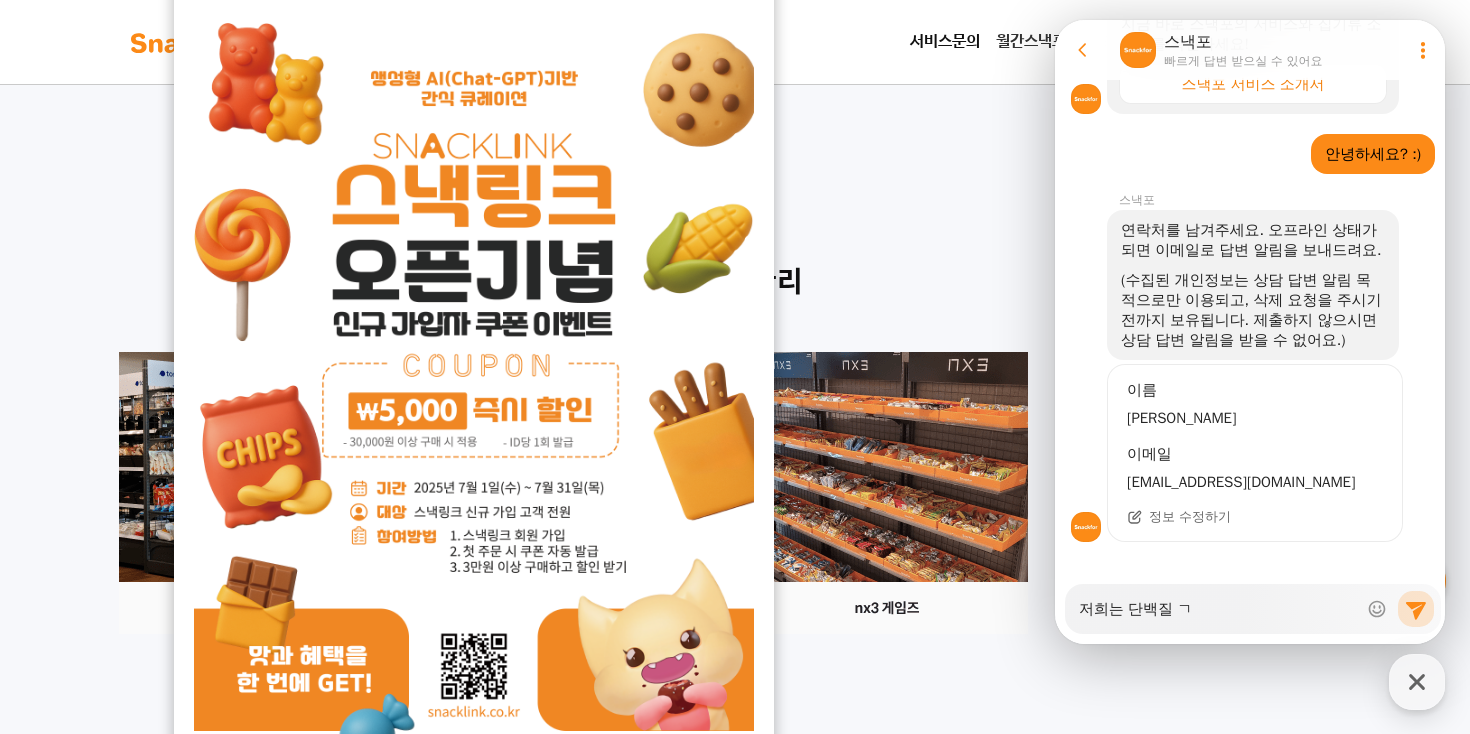 type on "x" 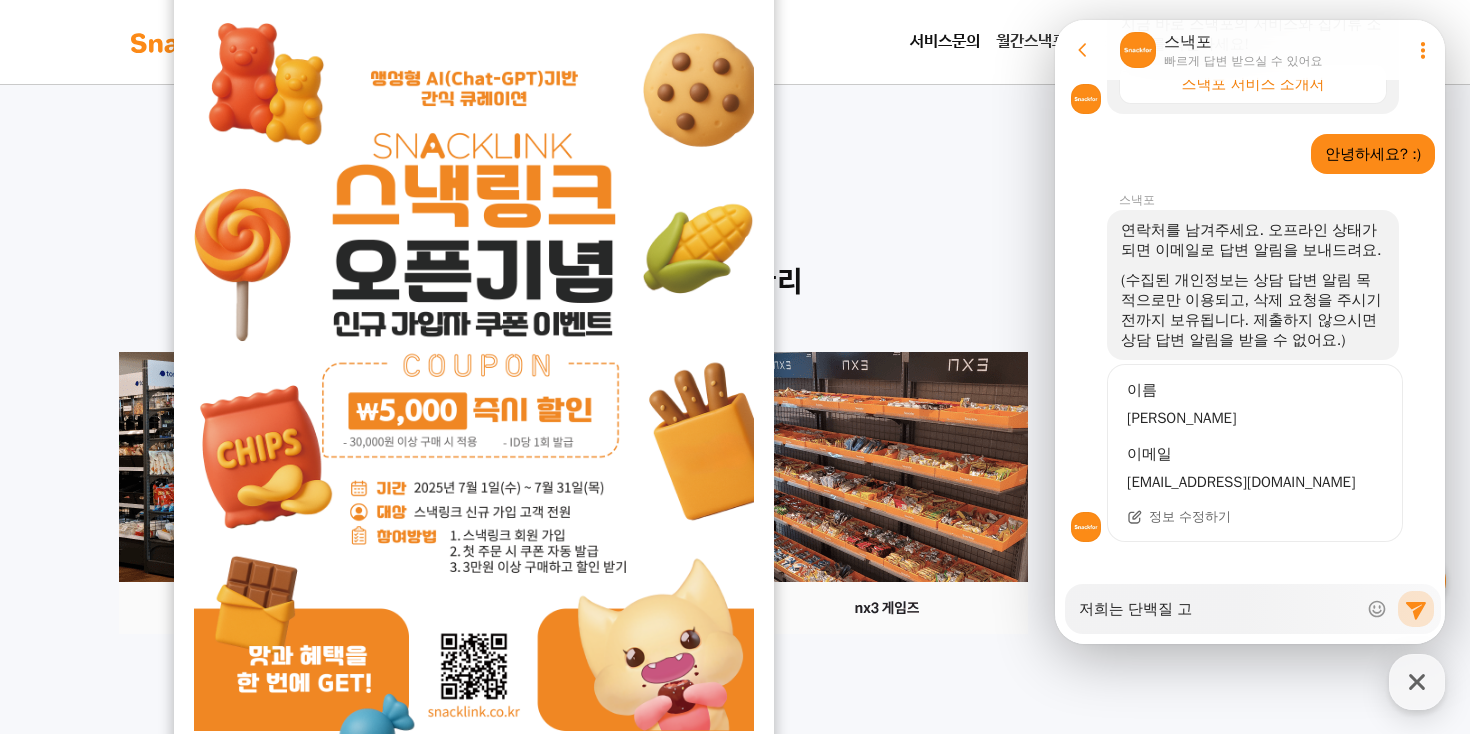 type on "x" 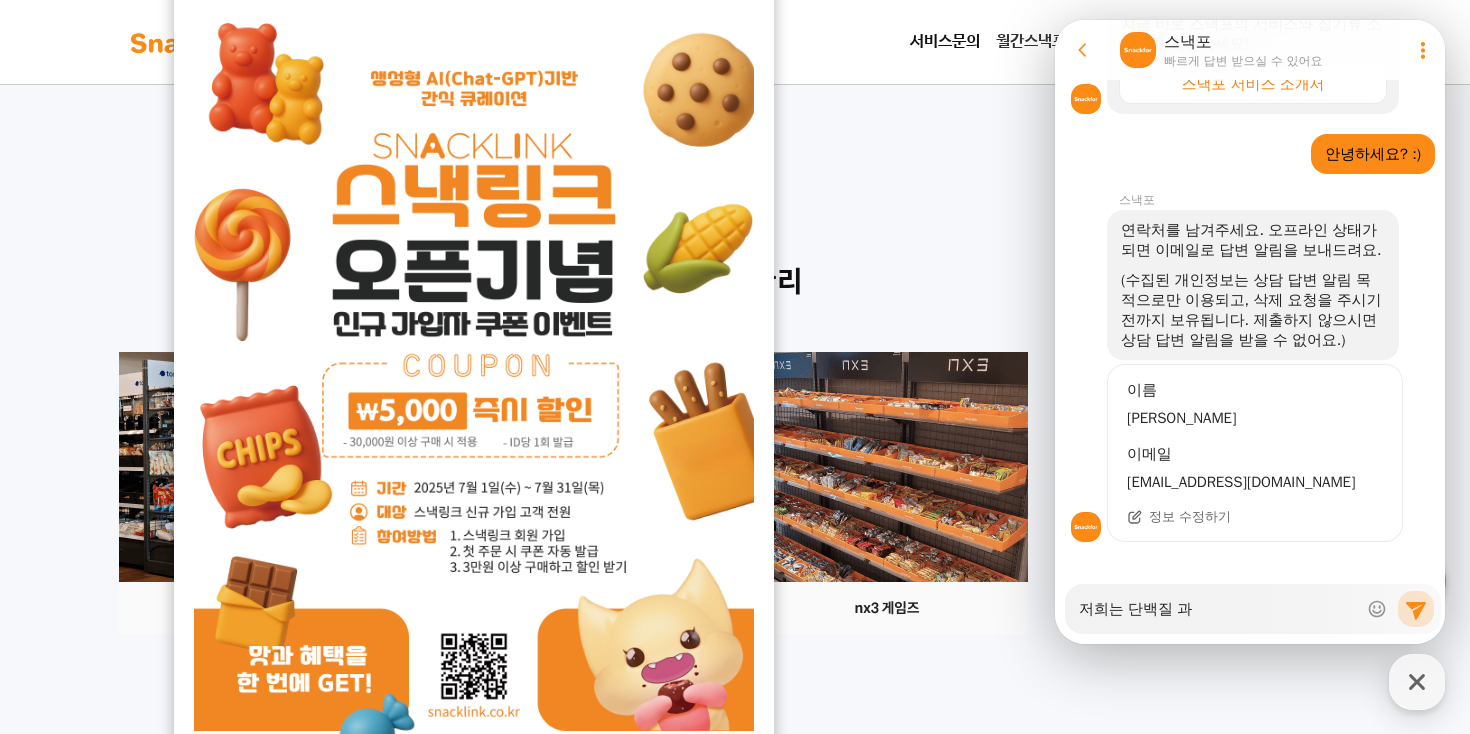 type on "x" 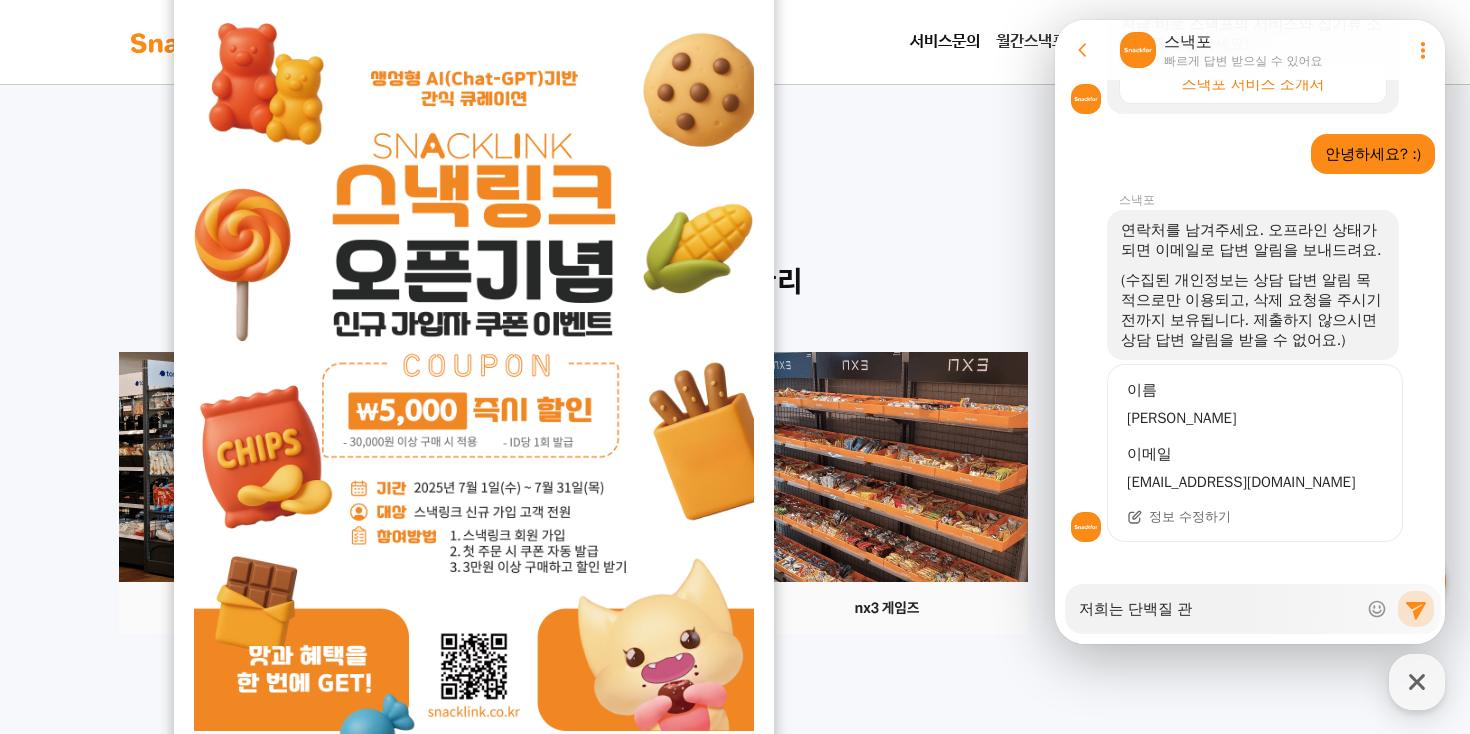 type on "x" 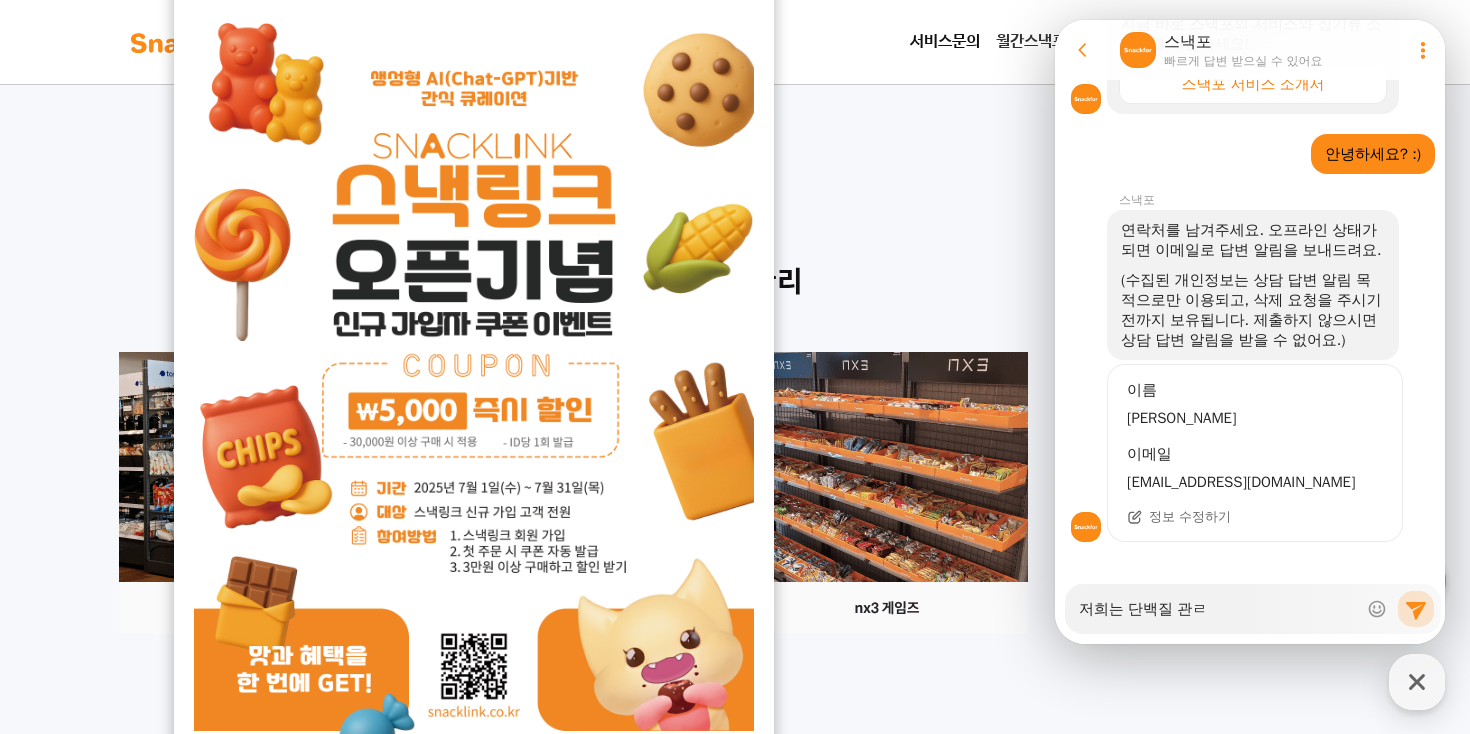 type on "저희는 단백질 관려" 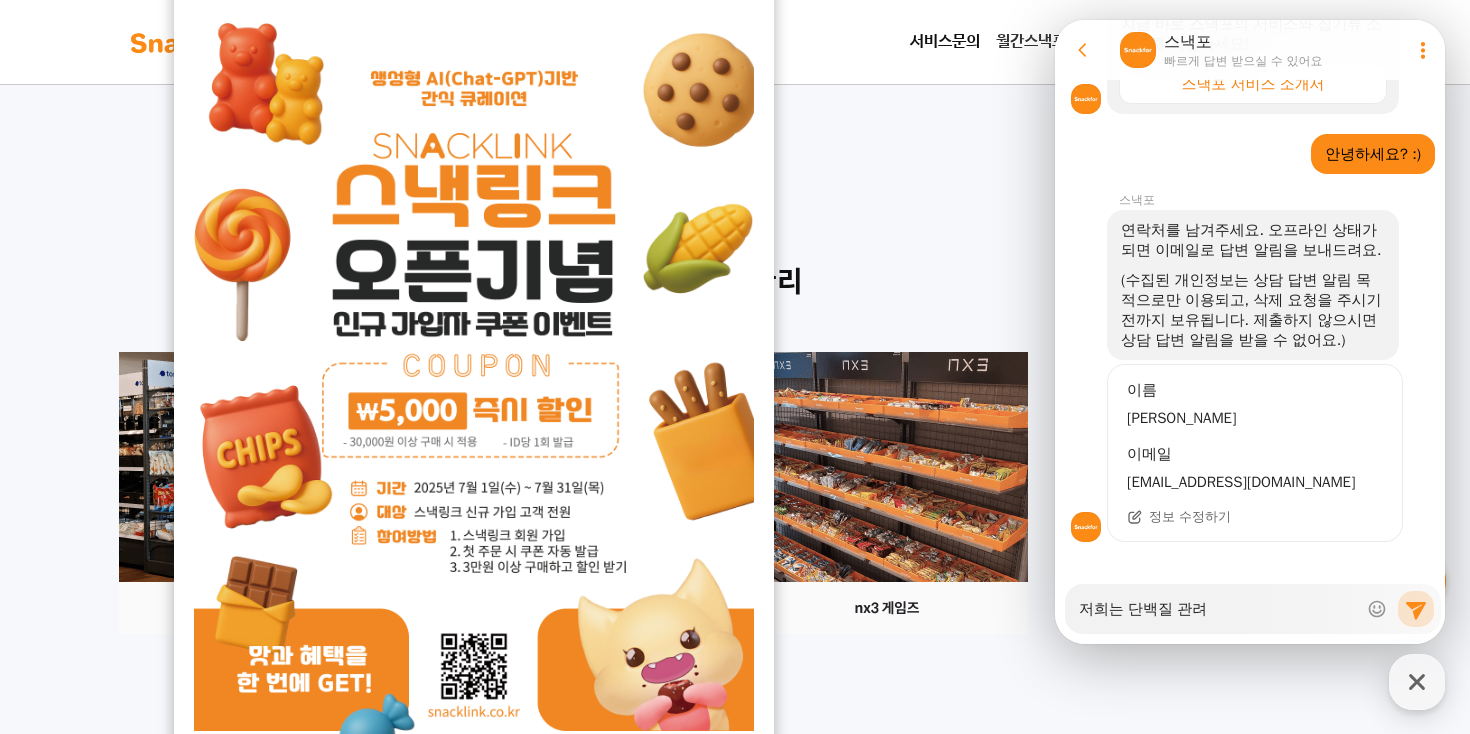 type on "x" 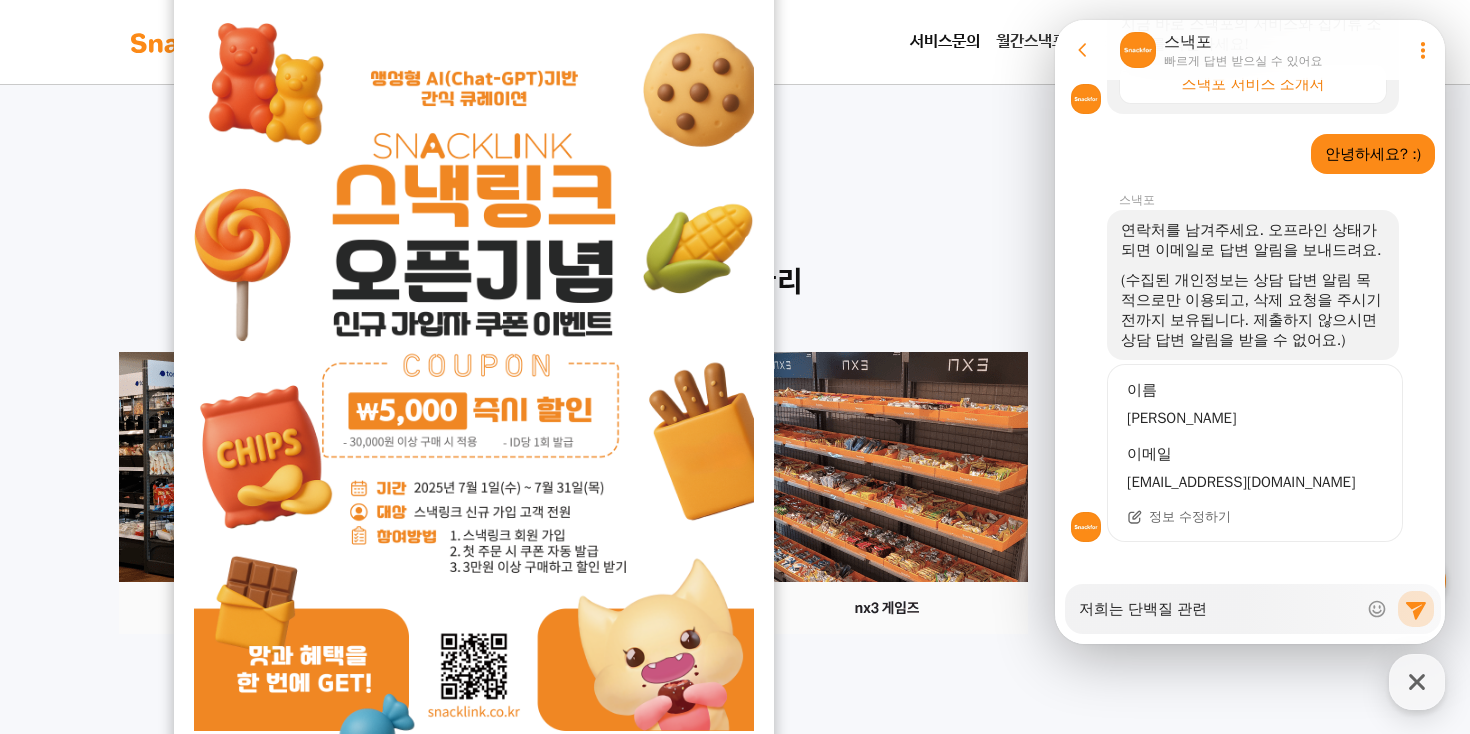 type on "x" 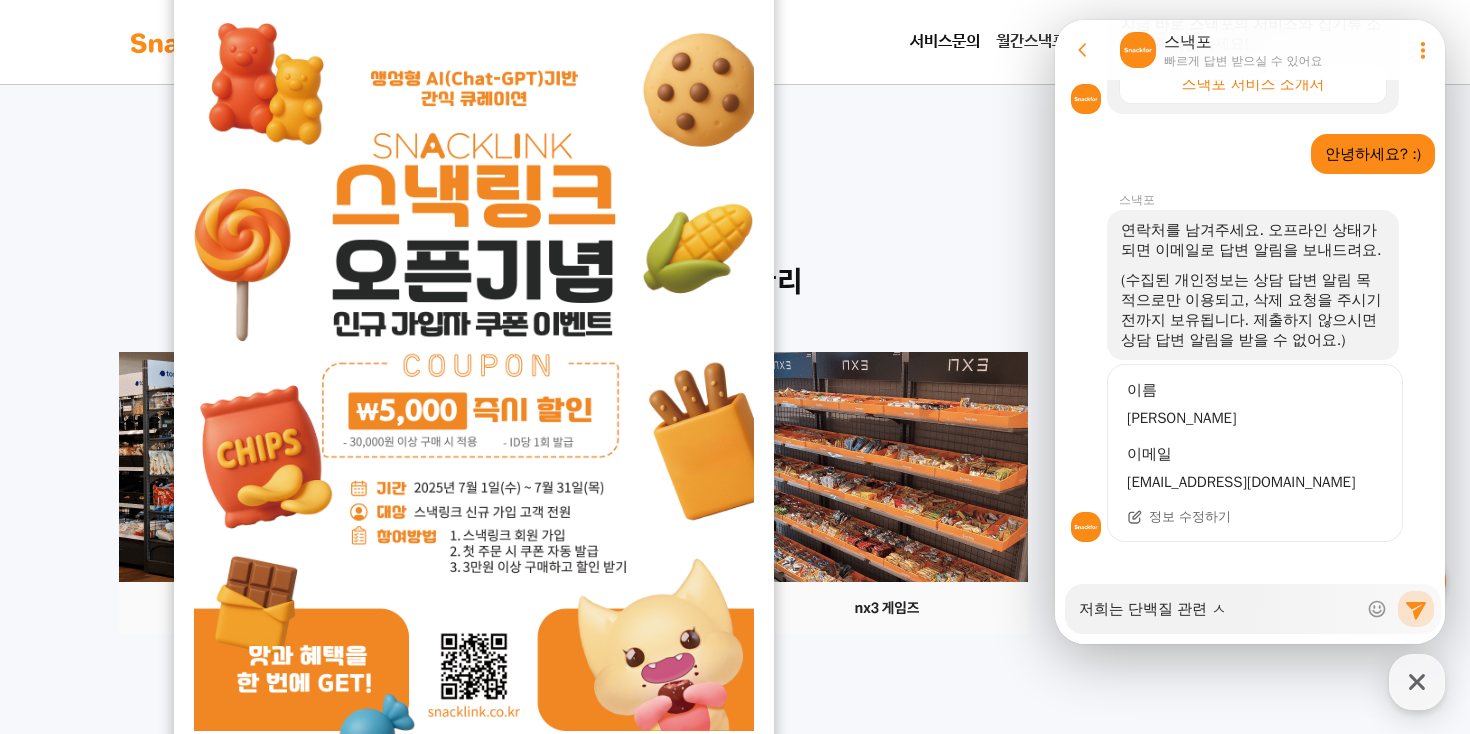 type on "저희는 단백질 관련 시" 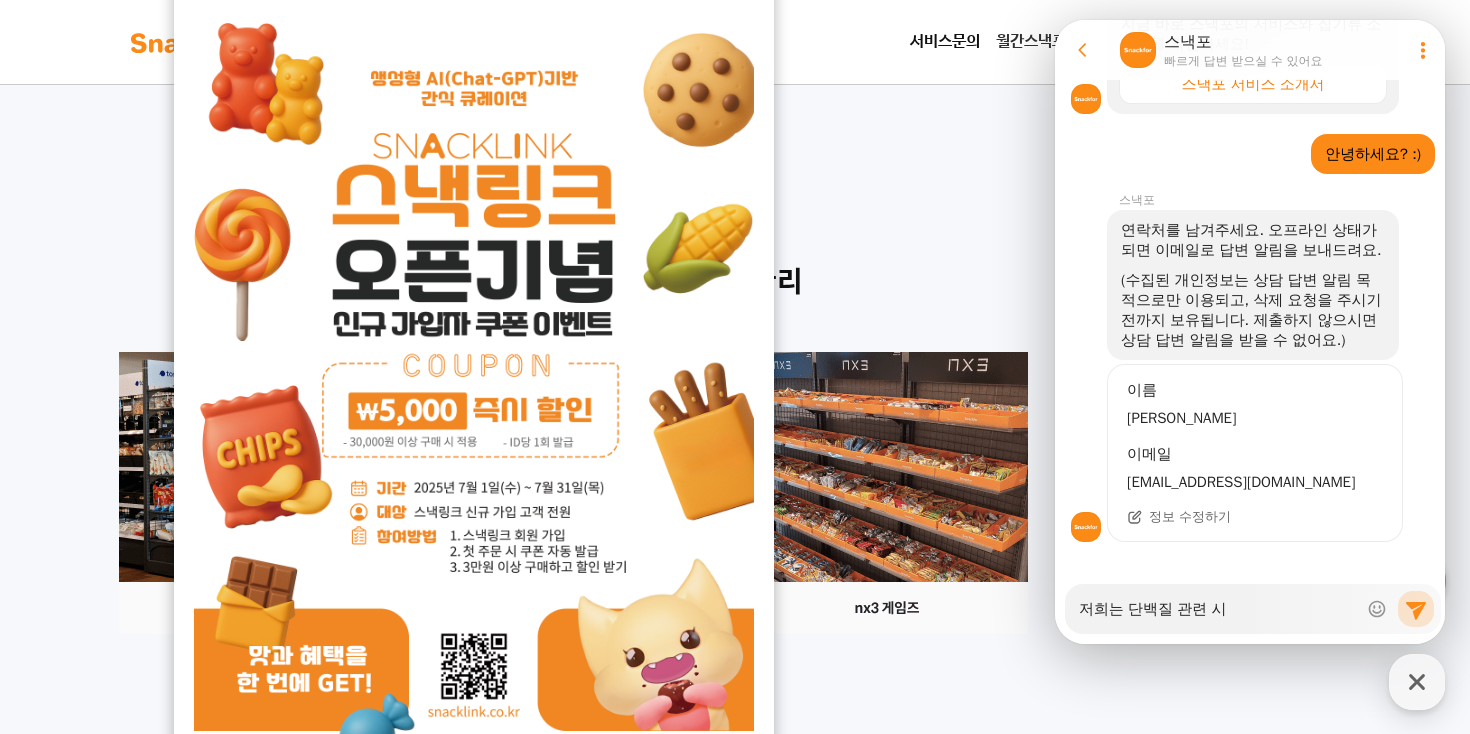 type on "x" 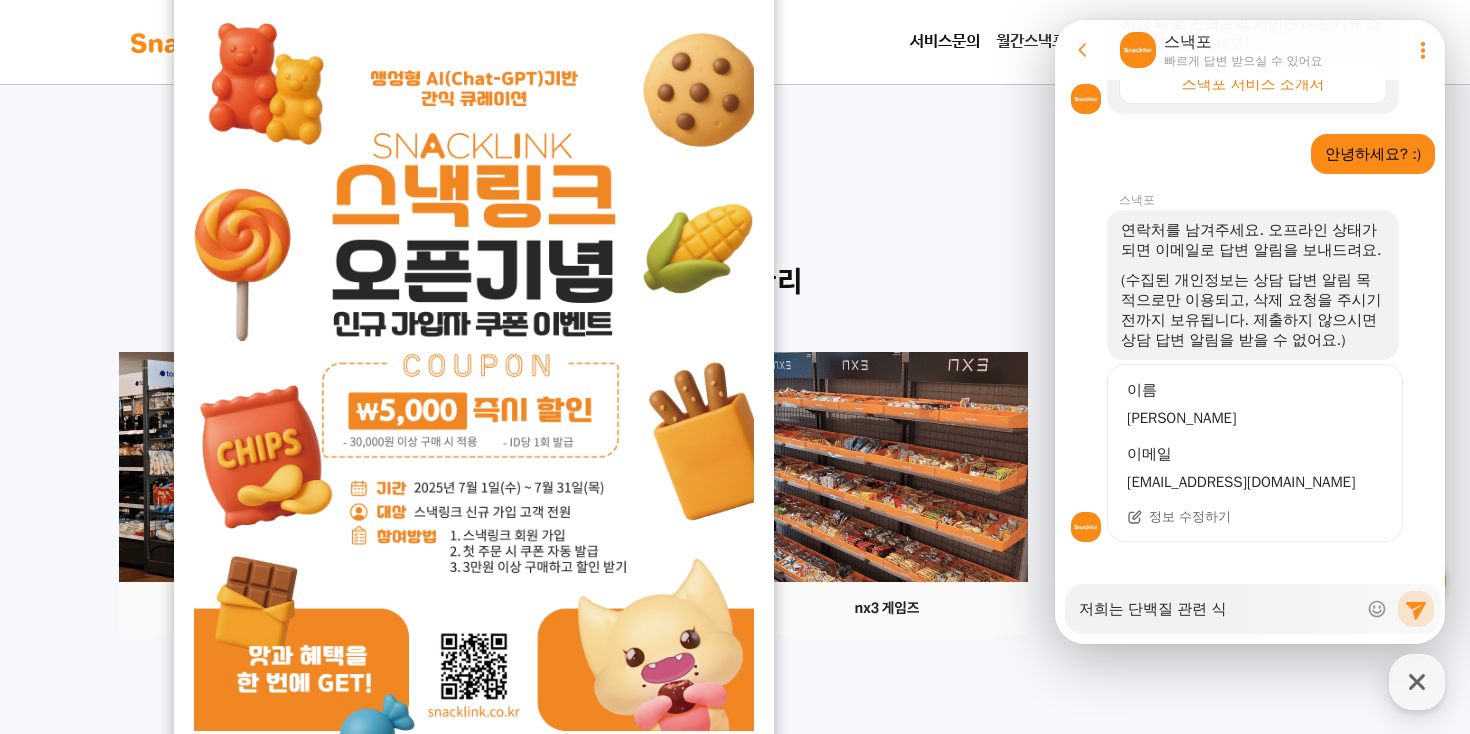 type on "x" 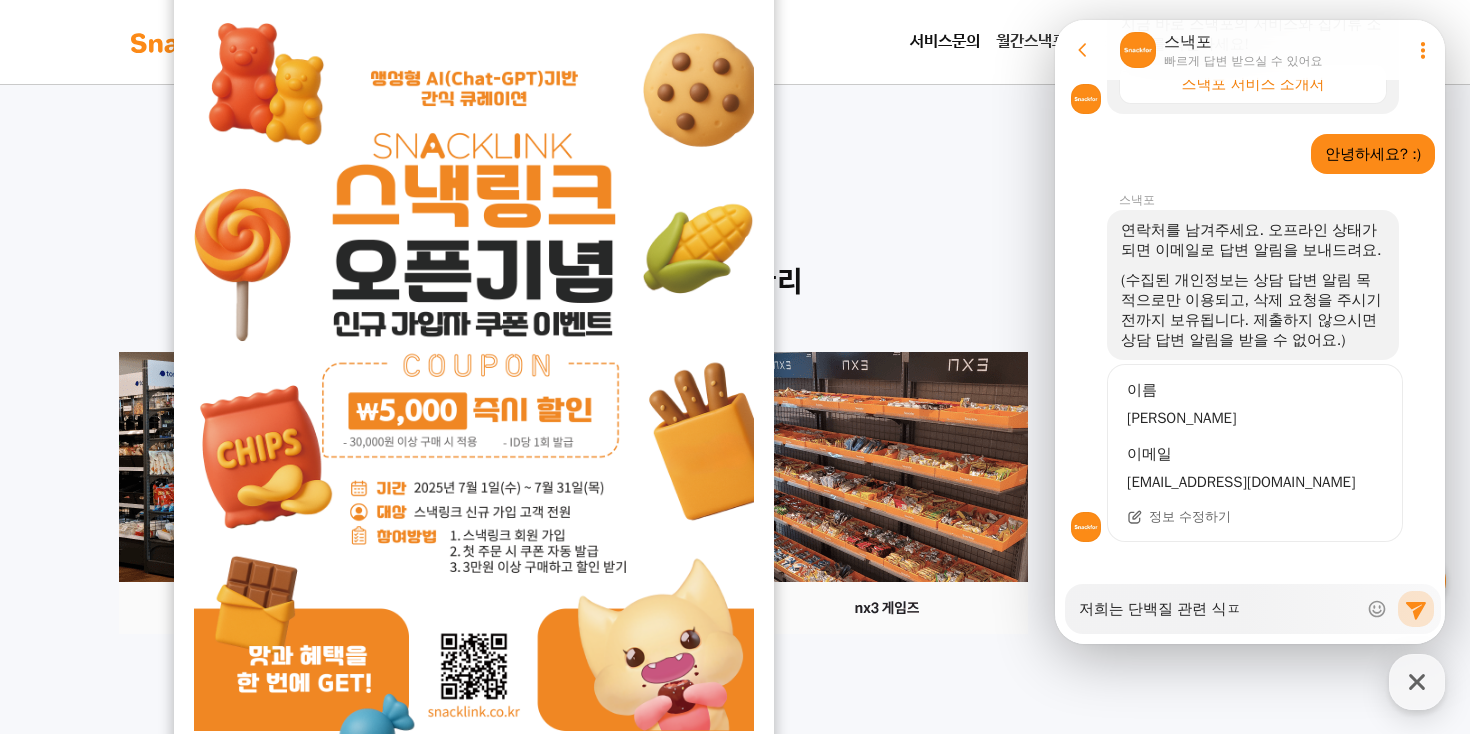 type on "저희는 단백질 관련 식푸" 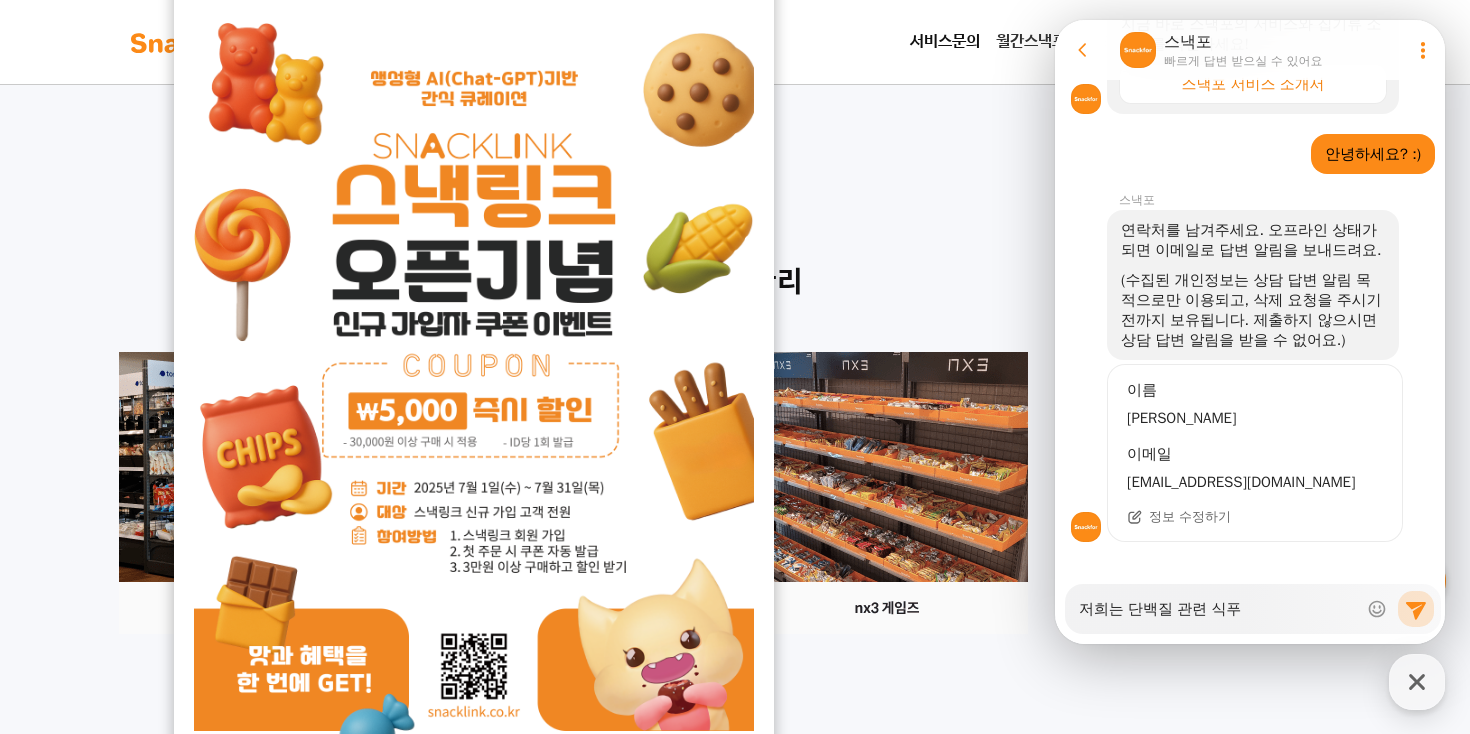 type on "x" 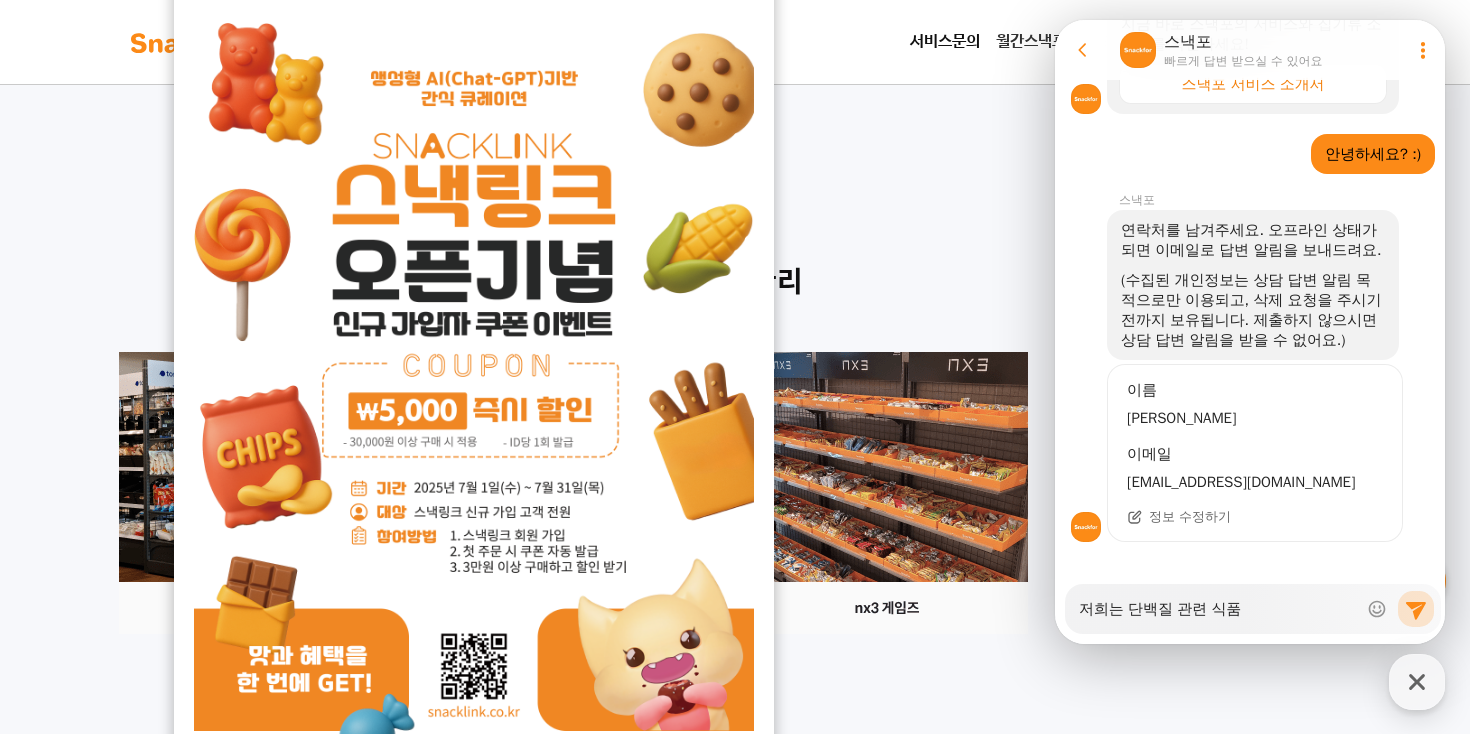 type on "x" 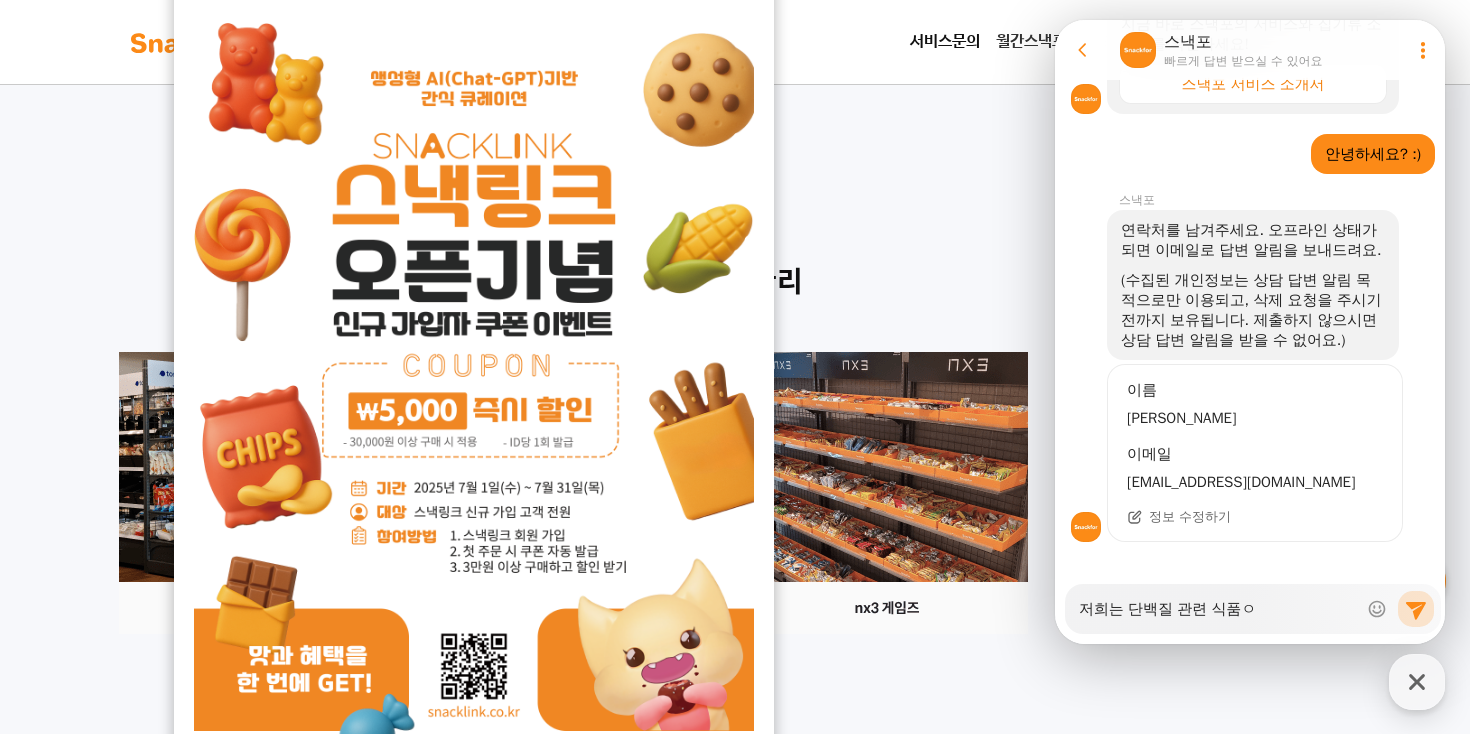 type on "x" 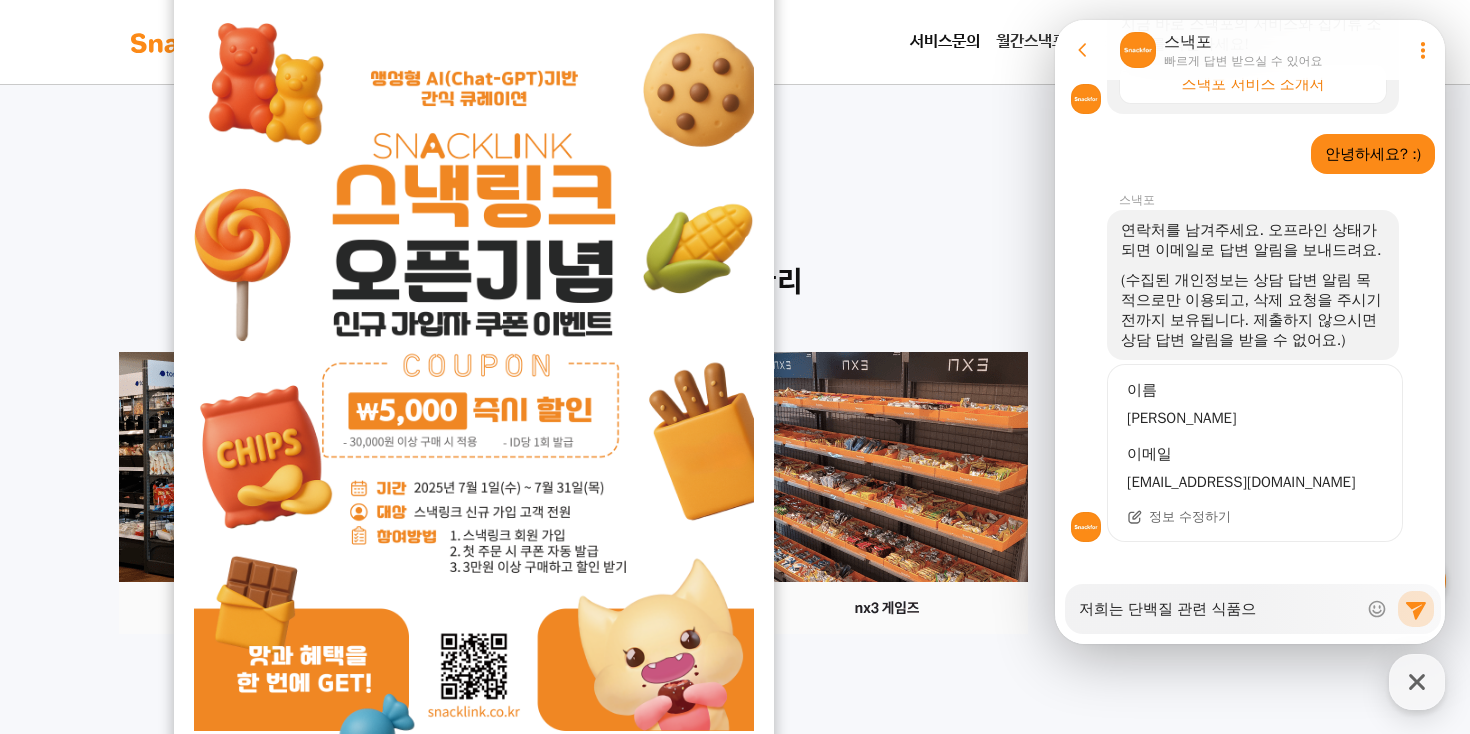 type on "저희는 단백질 관련 식품을" 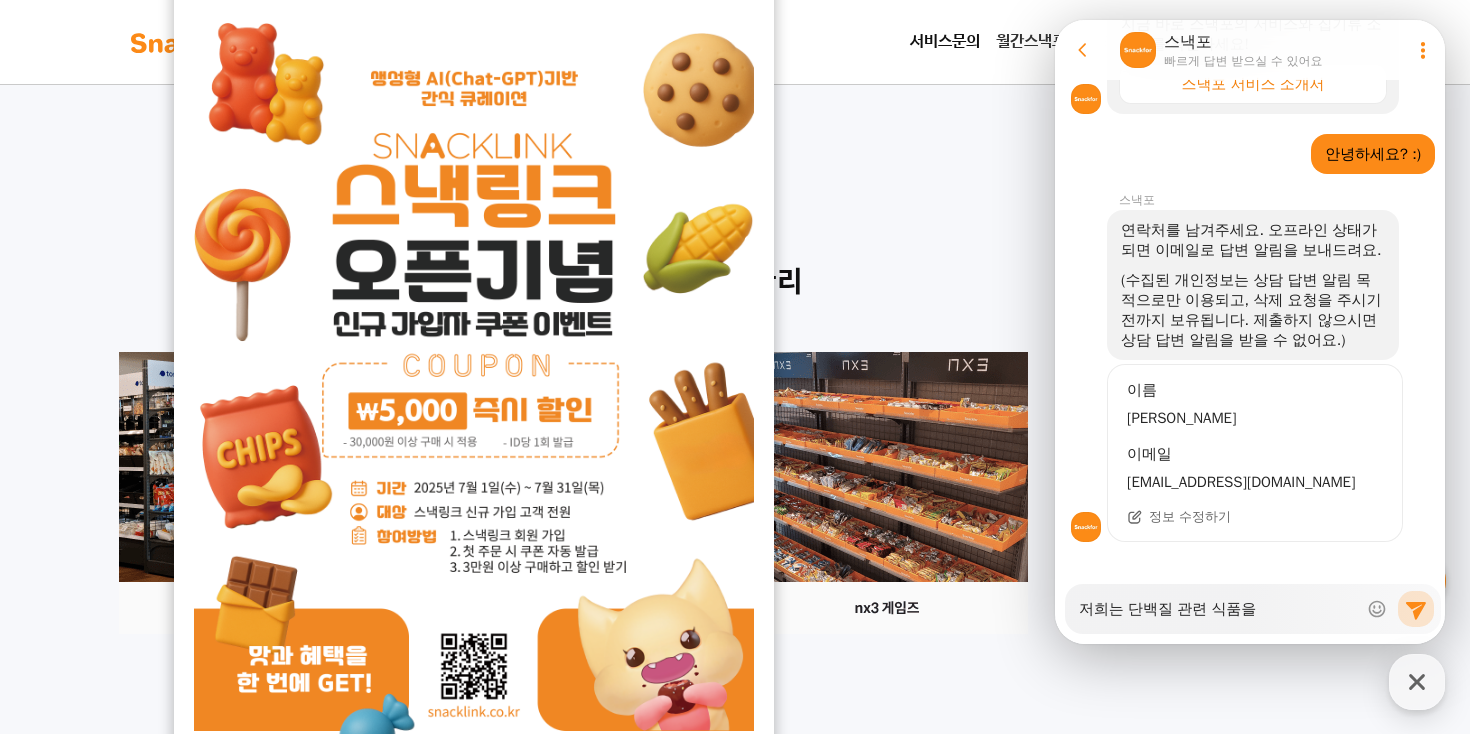 type on "x" 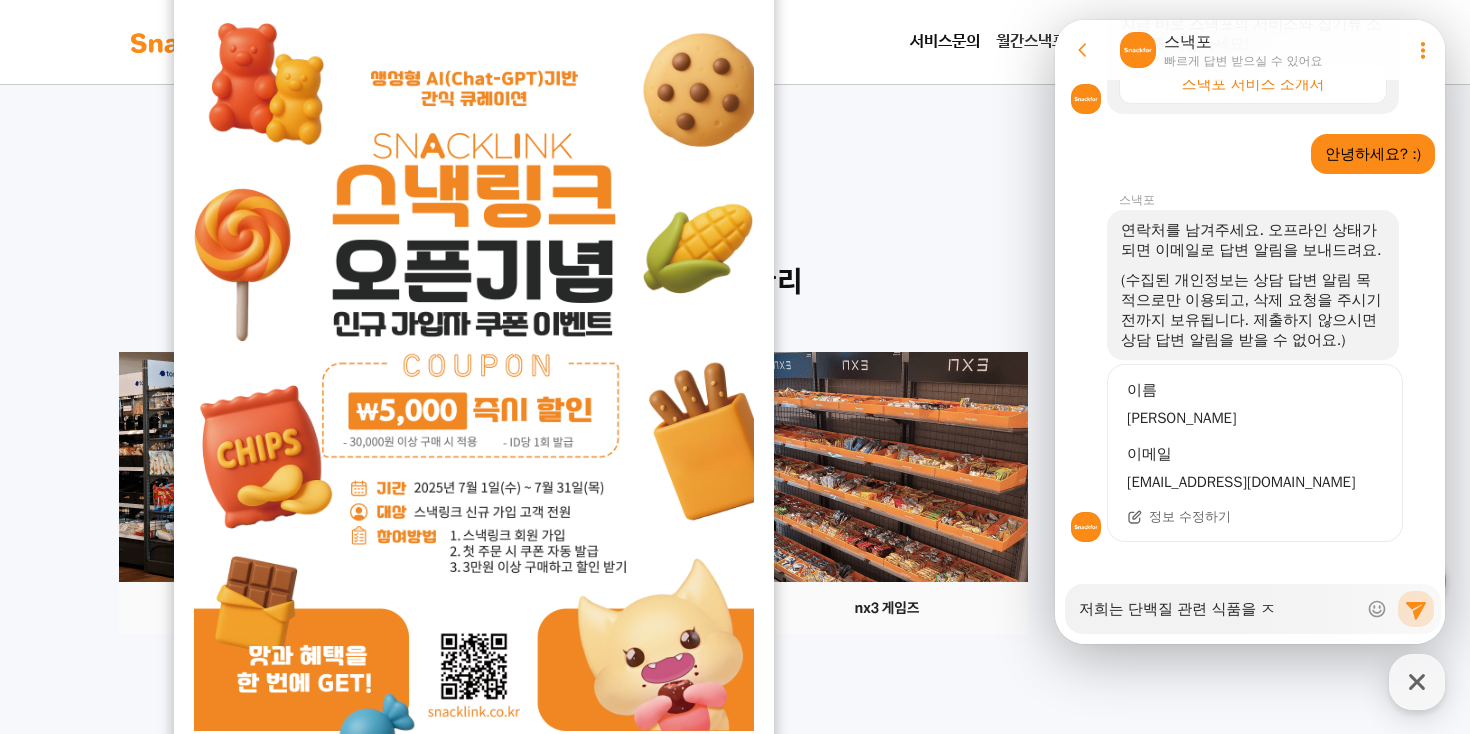 type on "x" 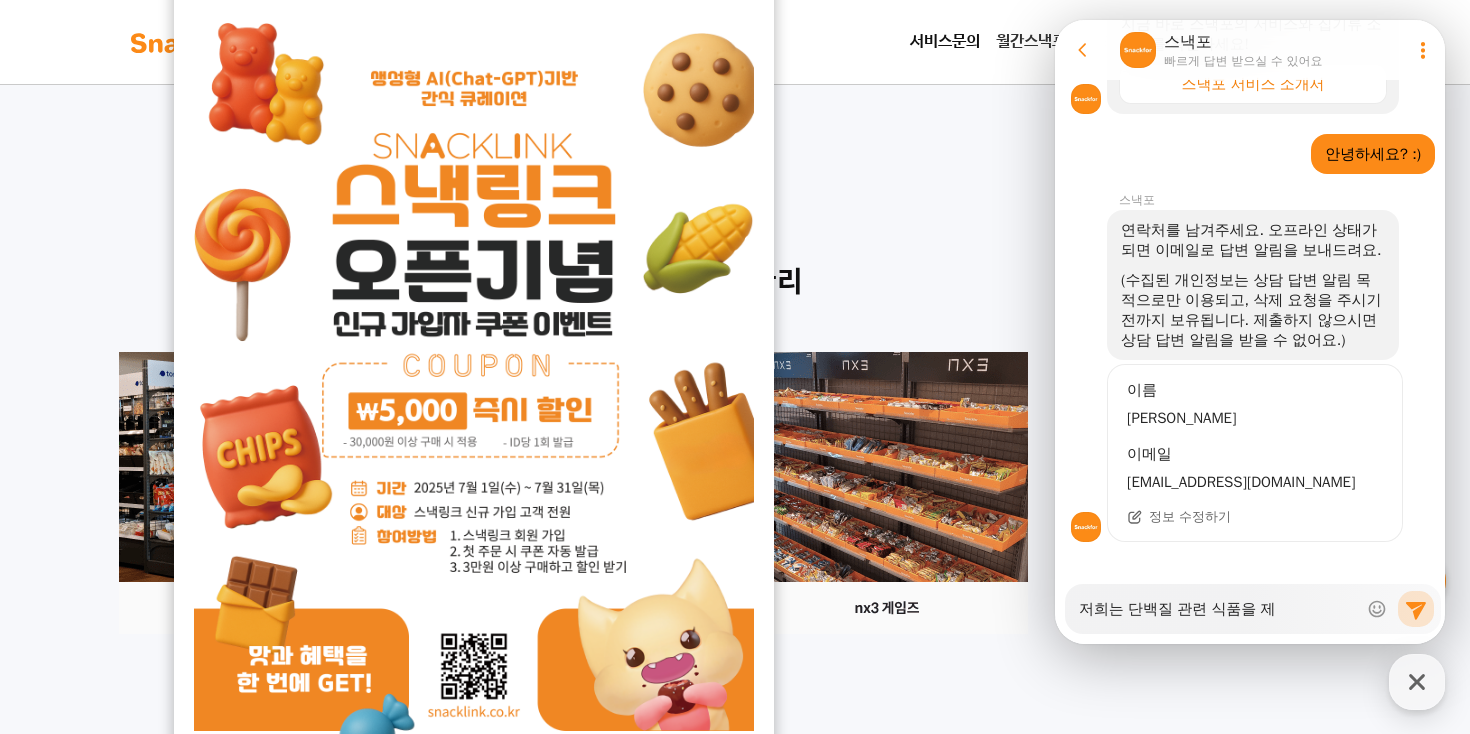 type on "x" 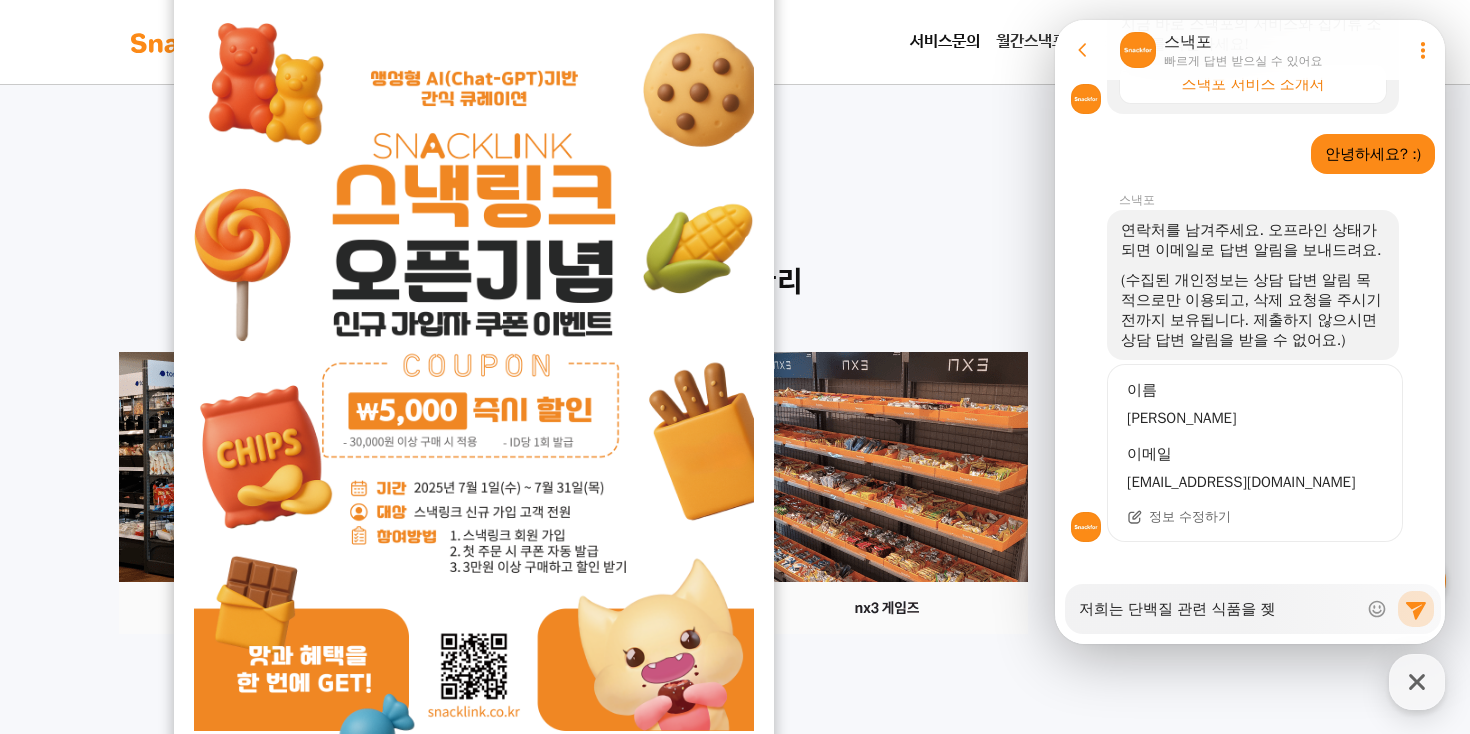 type on "x" 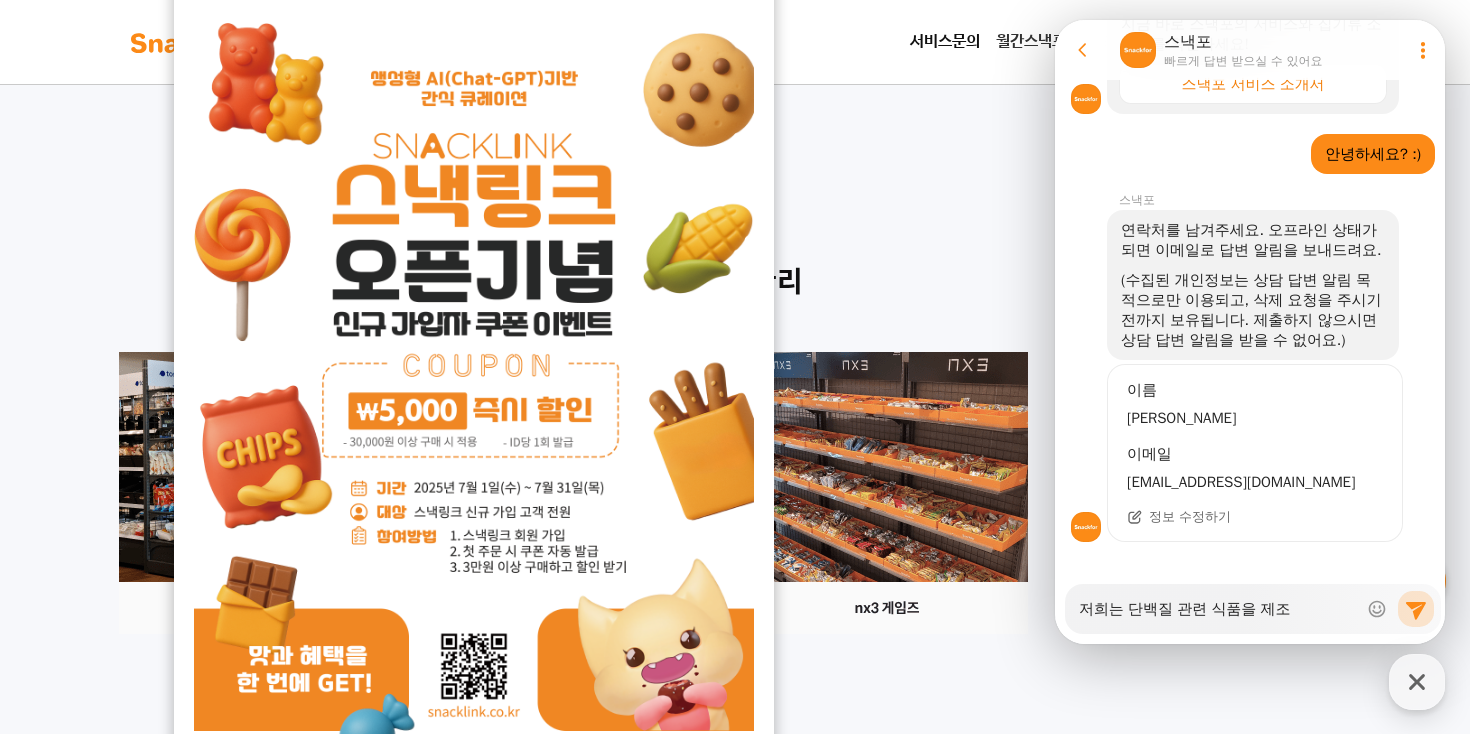 type on "x" 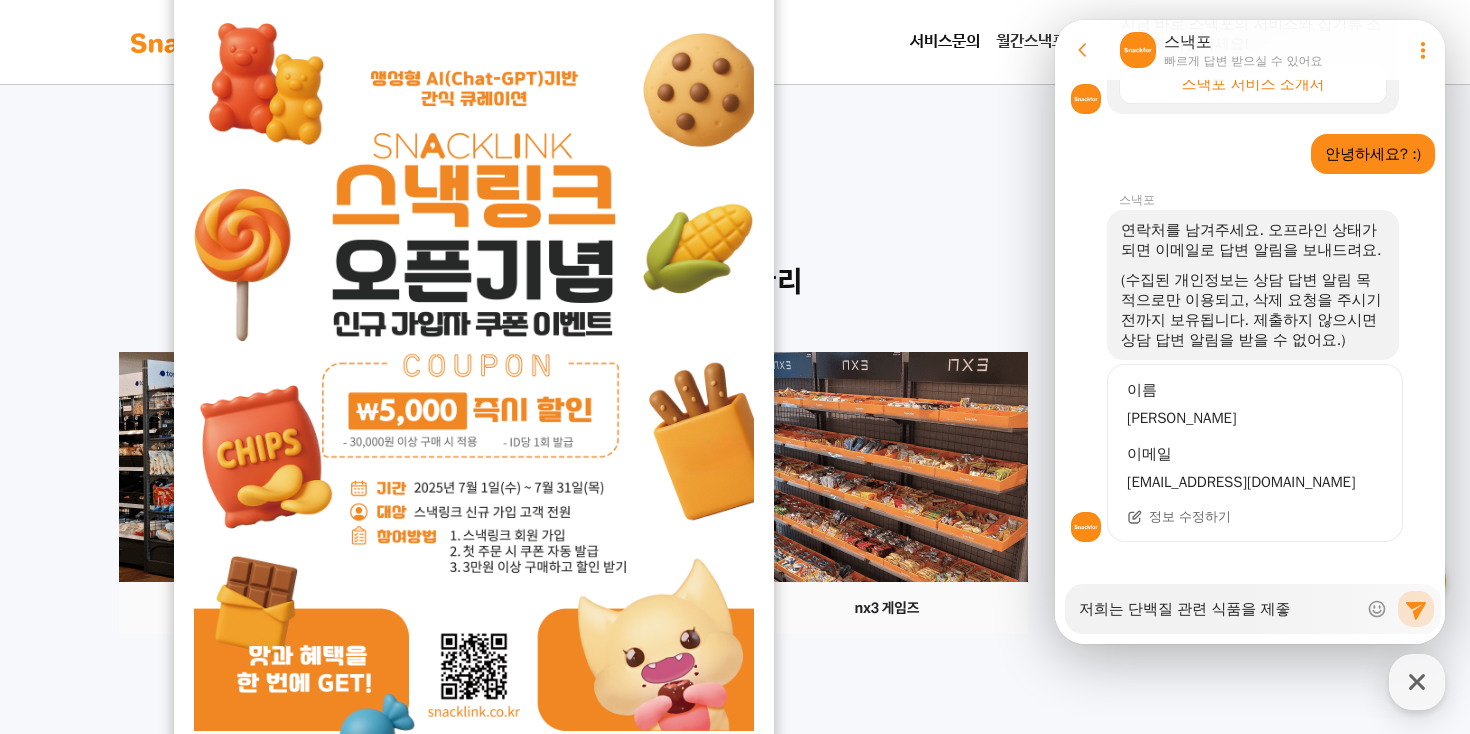 type on "x" 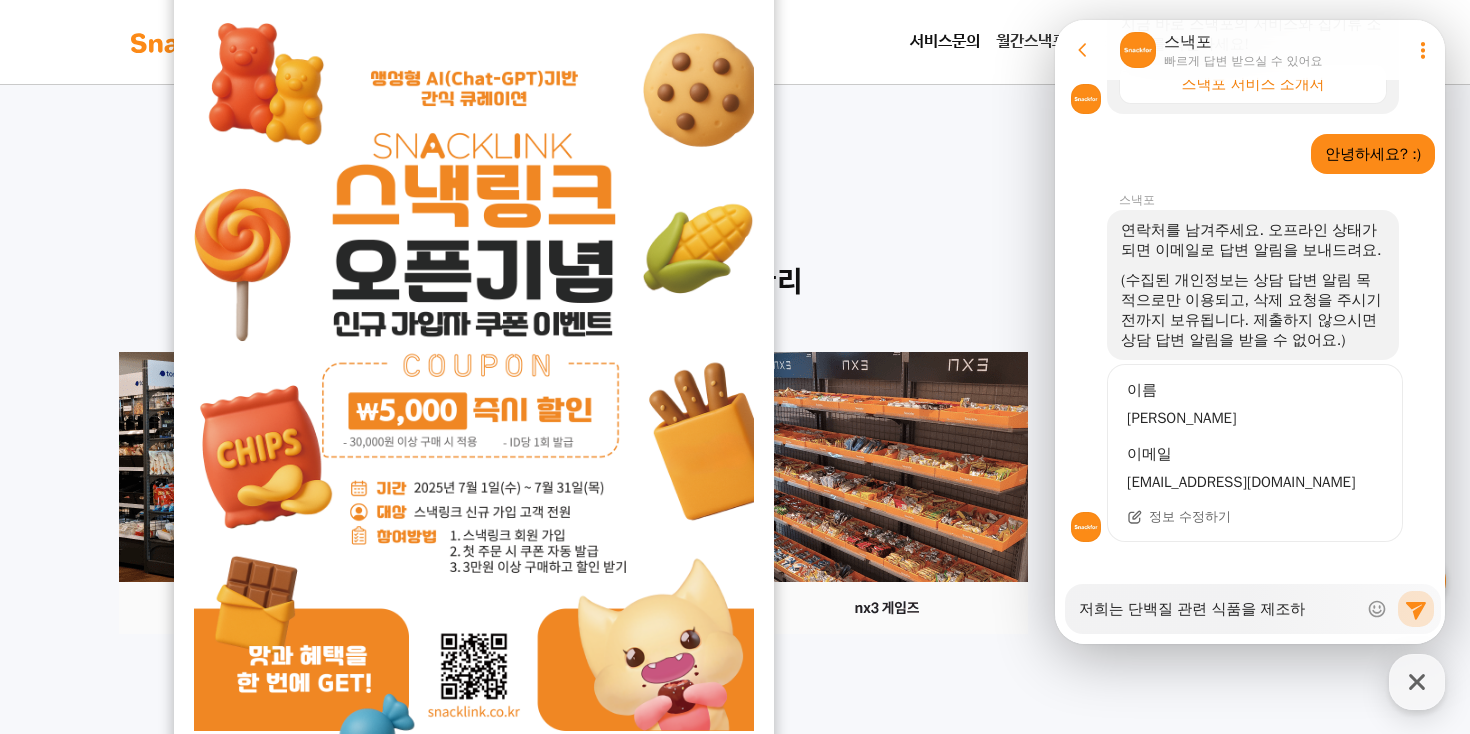 type on "저희는 단백질 관련 식품을 제조한" 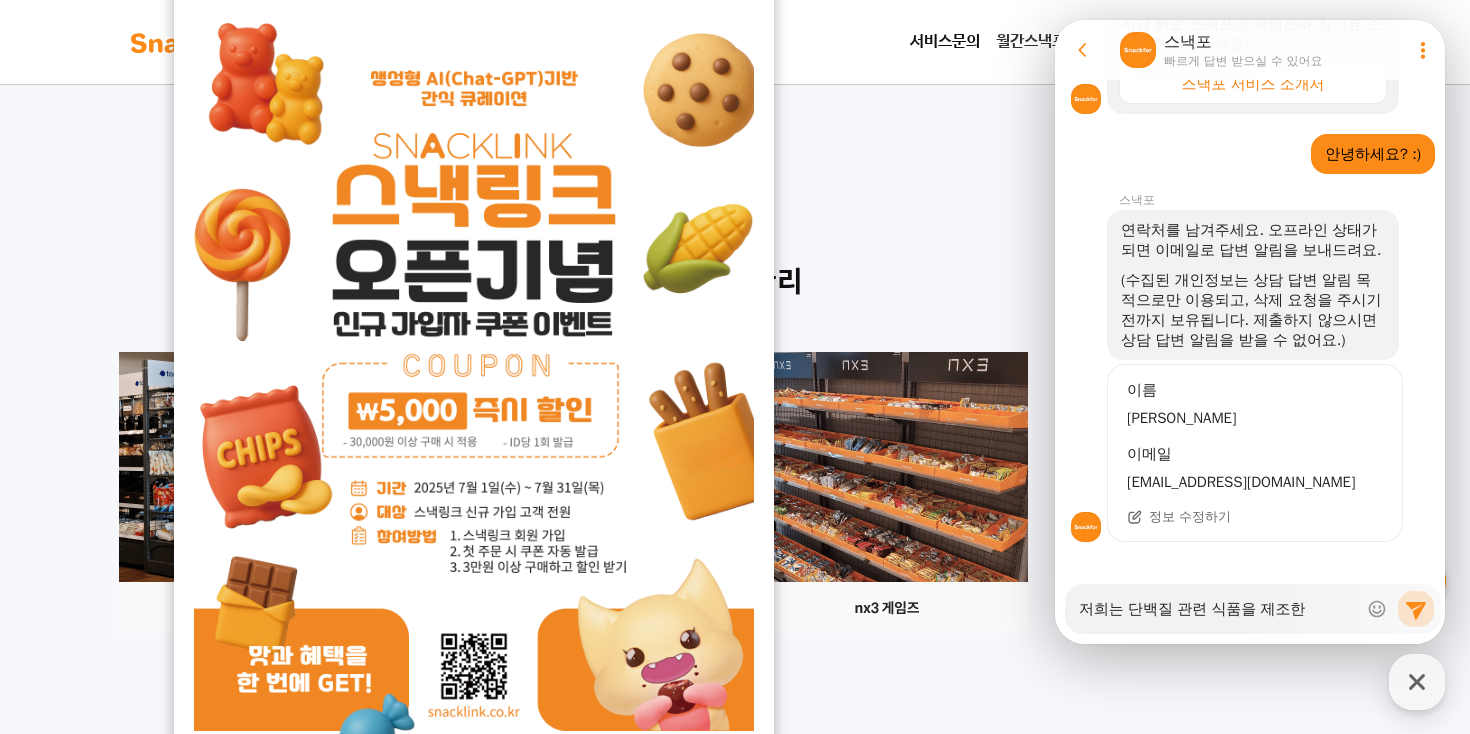 type on "x" 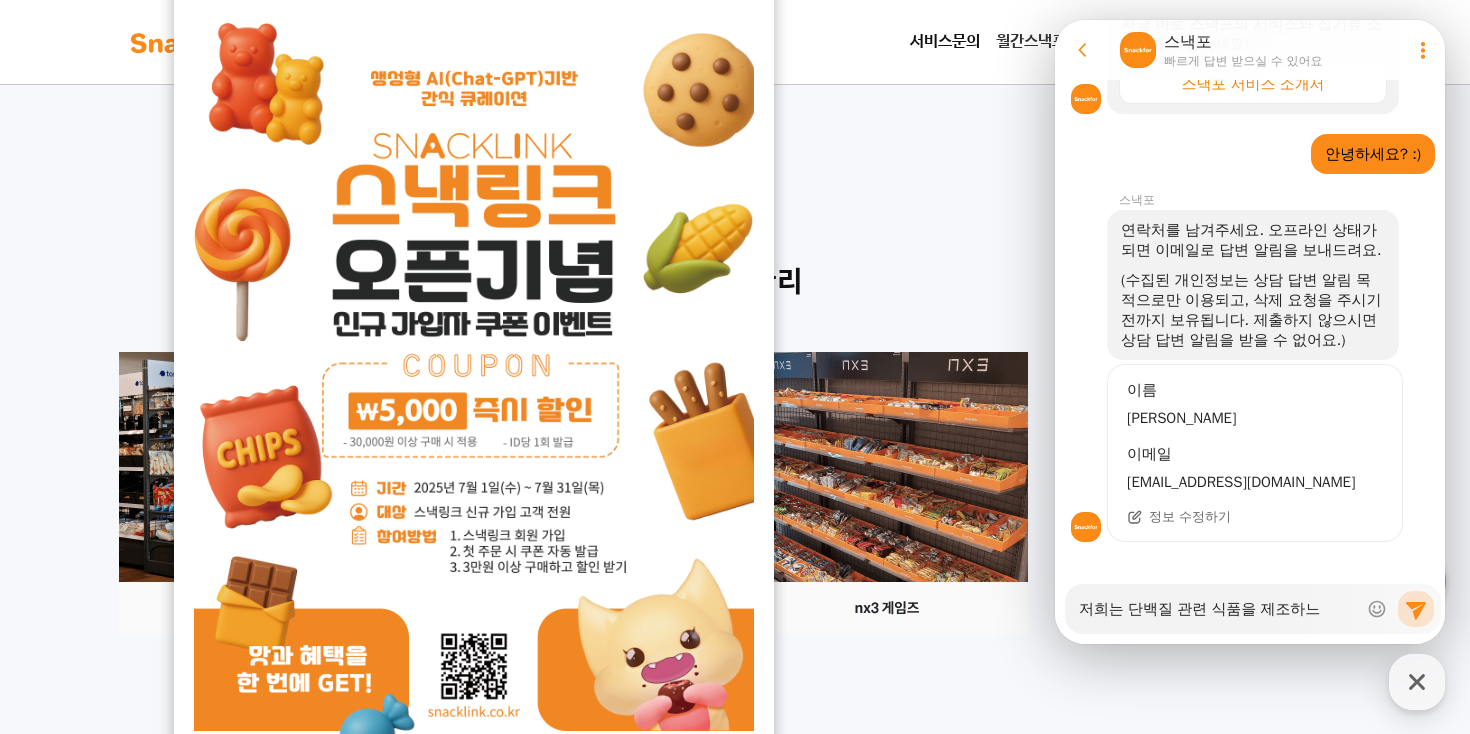 type on "x" 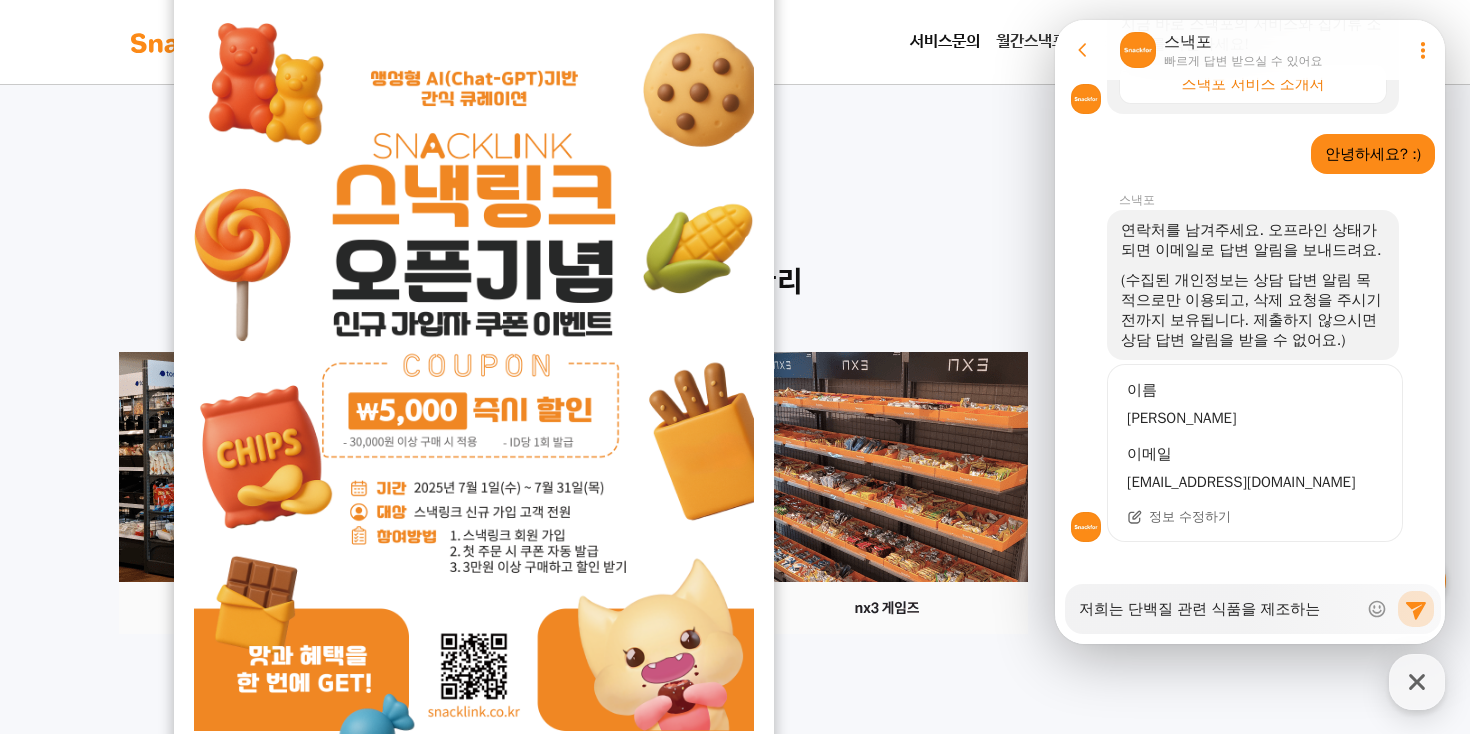type on "x" 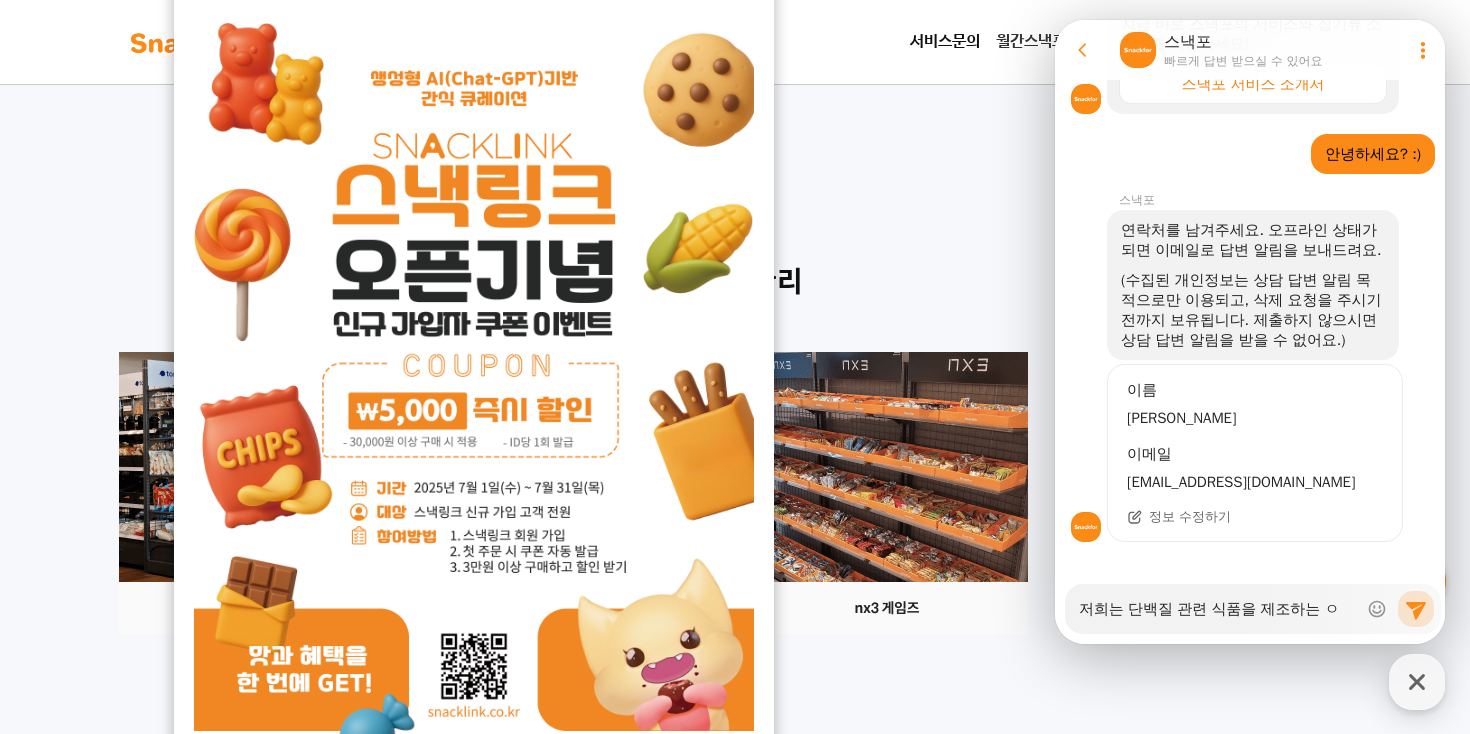 type on "저희는 단백질 관련 식품을 제조하는 어" 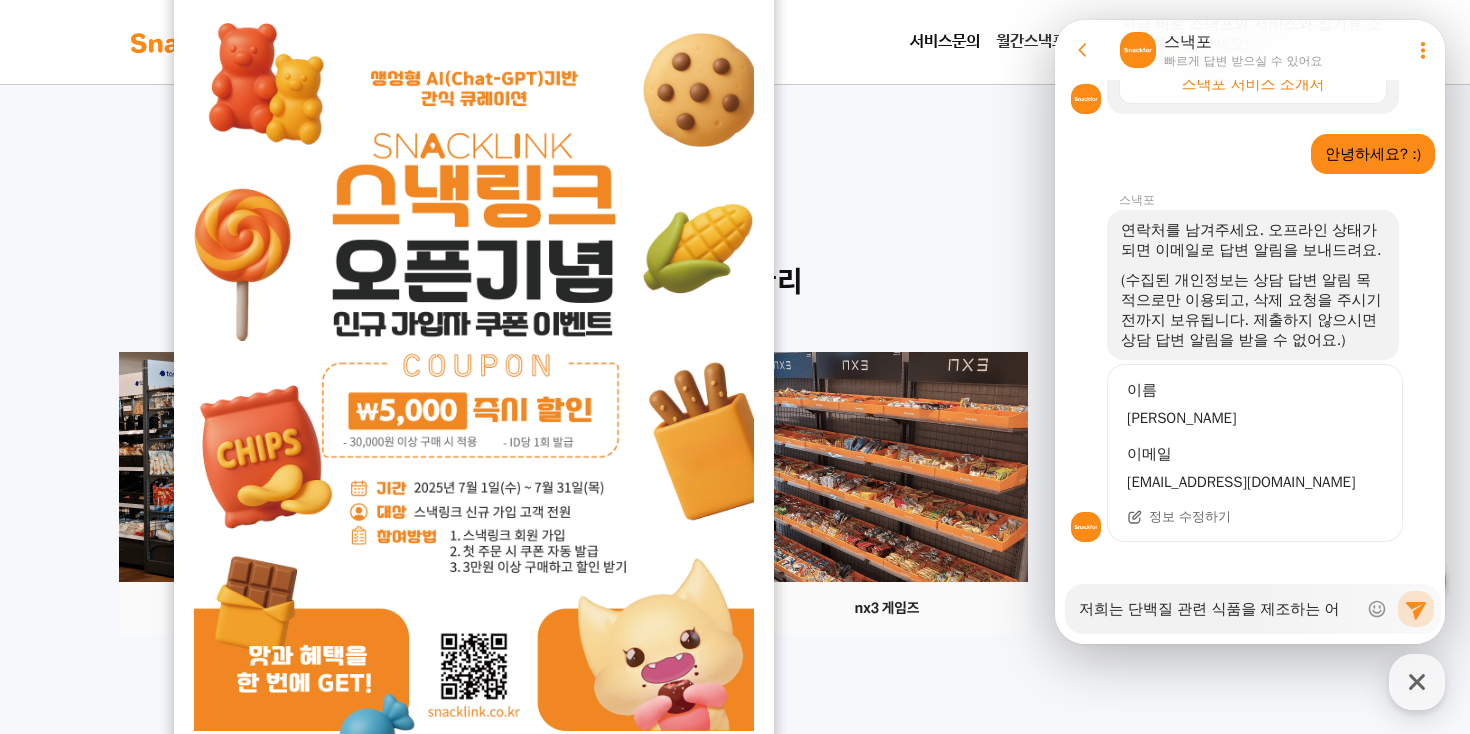 type on "x" 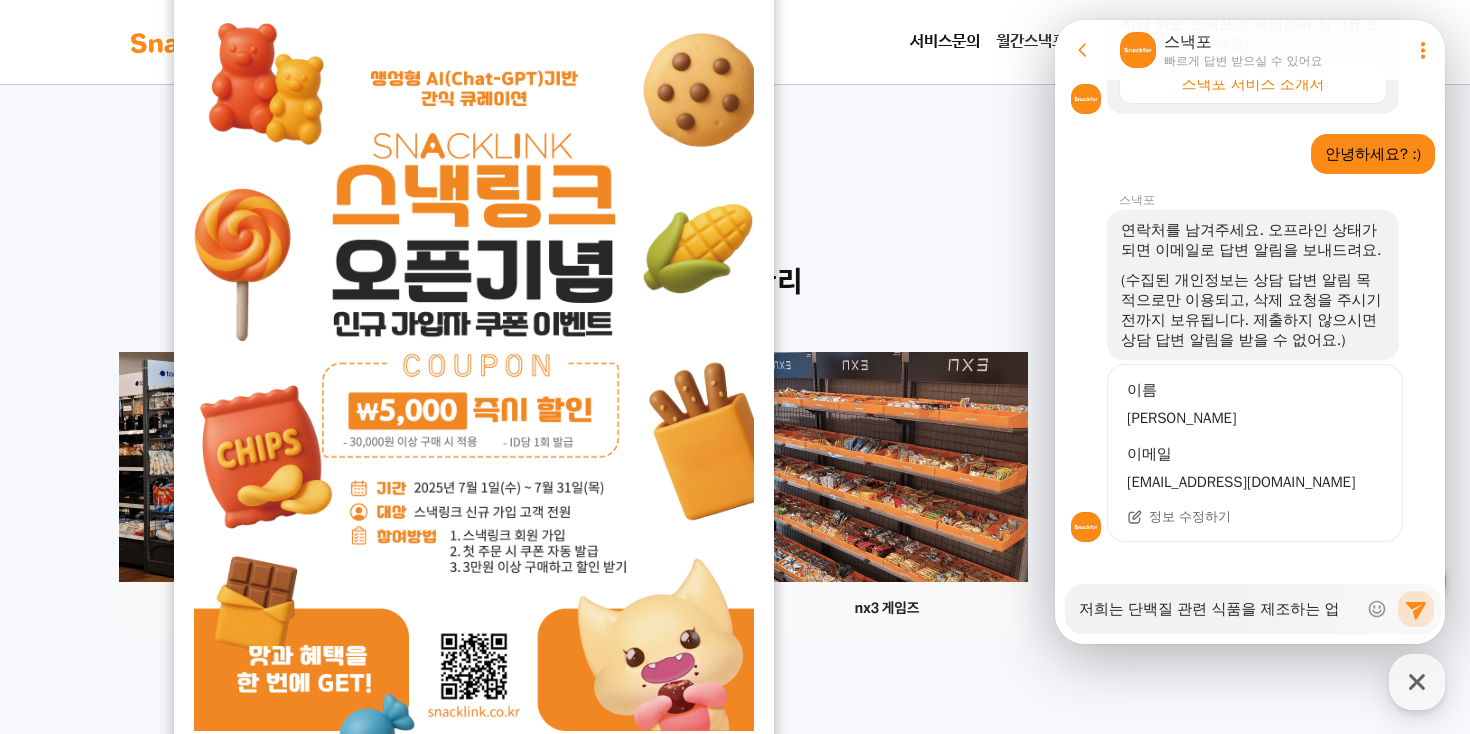 type on "x" 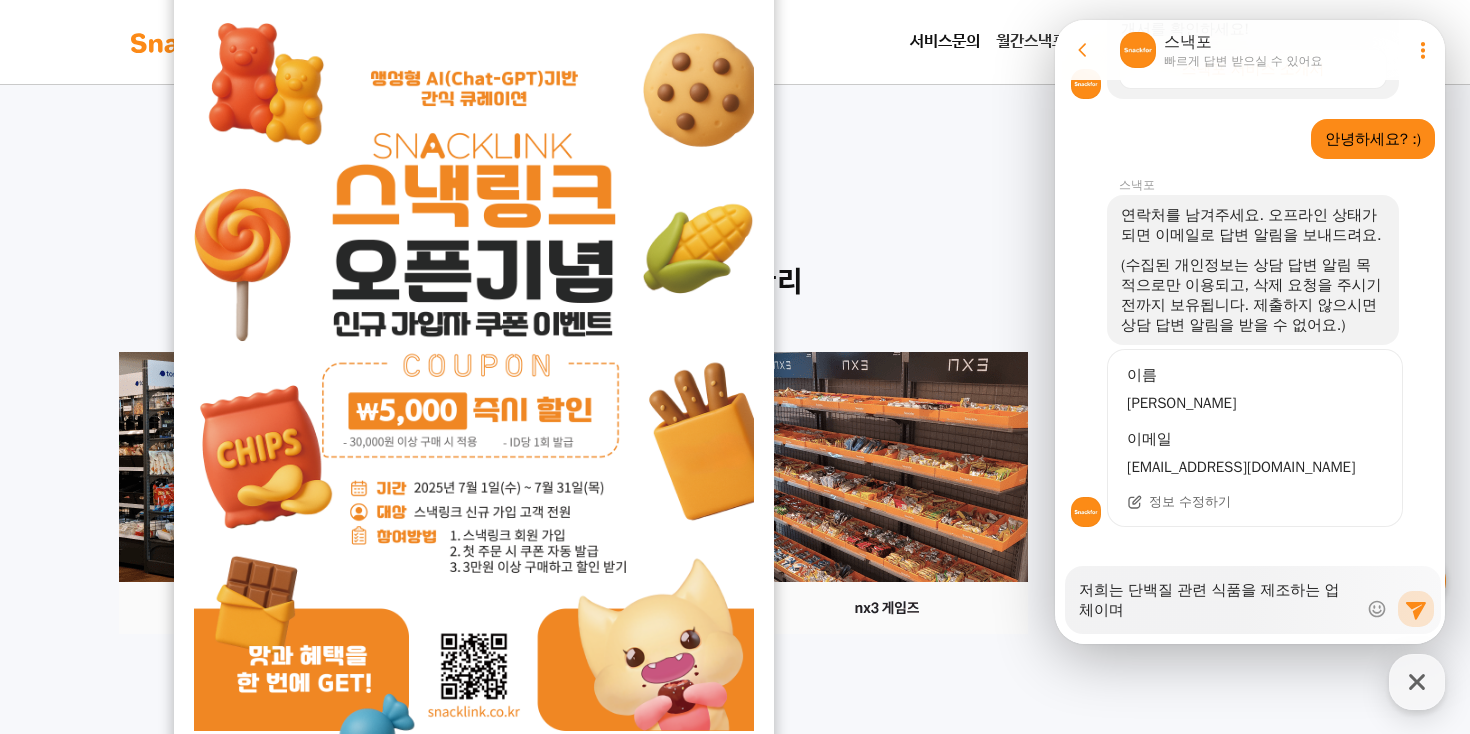 scroll, scrollTop: 786, scrollLeft: 0, axis: vertical 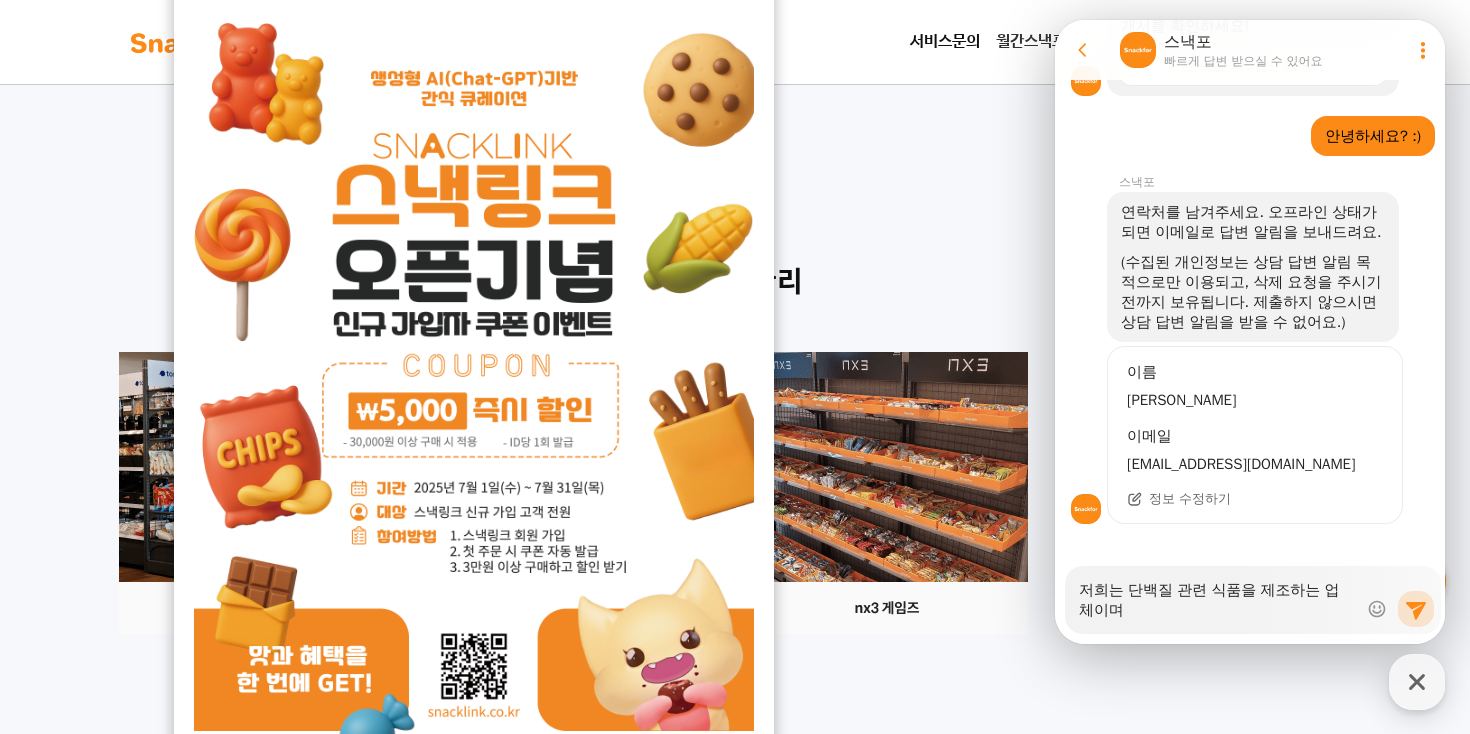 type on "저희는 단백질 관련 식품을 제조하는 업체이며" 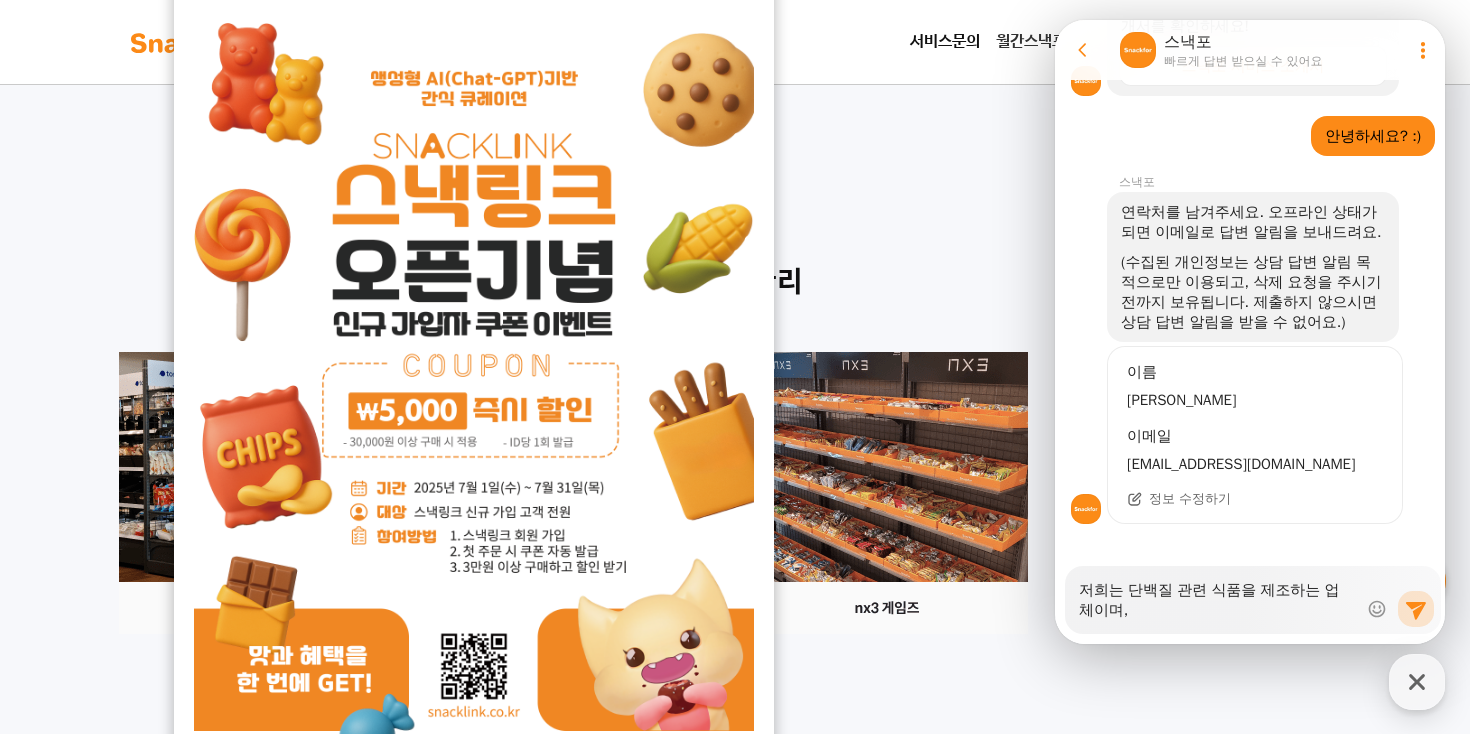 type on "저희는 단백질 관련 식품을 제조하는 업체이며," 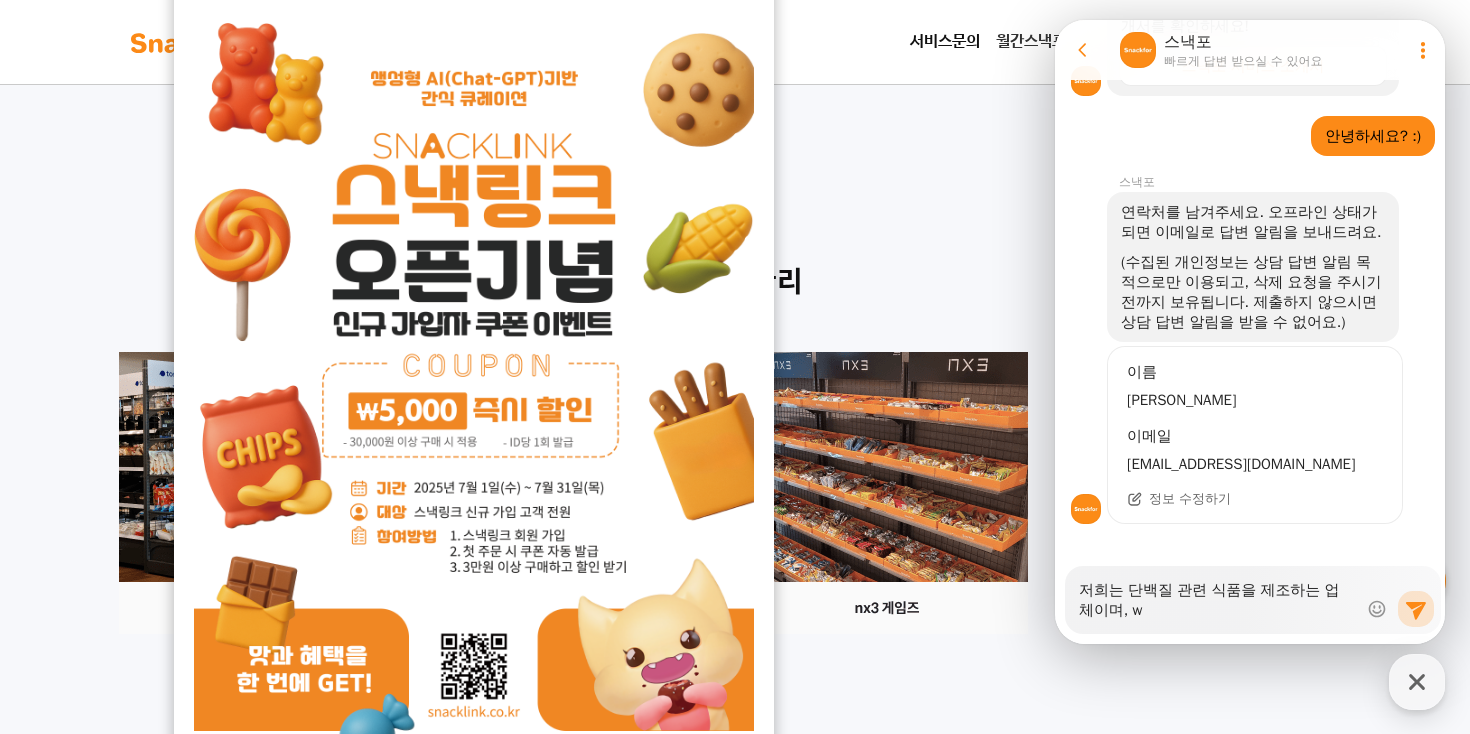 type on "x" 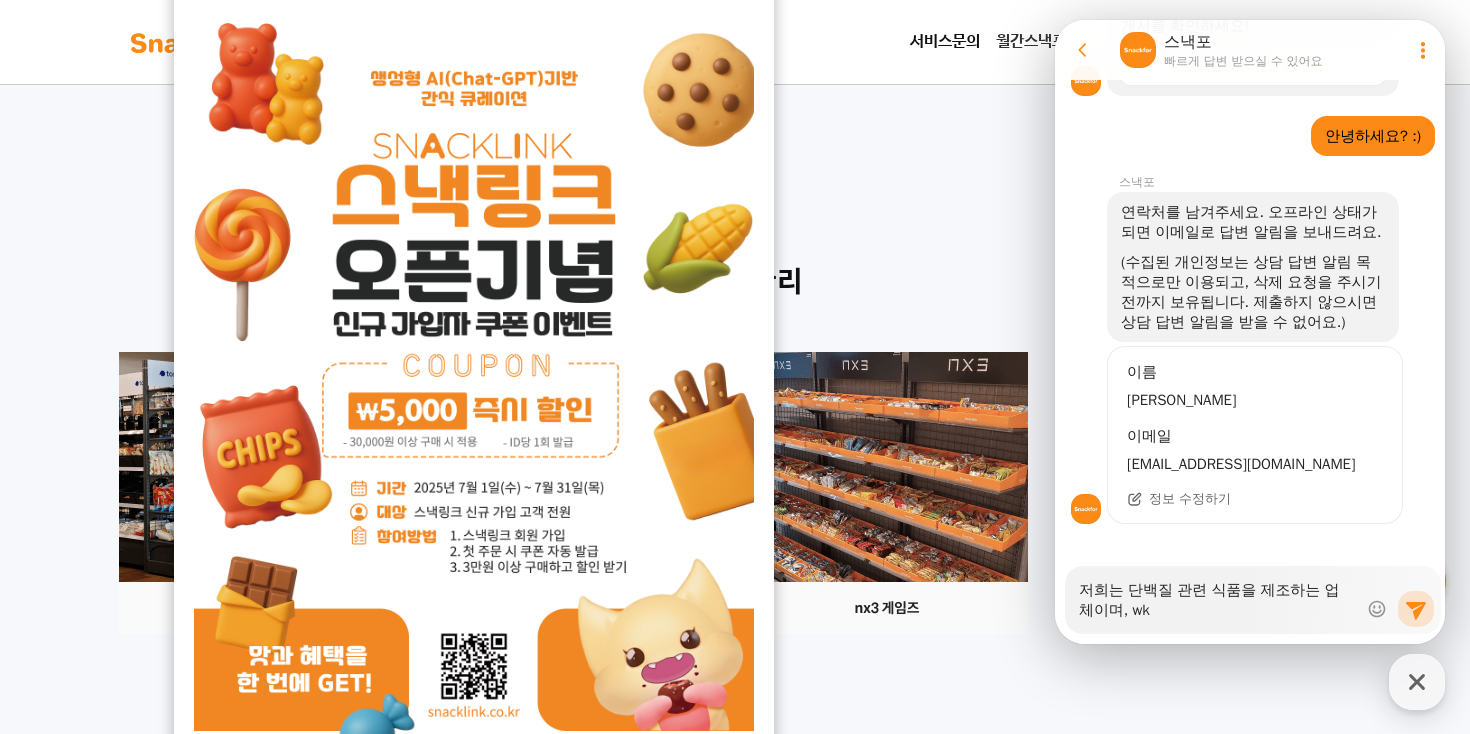 type on "x" 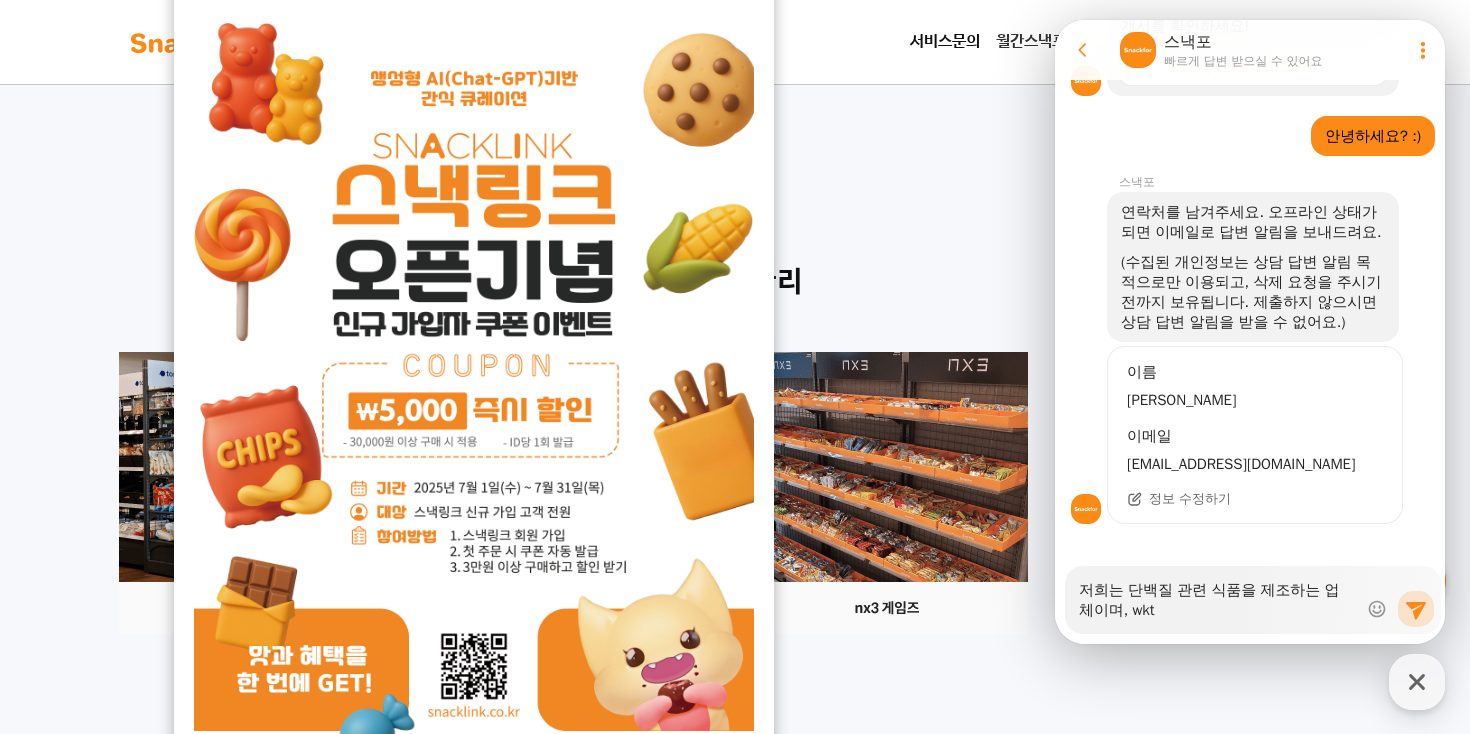 type on "x" 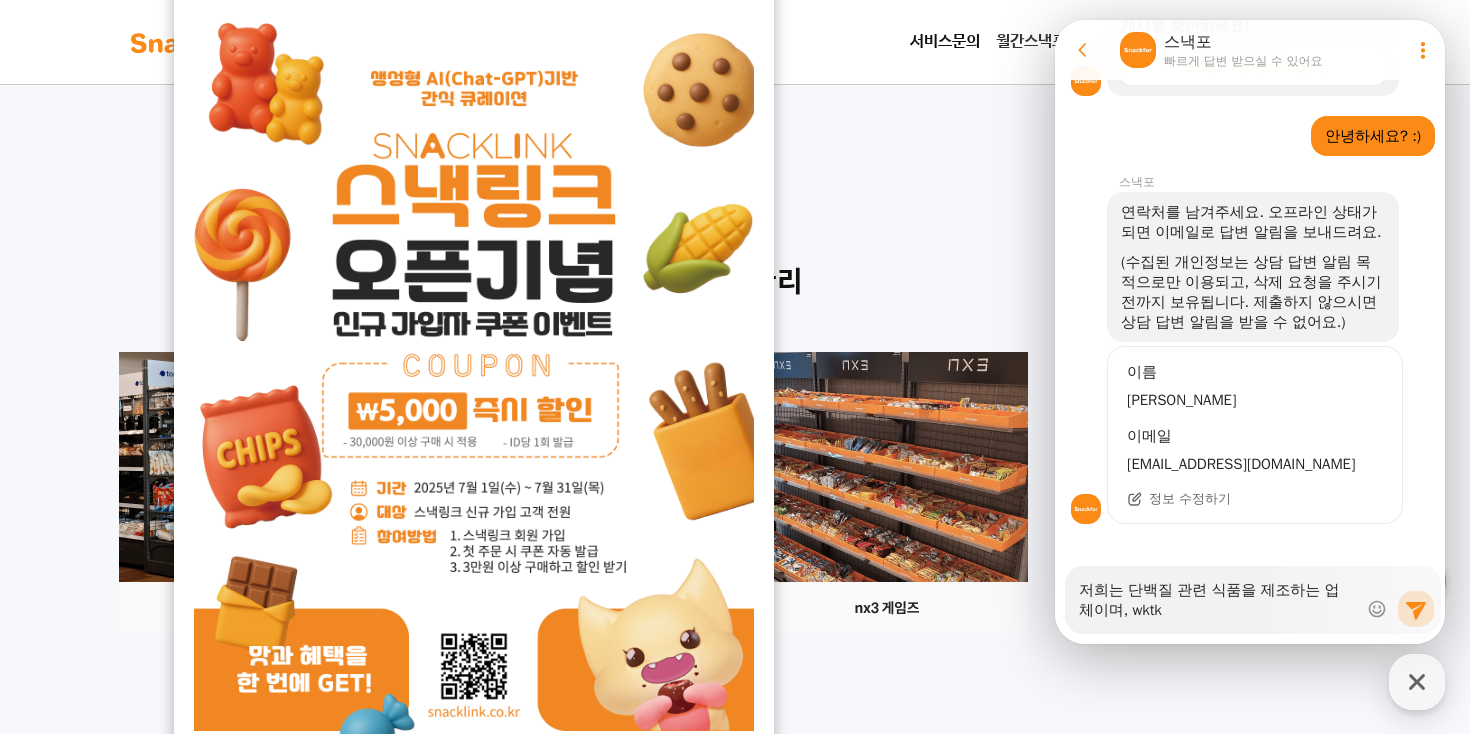 type on "x" 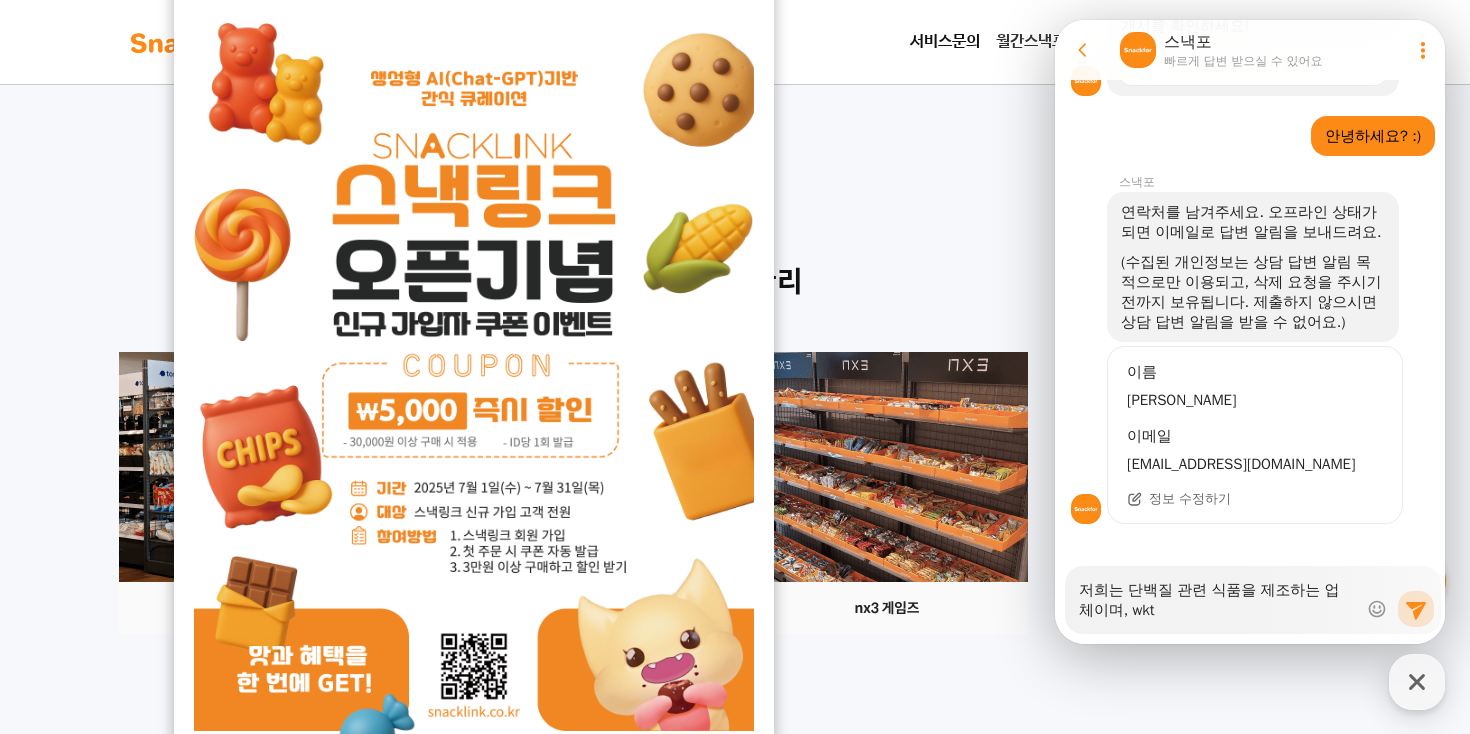 type on "x" 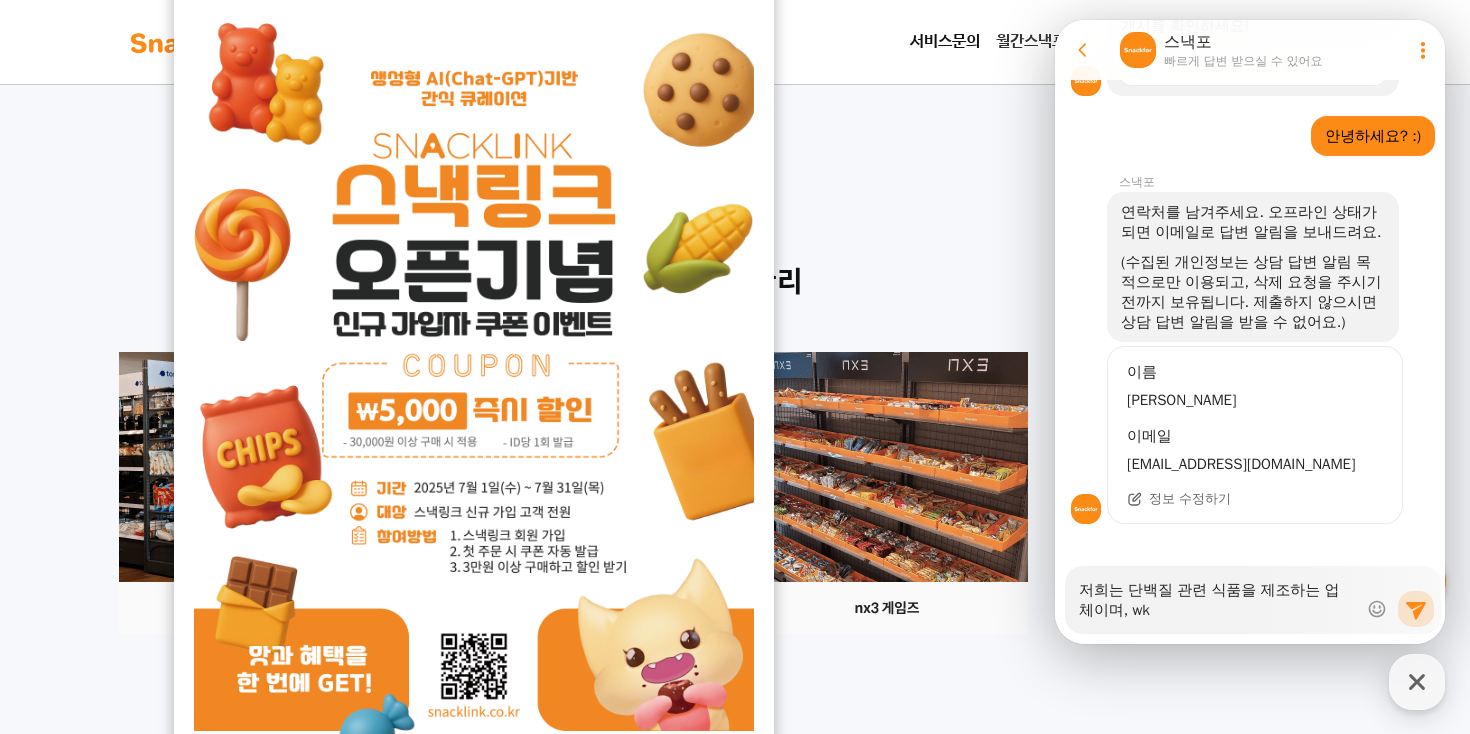 type on "x" 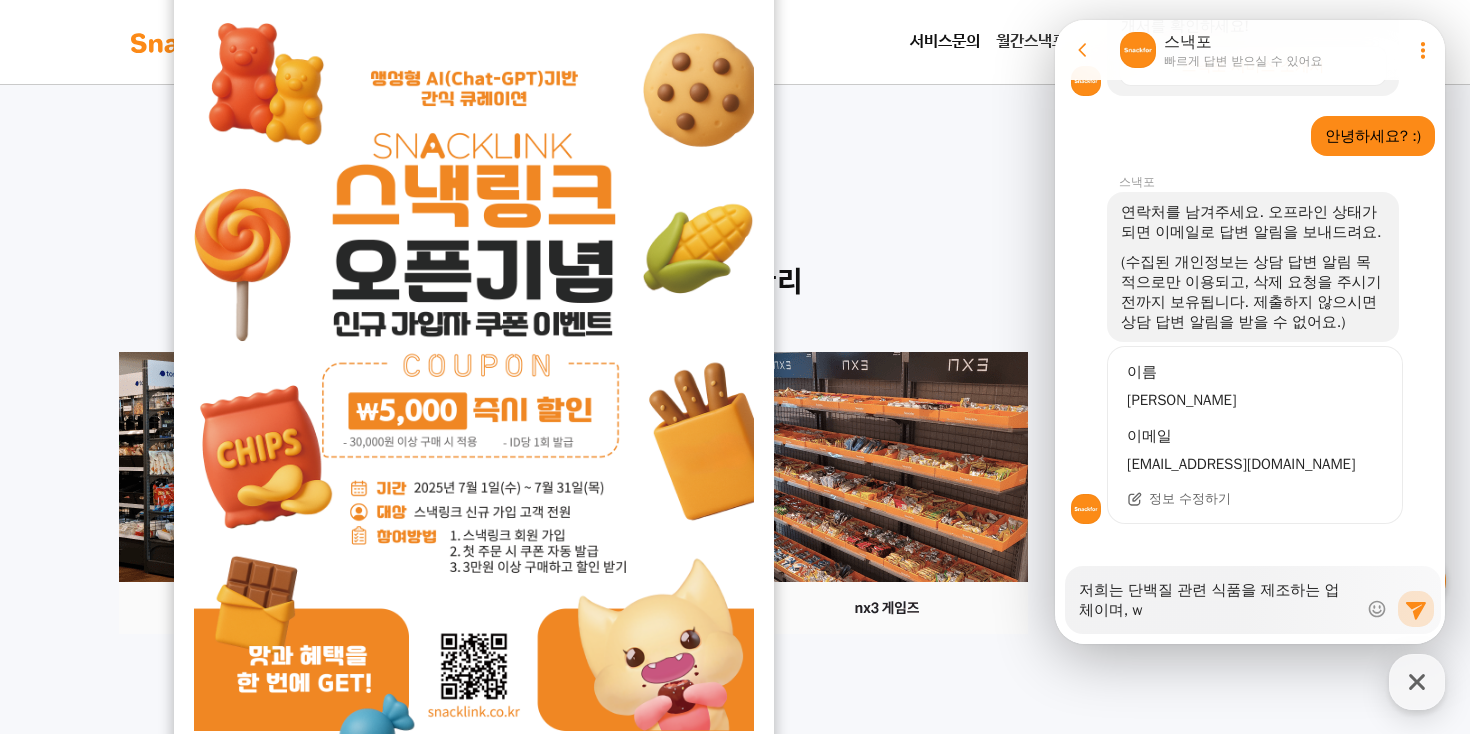 type on "x" 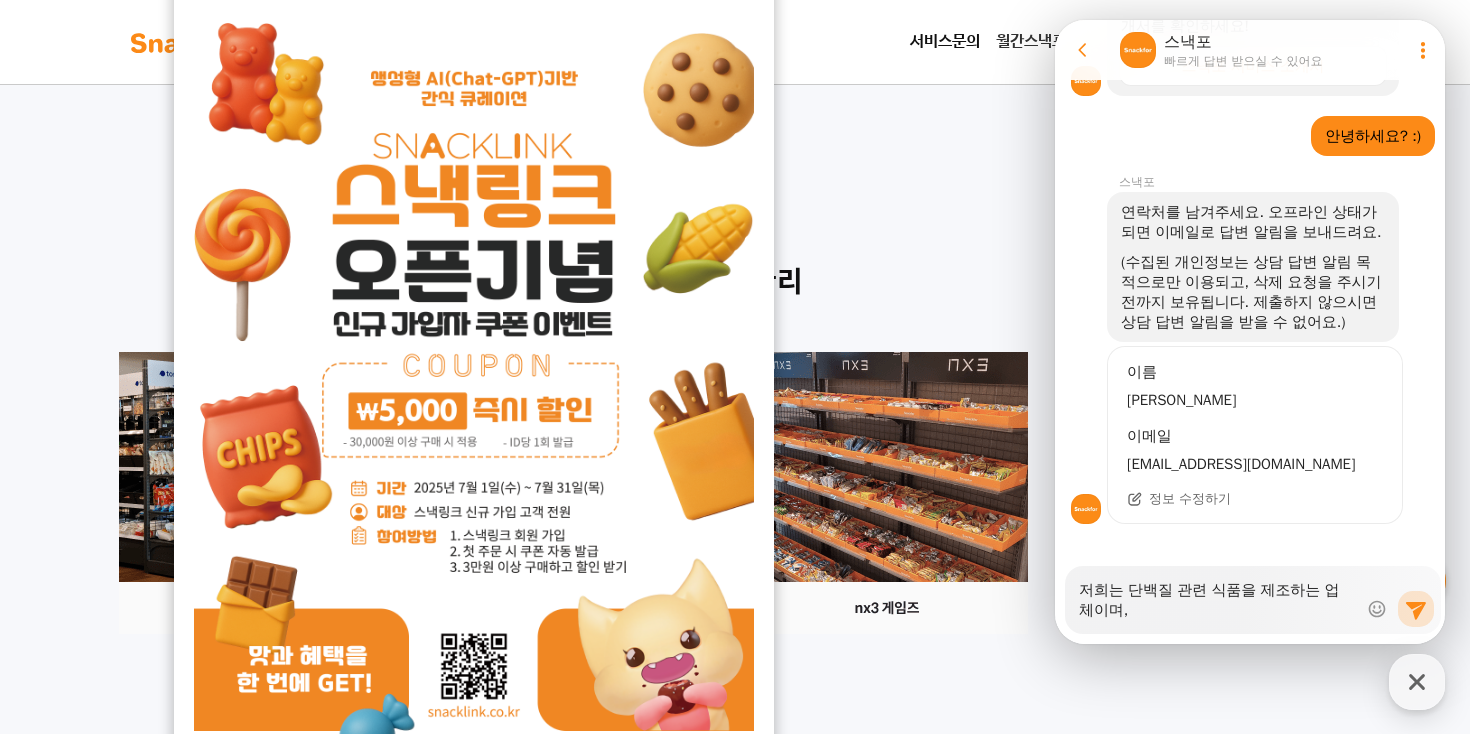 type on "x" 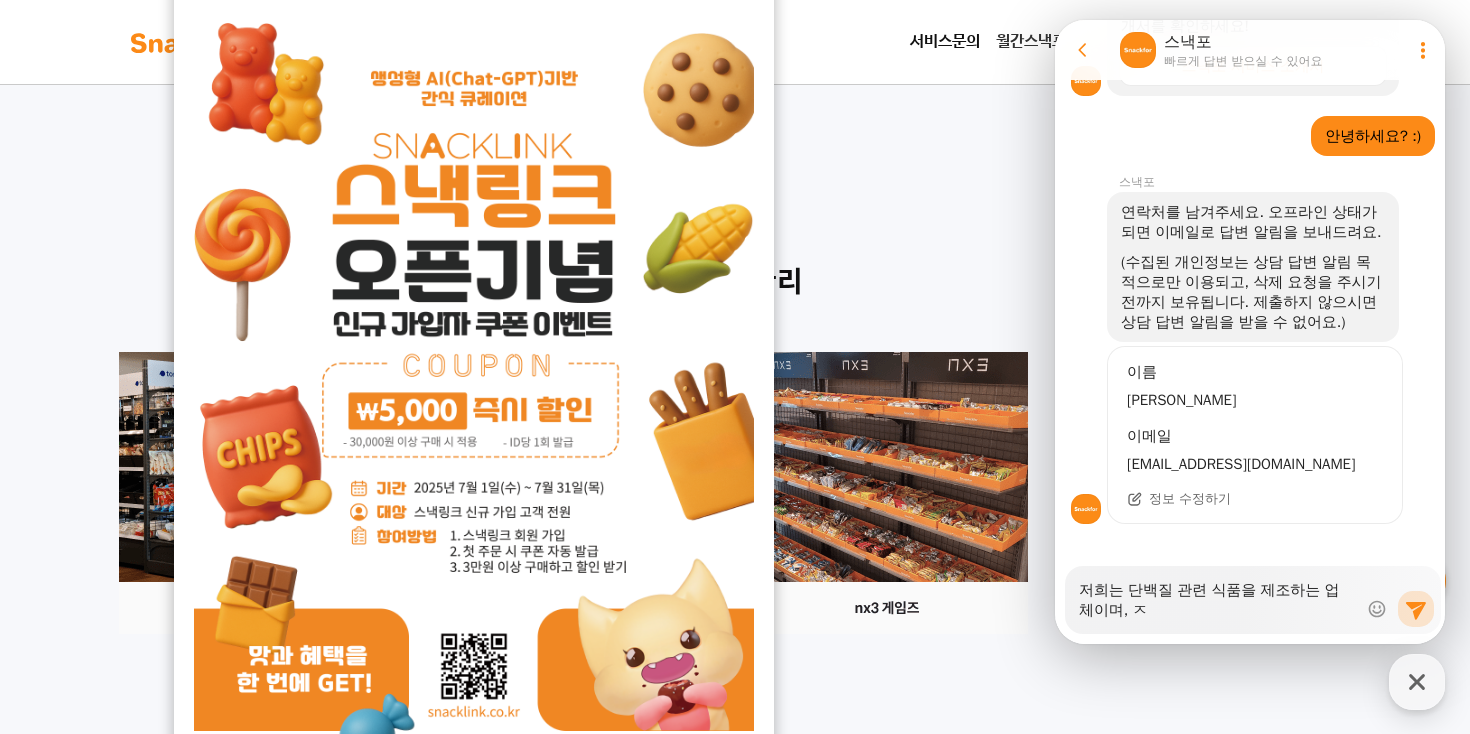 type on "x" 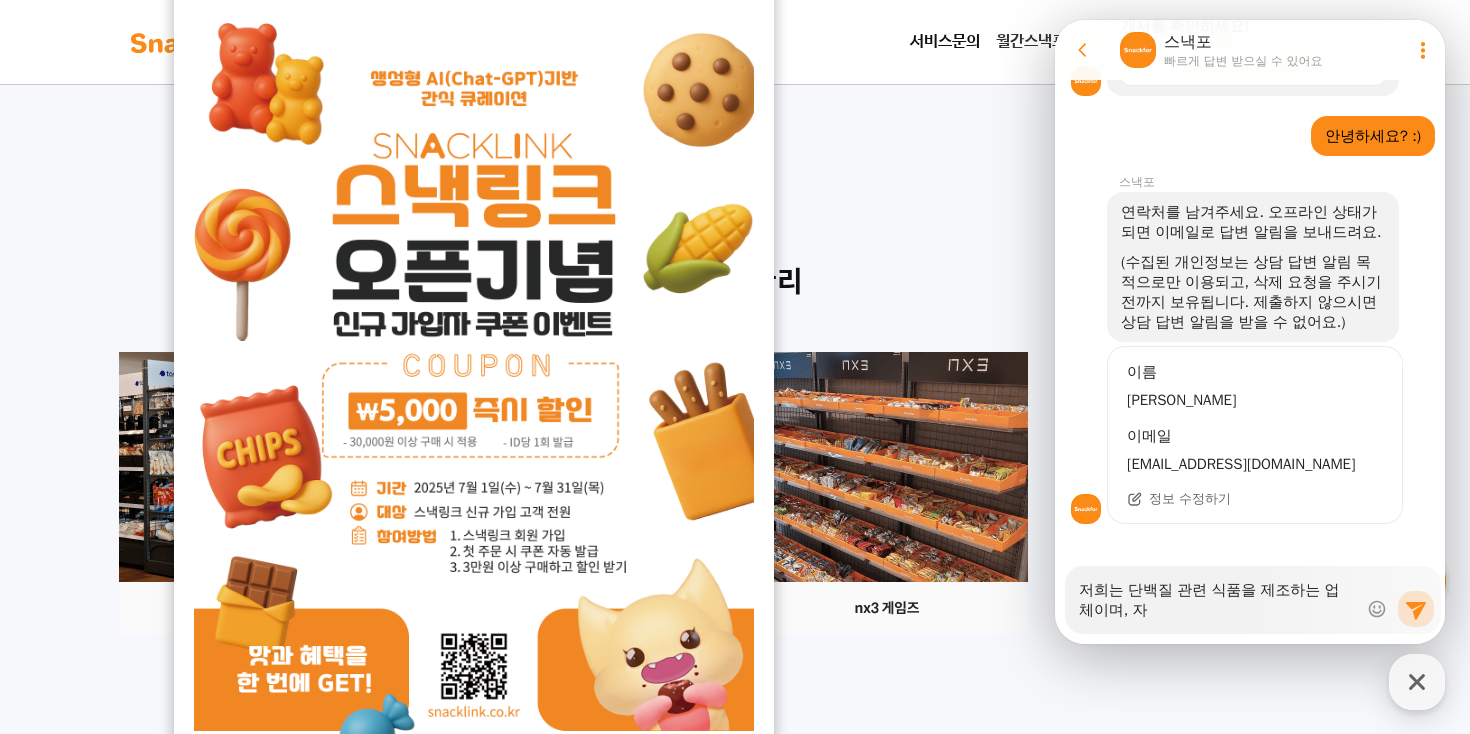 type on "x" 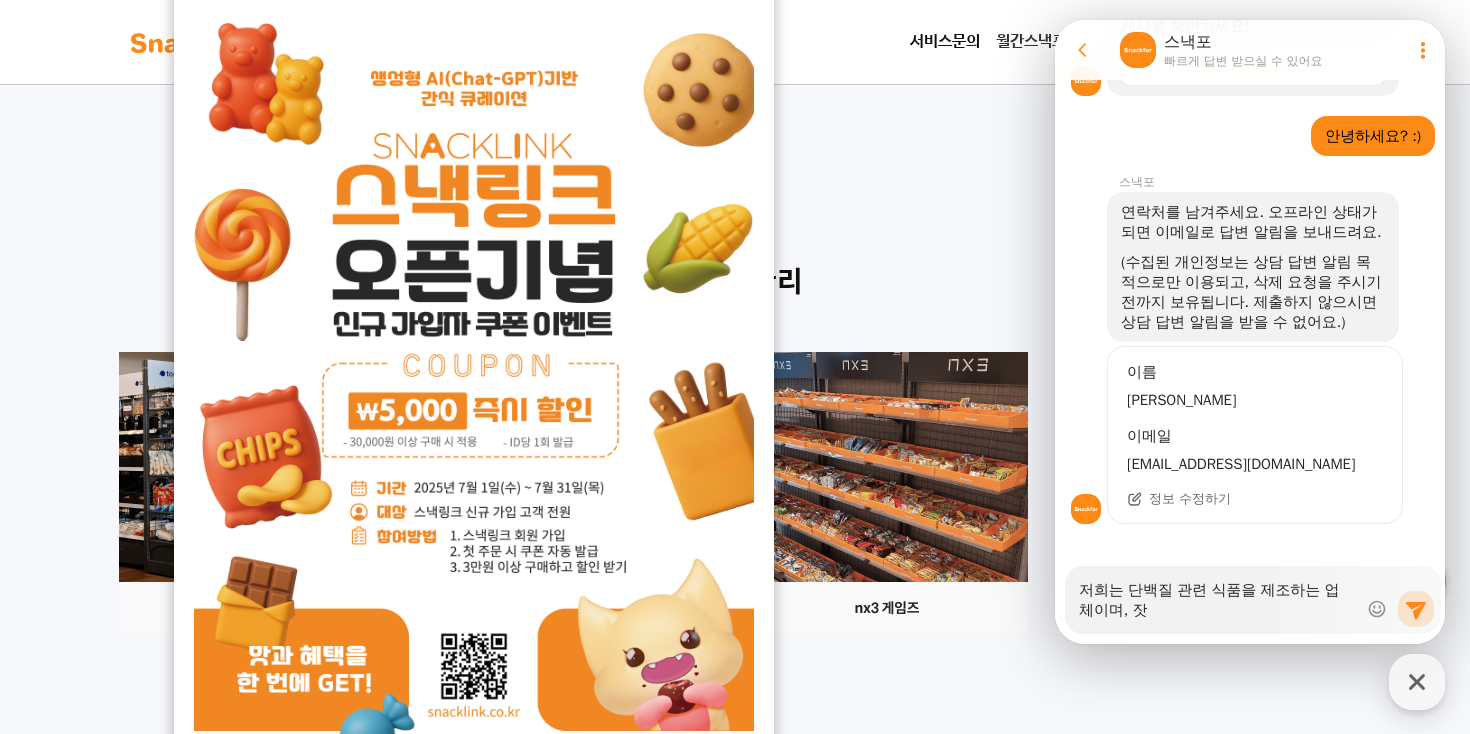 type on "x" 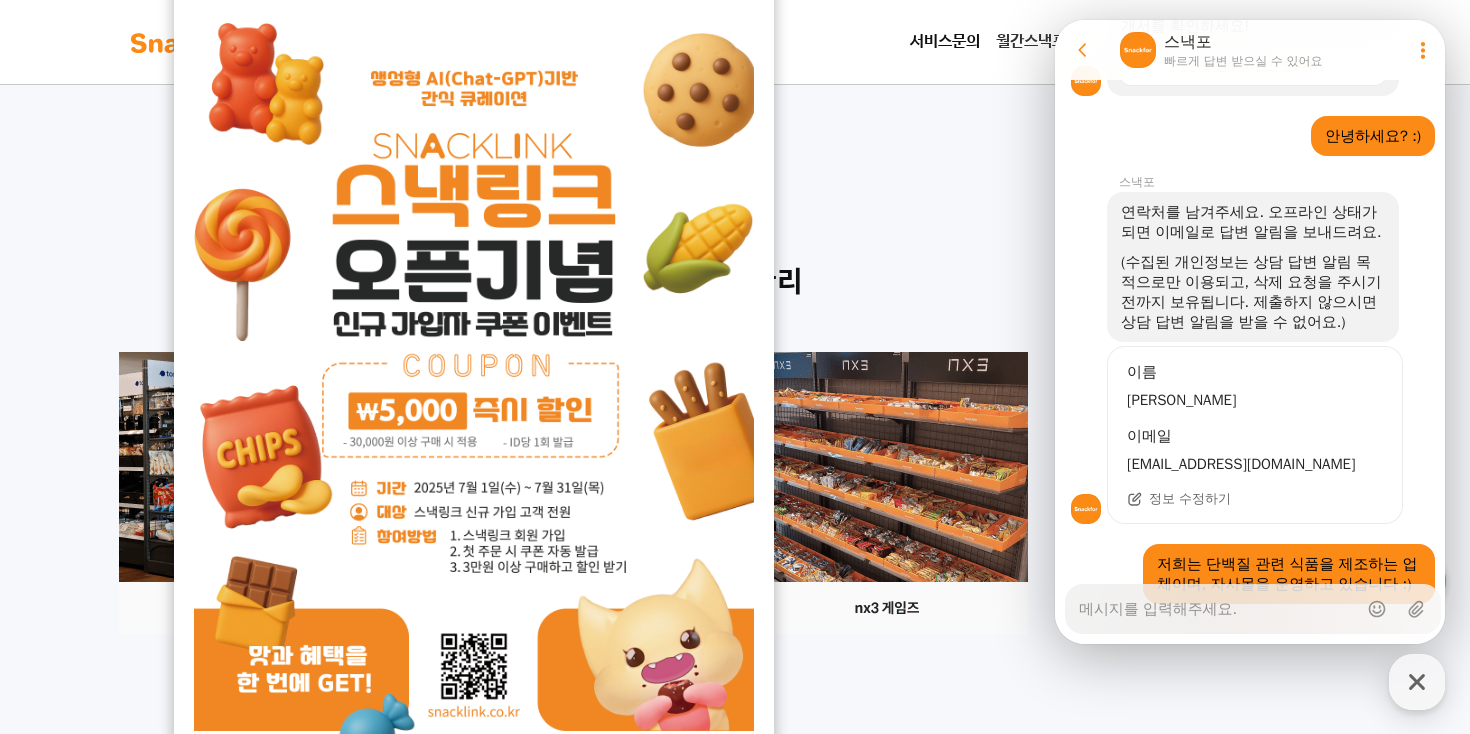 scroll, scrollTop: 848, scrollLeft: 0, axis: vertical 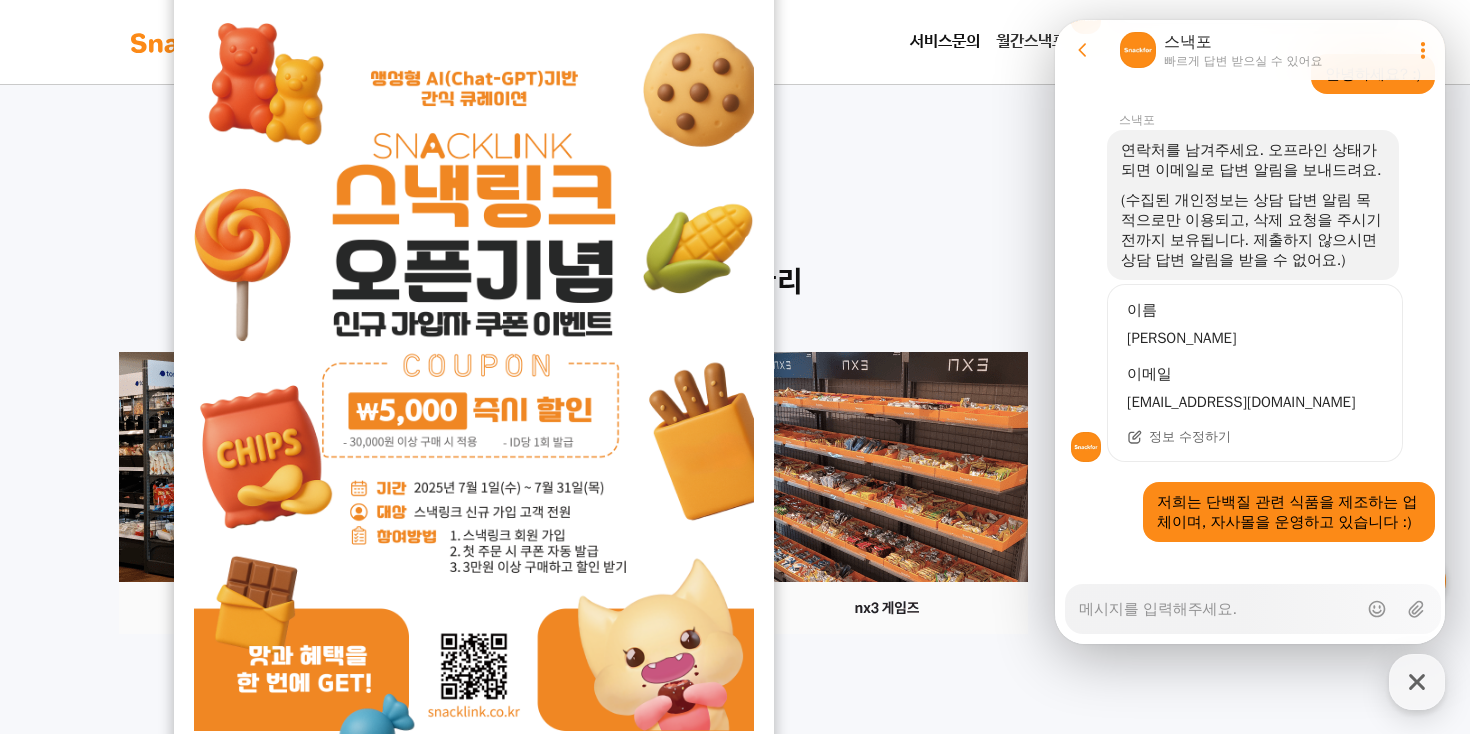 paste on "[URL][DOMAIN_NAME]" 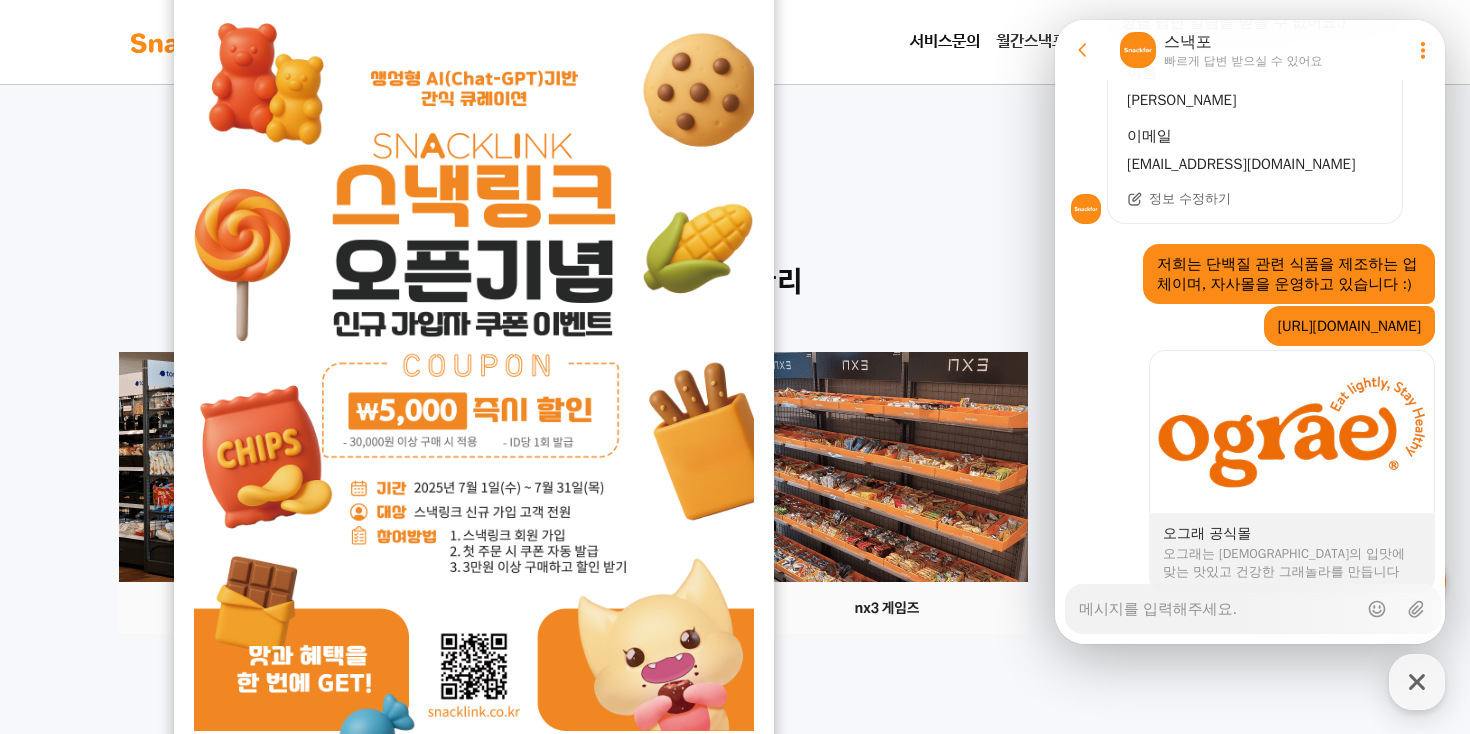 scroll, scrollTop: 1137, scrollLeft: 0, axis: vertical 